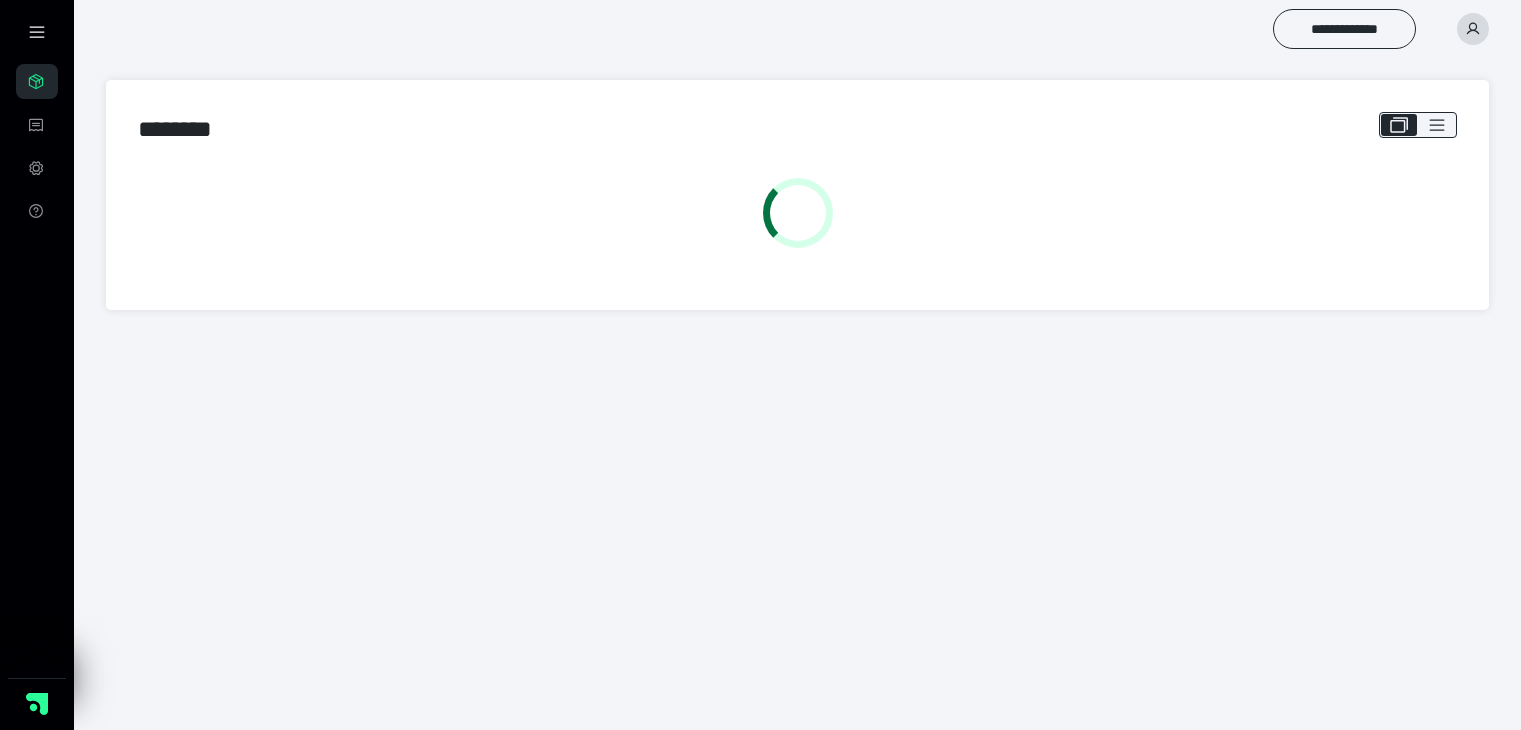 scroll, scrollTop: 0, scrollLeft: 0, axis: both 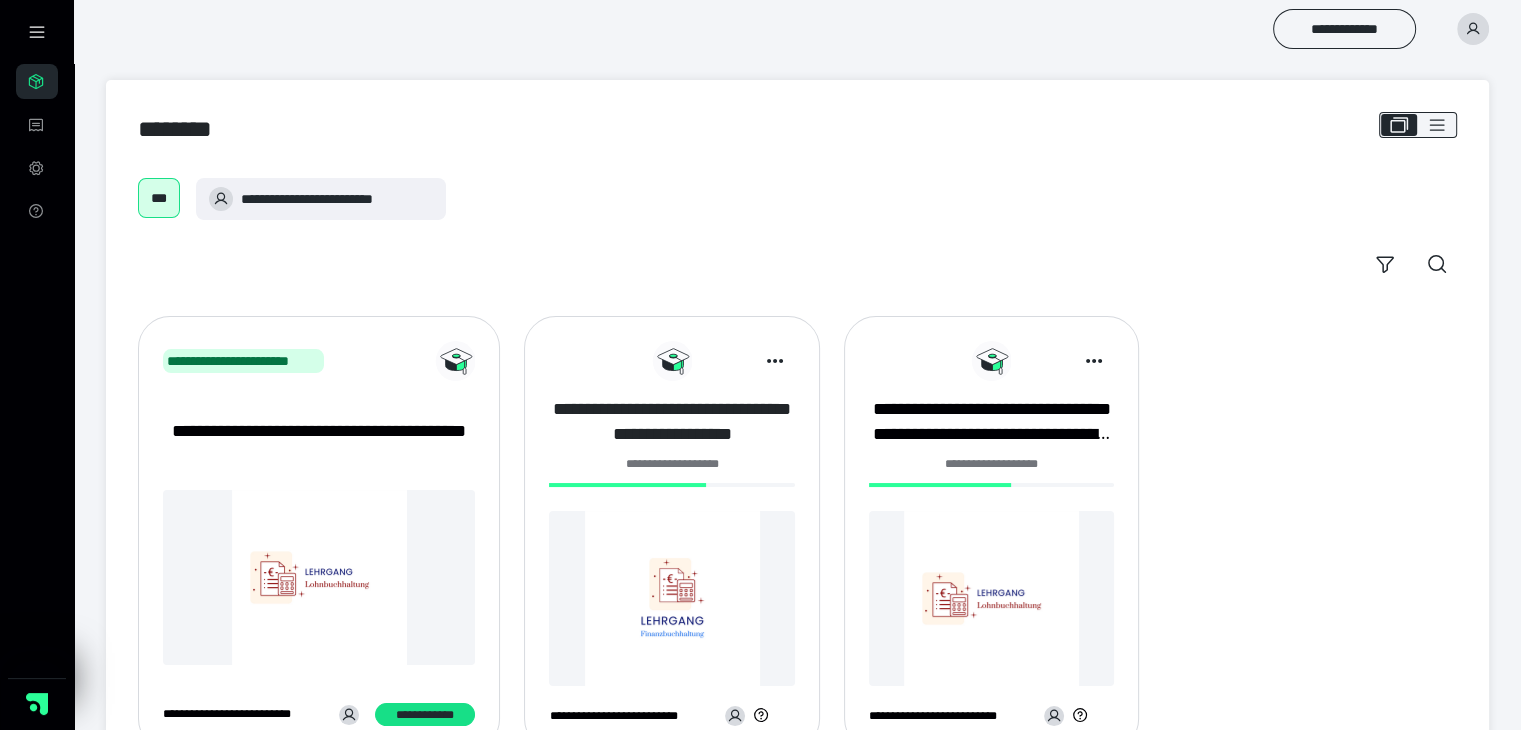 click on "**********" at bounding box center [671, 422] 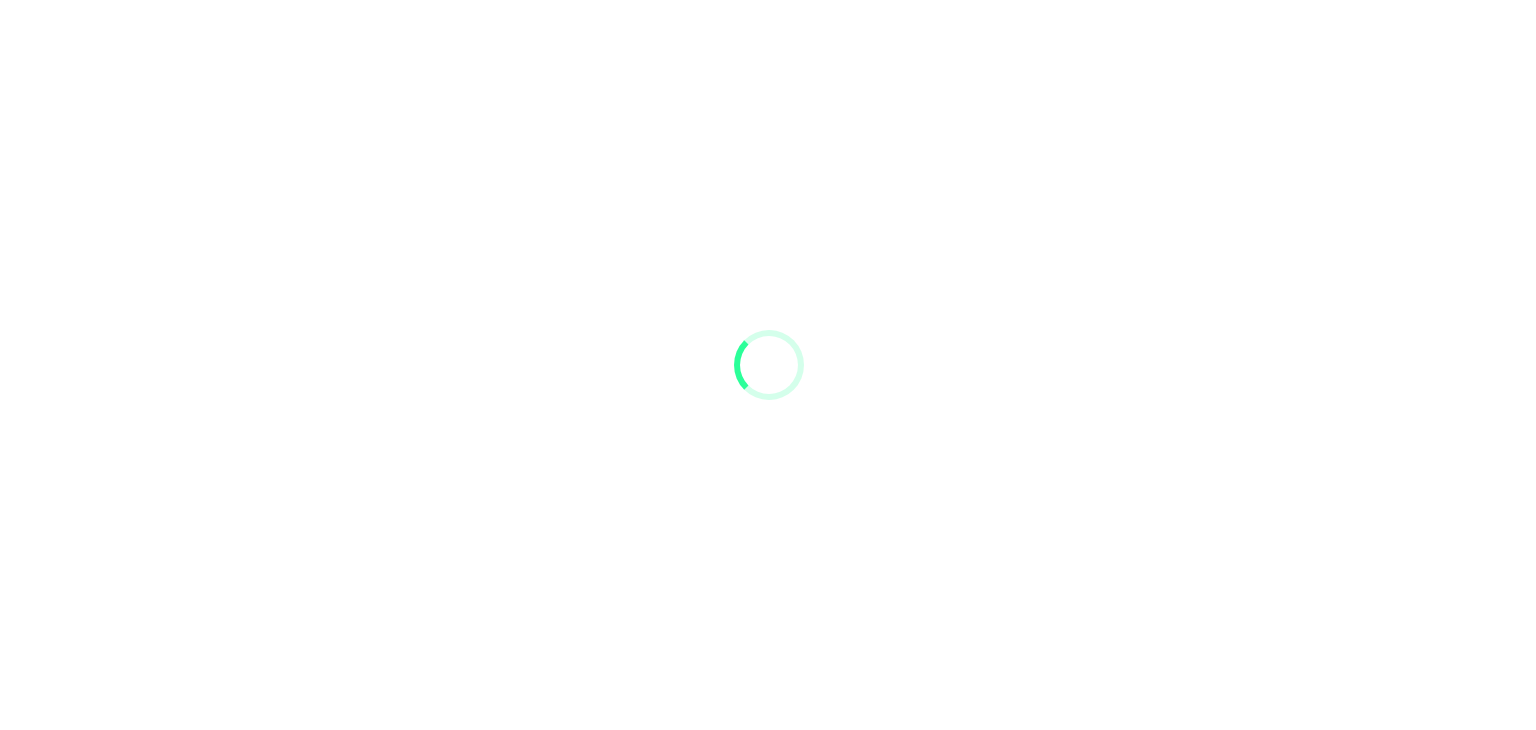 scroll, scrollTop: 0, scrollLeft: 0, axis: both 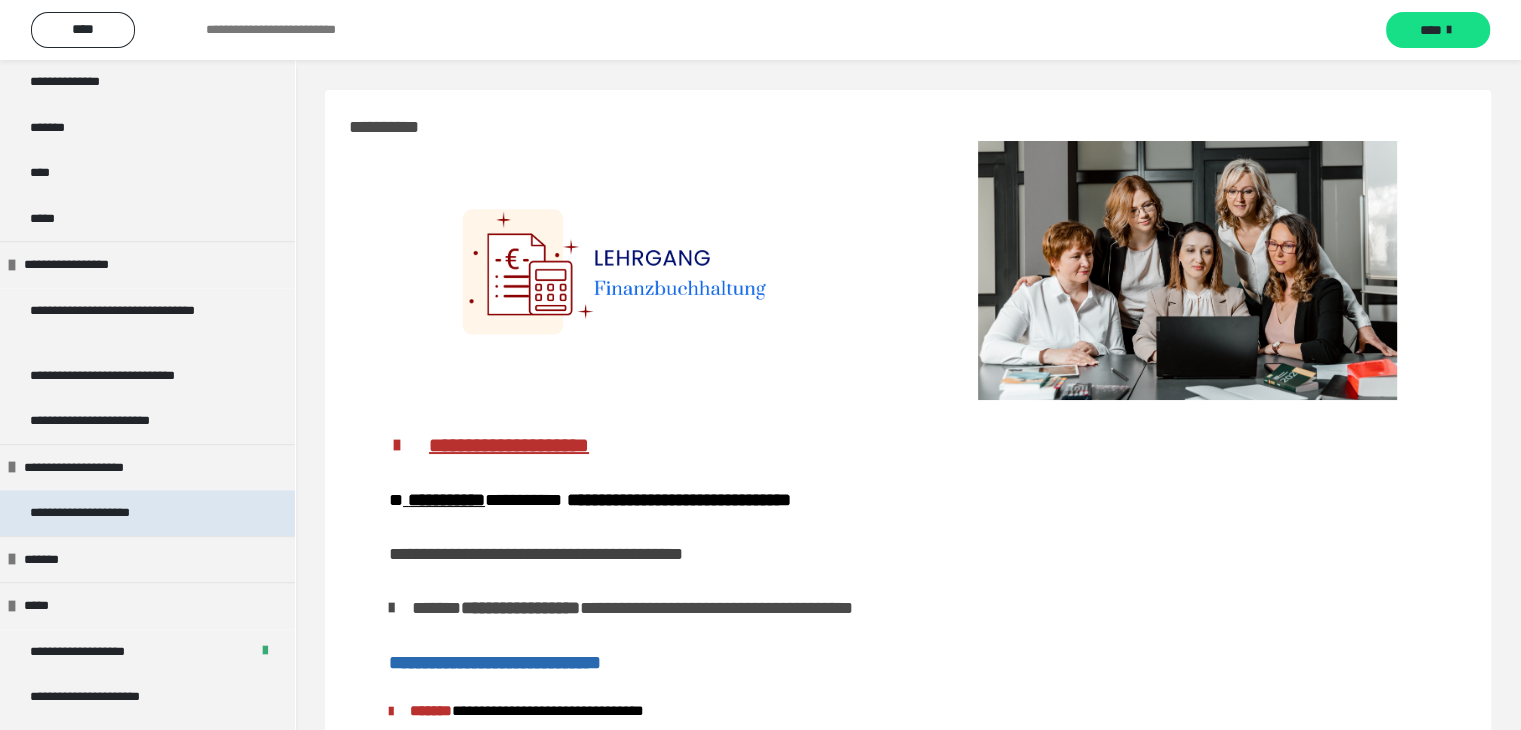 click on "**********" at bounding box center (102, 513) 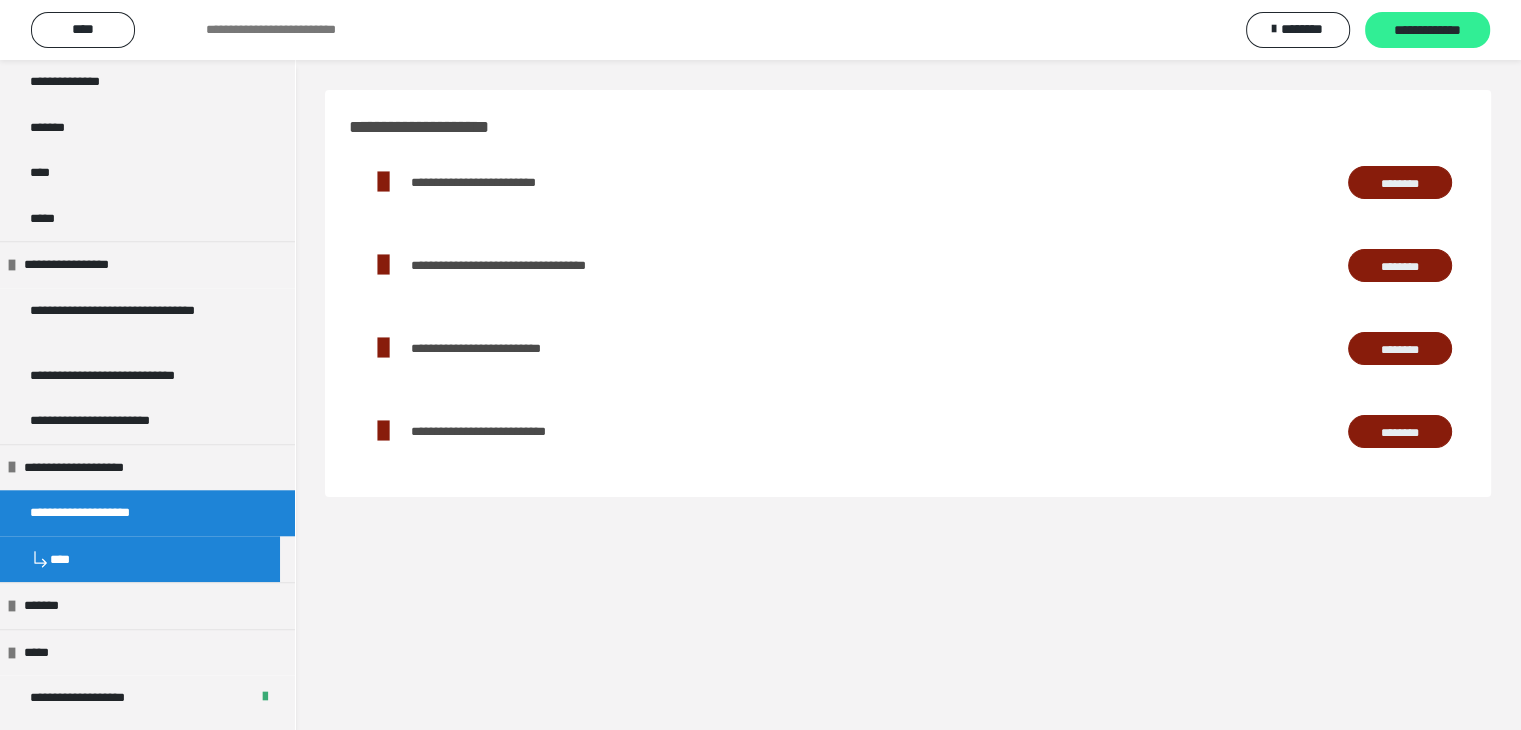 click on "**********" at bounding box center [1427, 31] 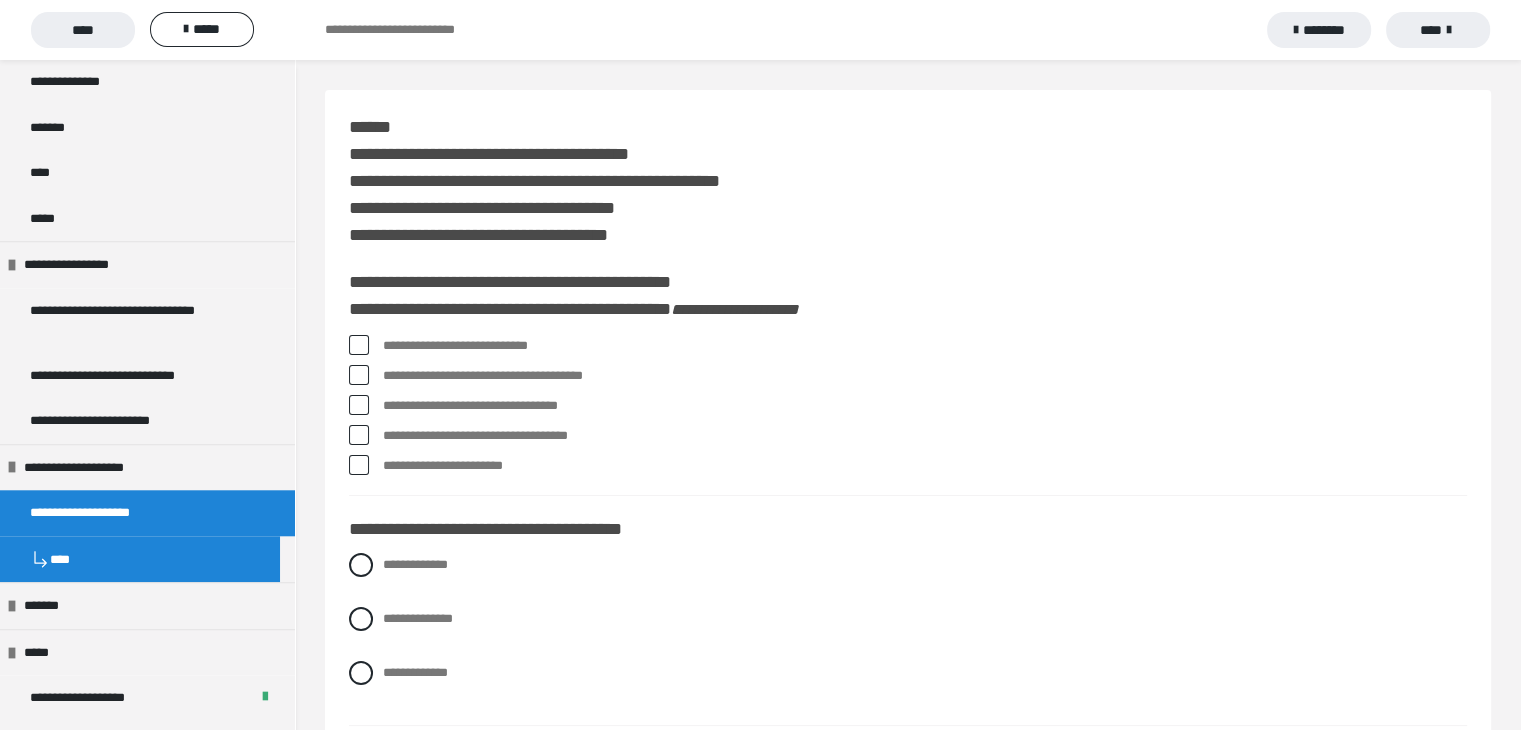 click on "**********" at bounding box center [908, 410] 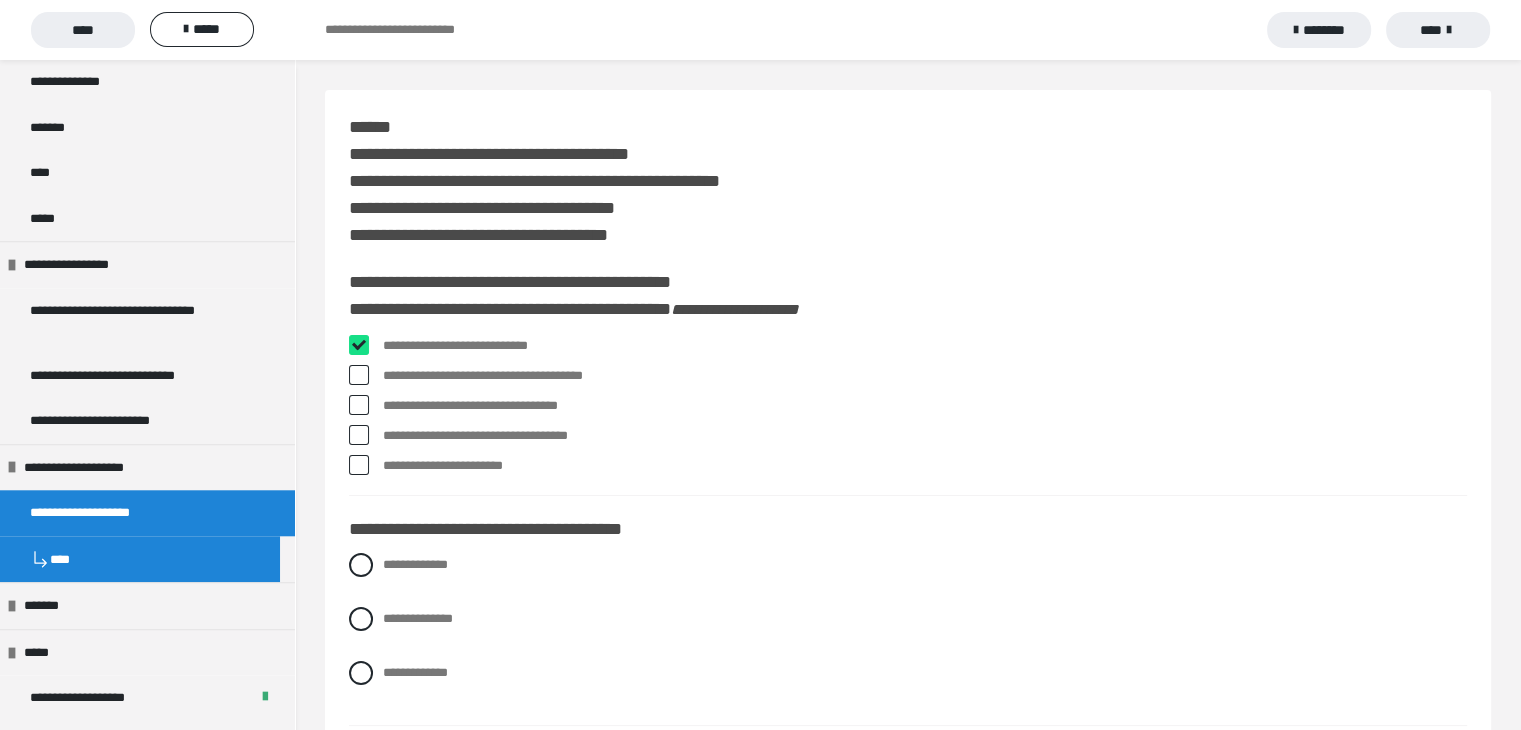 checkbox on "****" 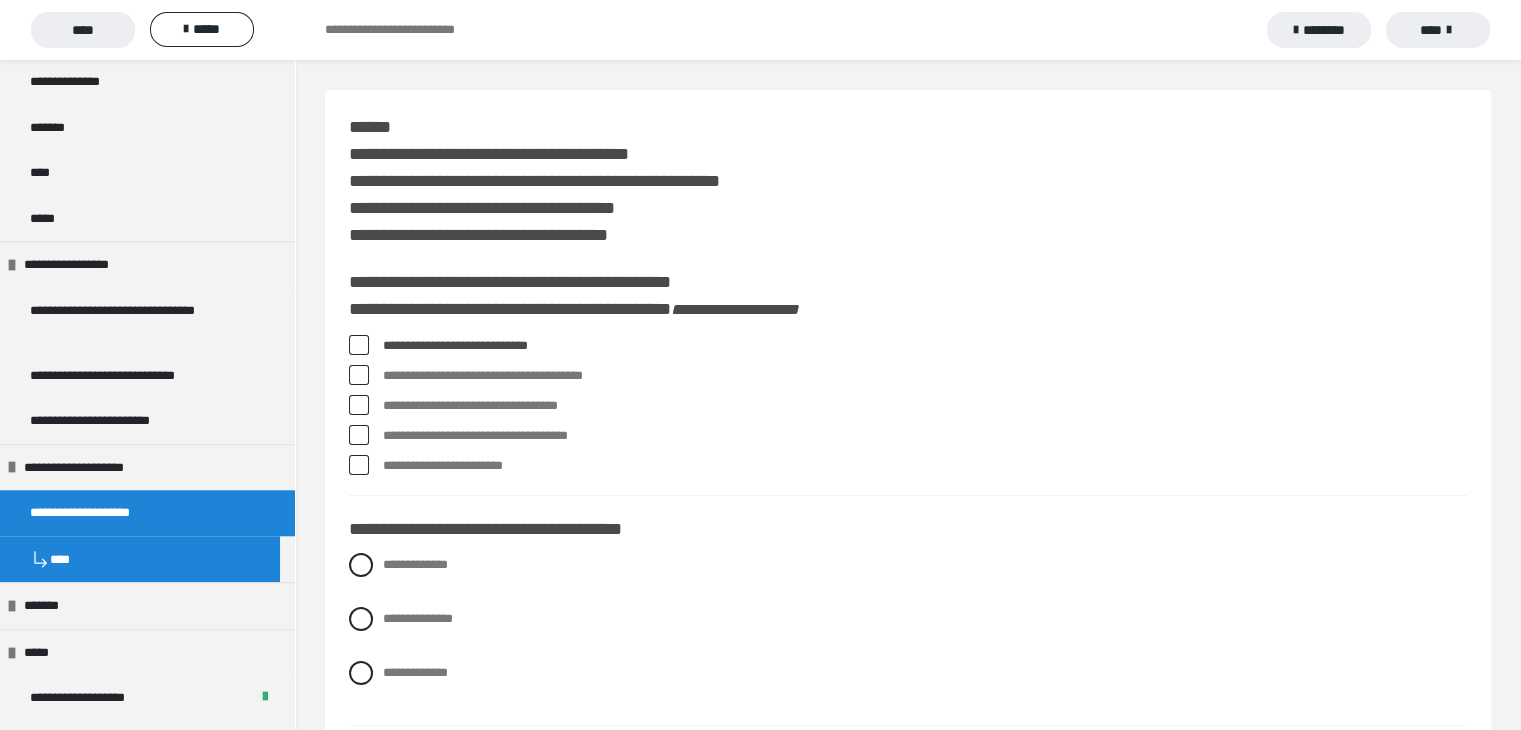 click at bounding box center [359, 435] 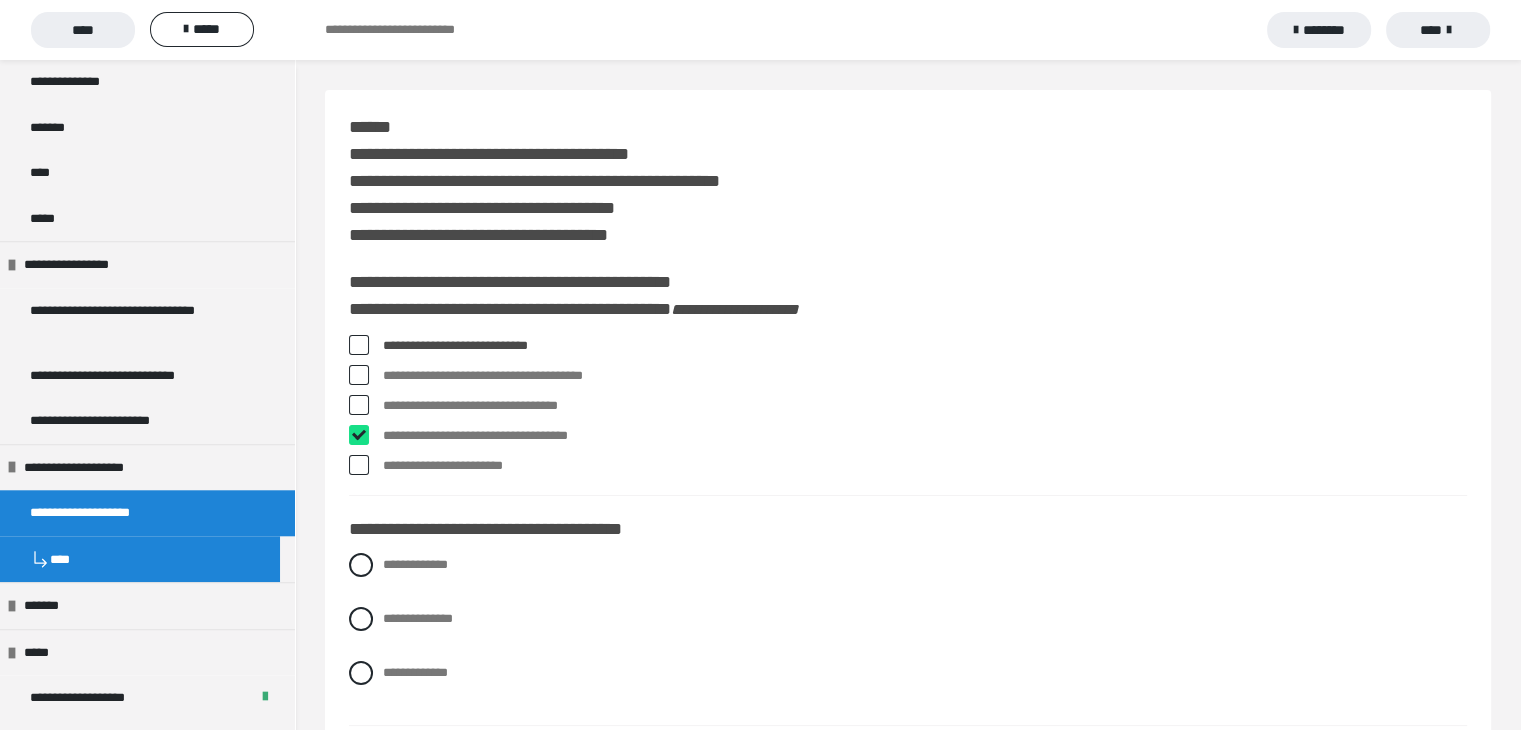 checkbox on "****" 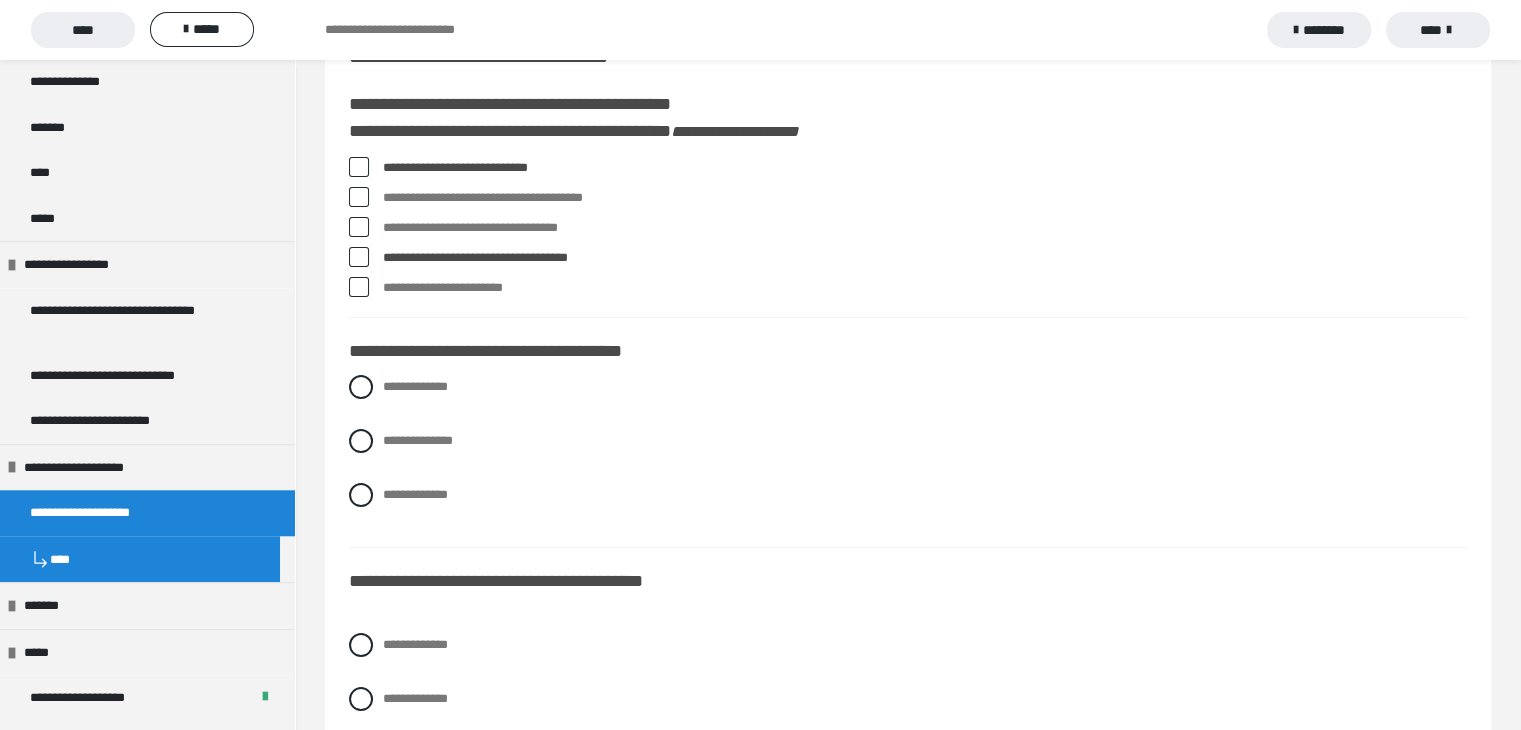 scroll, scrollTop: 200, scrollLeft: 0, axis: vertical 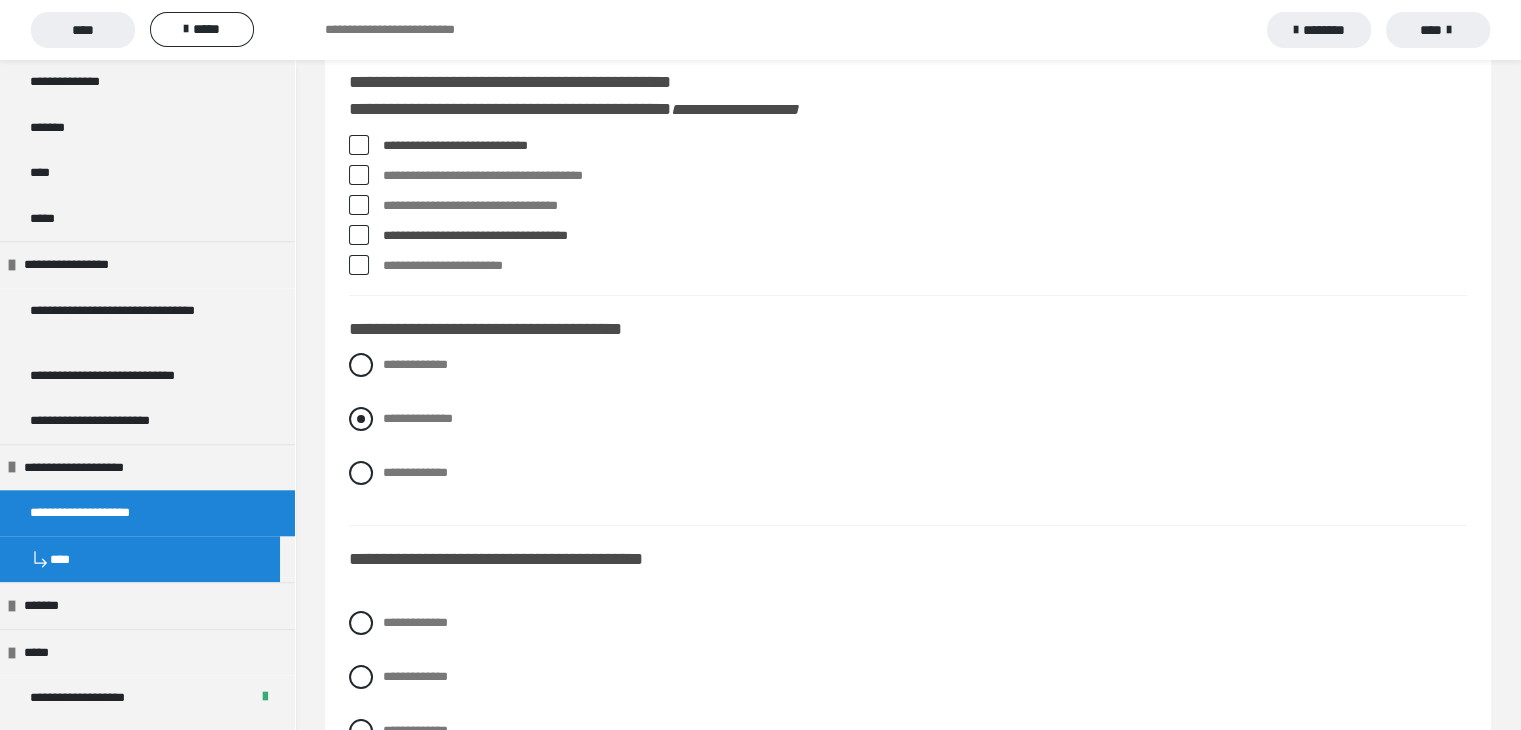 click at bounding box center (361, 419) 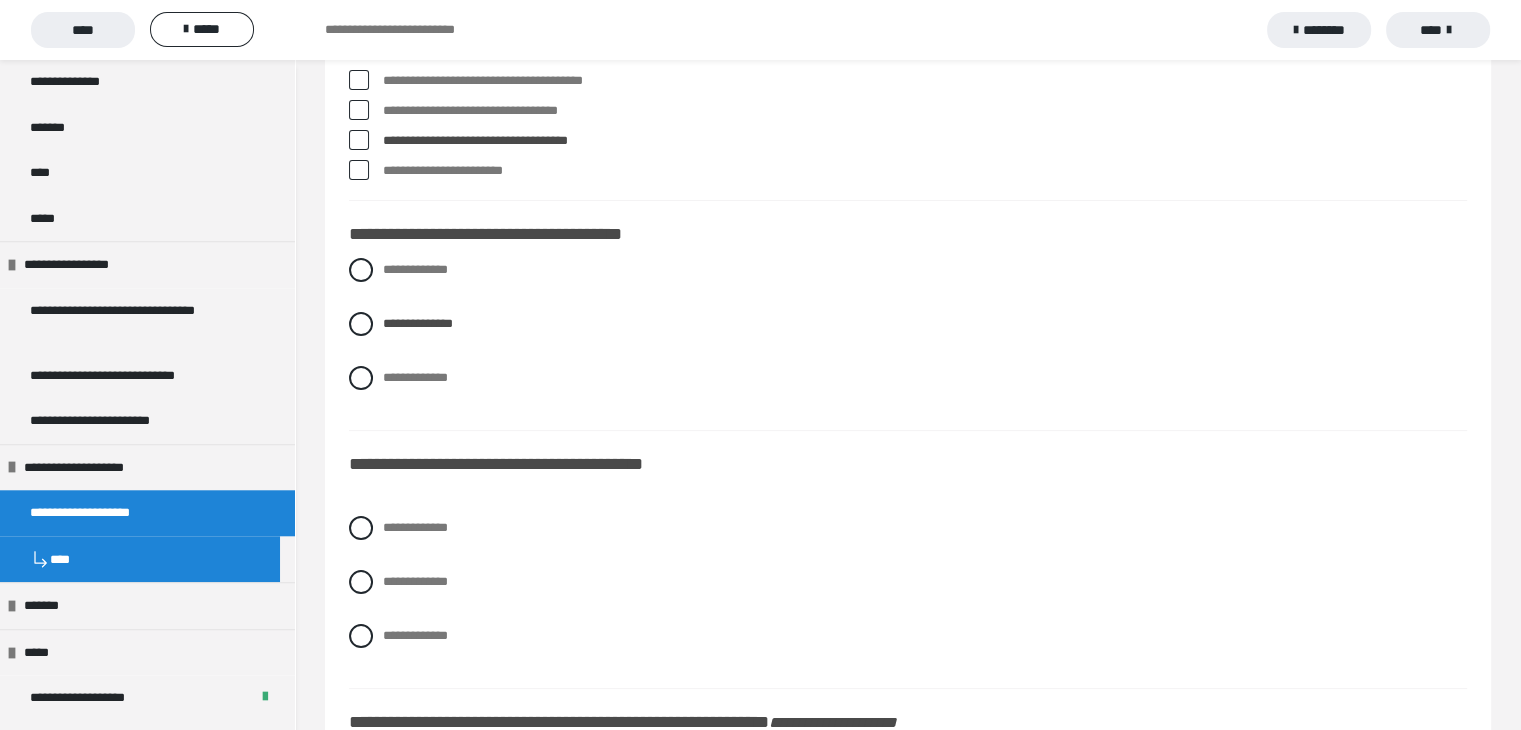 scroll, scrollTop: 500, scrollLeft: 0, axis: vertical 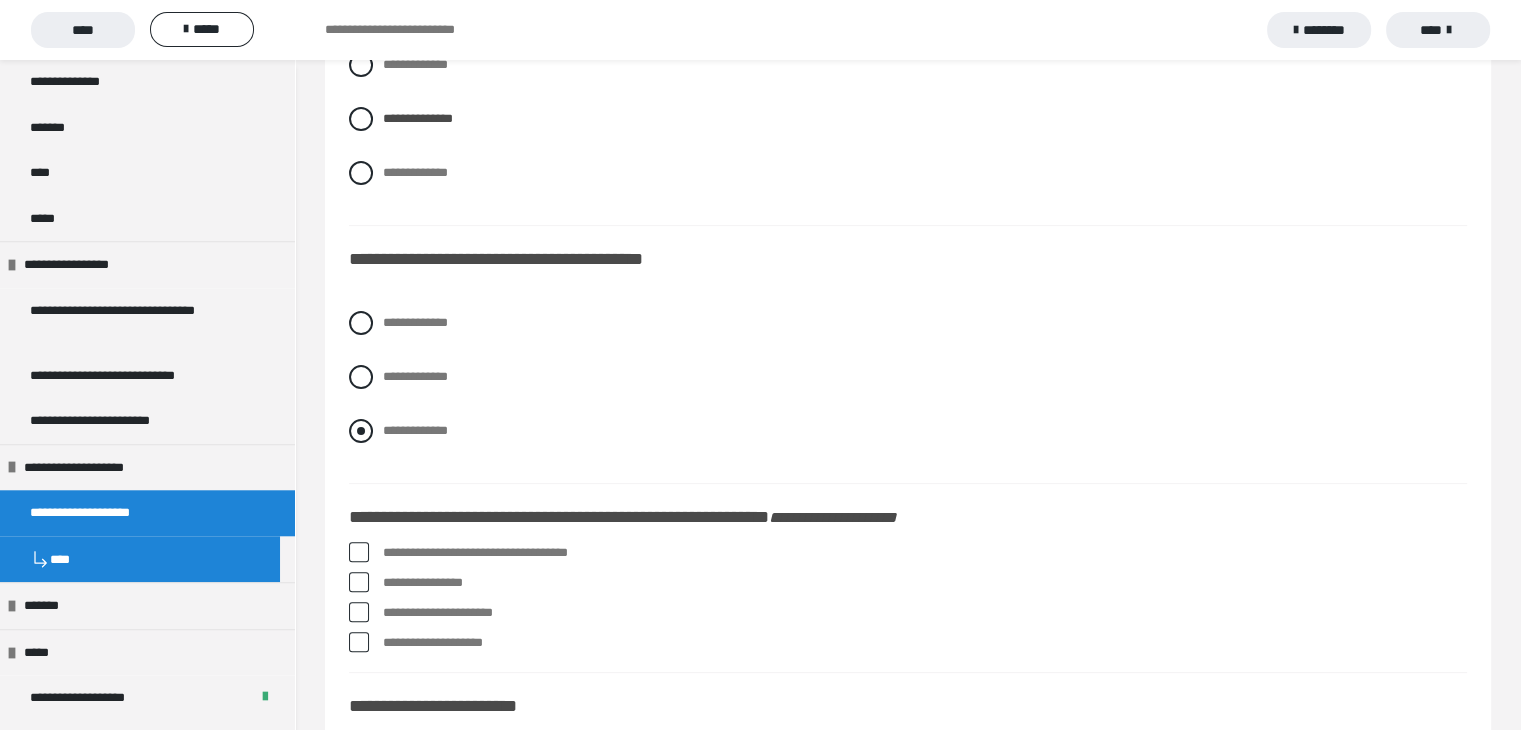 click at bounding box center [361, 431] 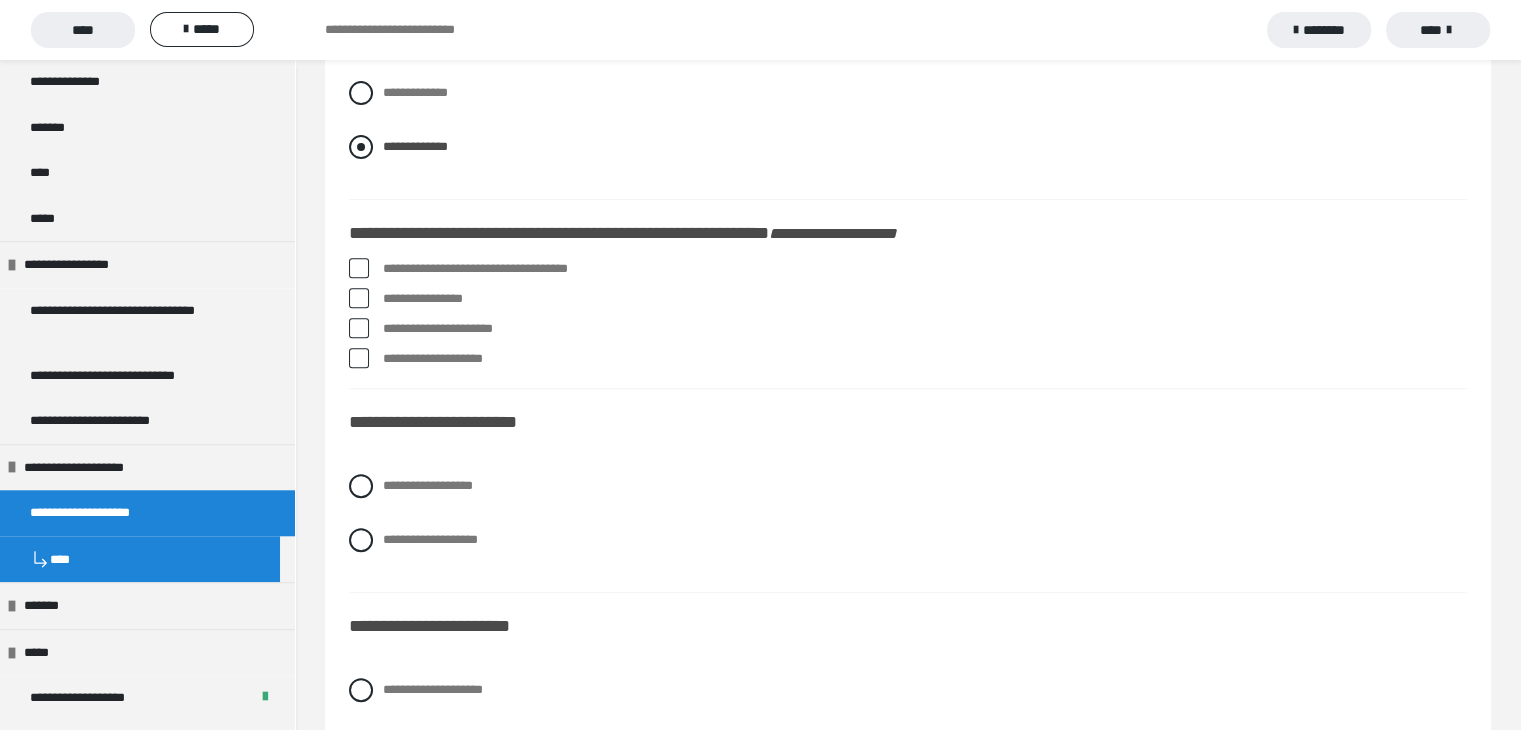 scroll, scrollTop: 800, scrollLeft: 0, axis: vertical 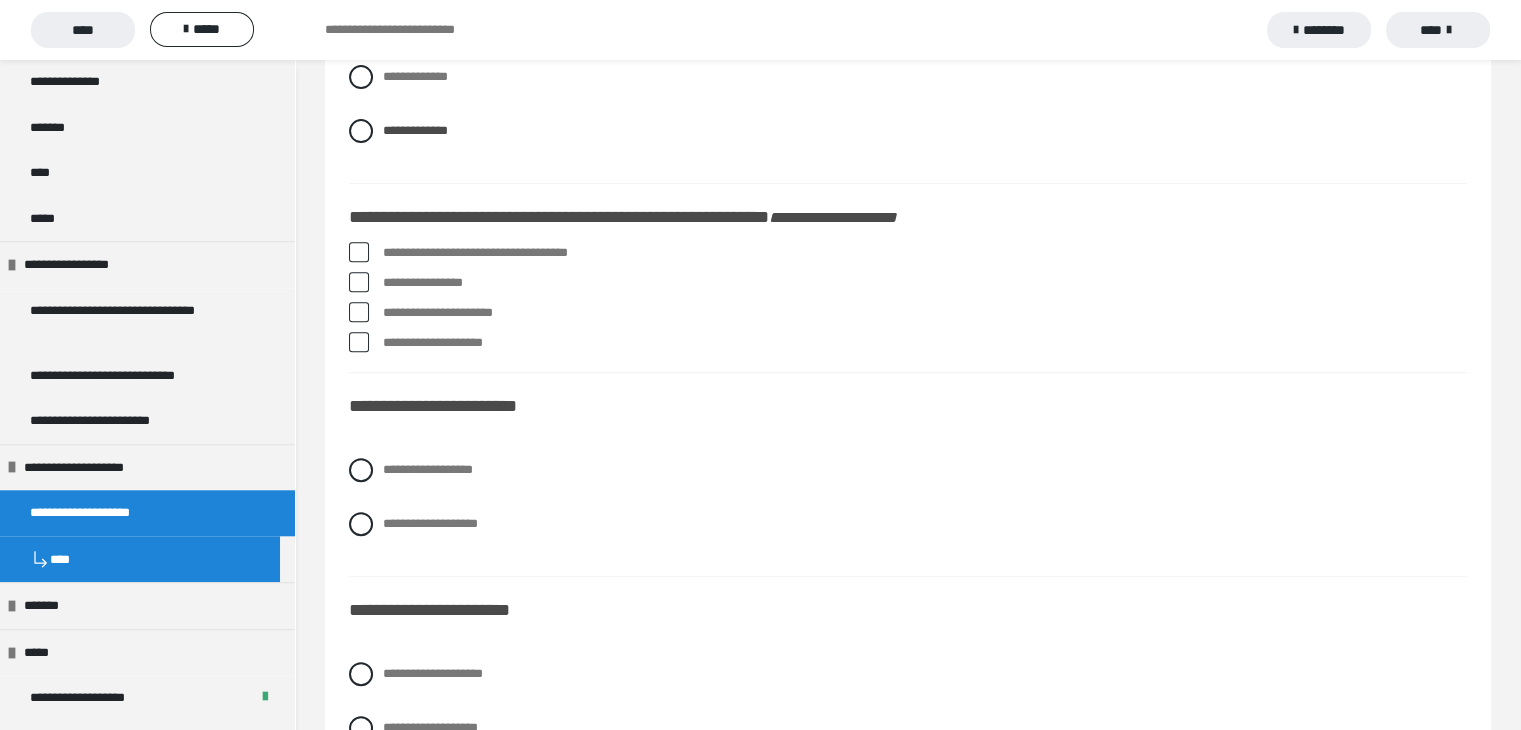 click at bounding box center [359, 282] 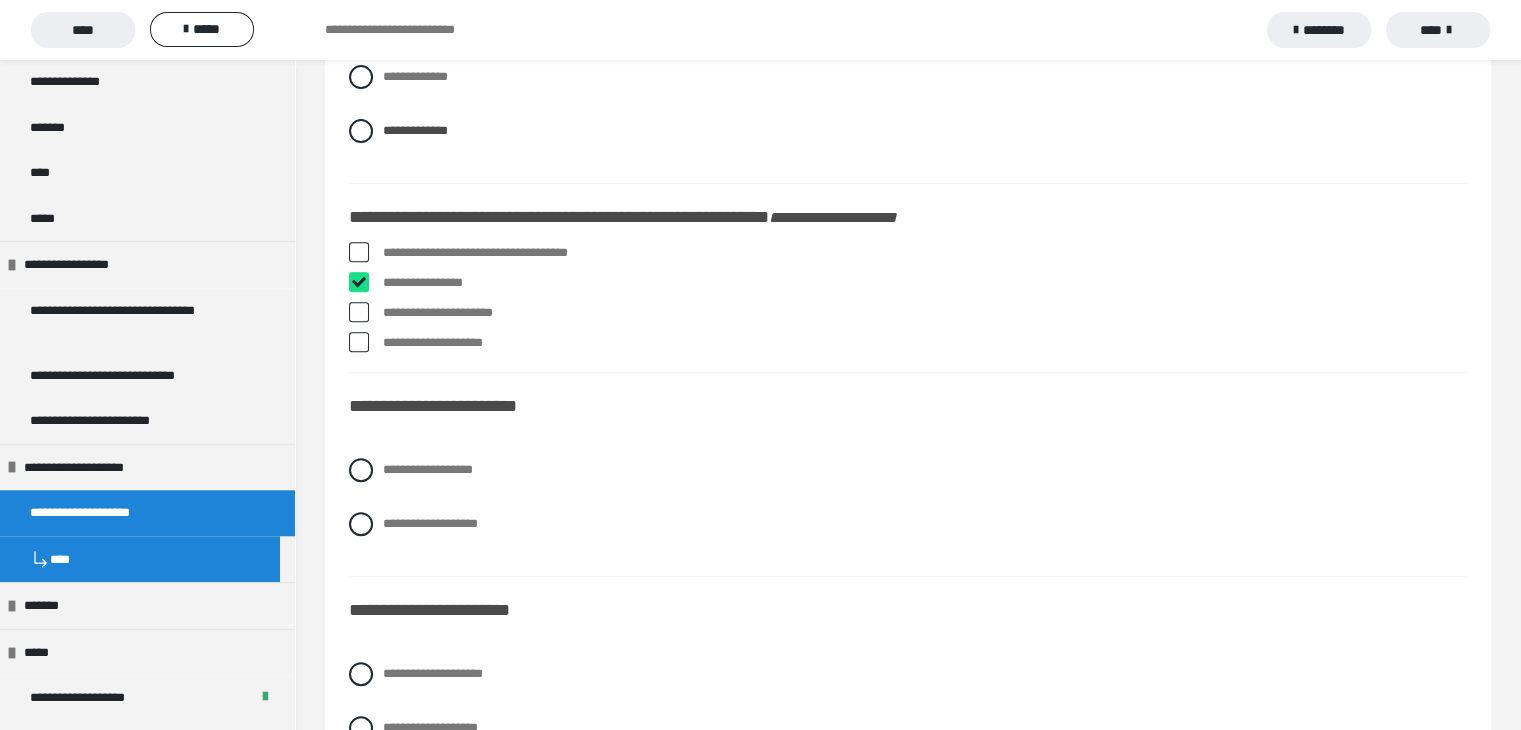 checkbox on "****" 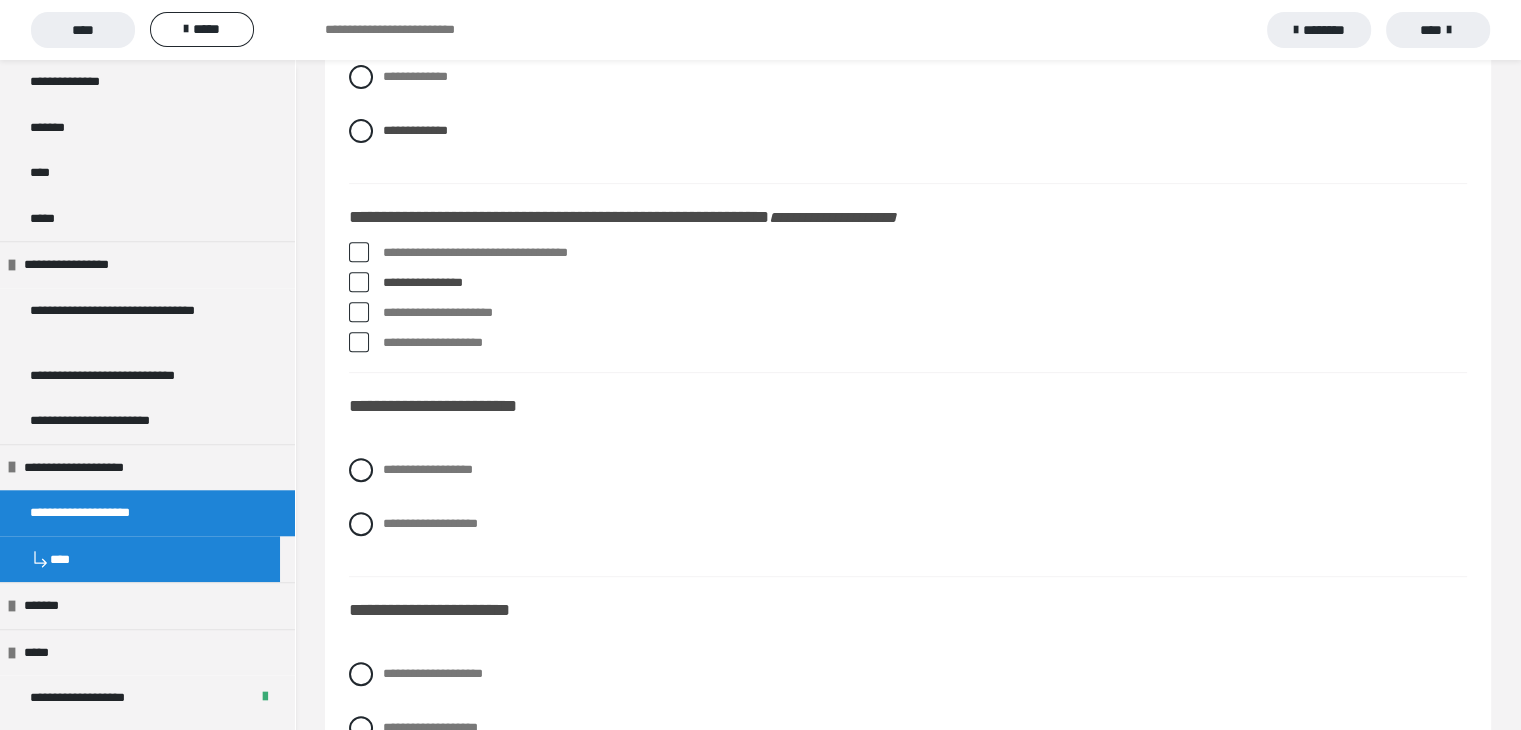 click at bounding box center (359, 342) 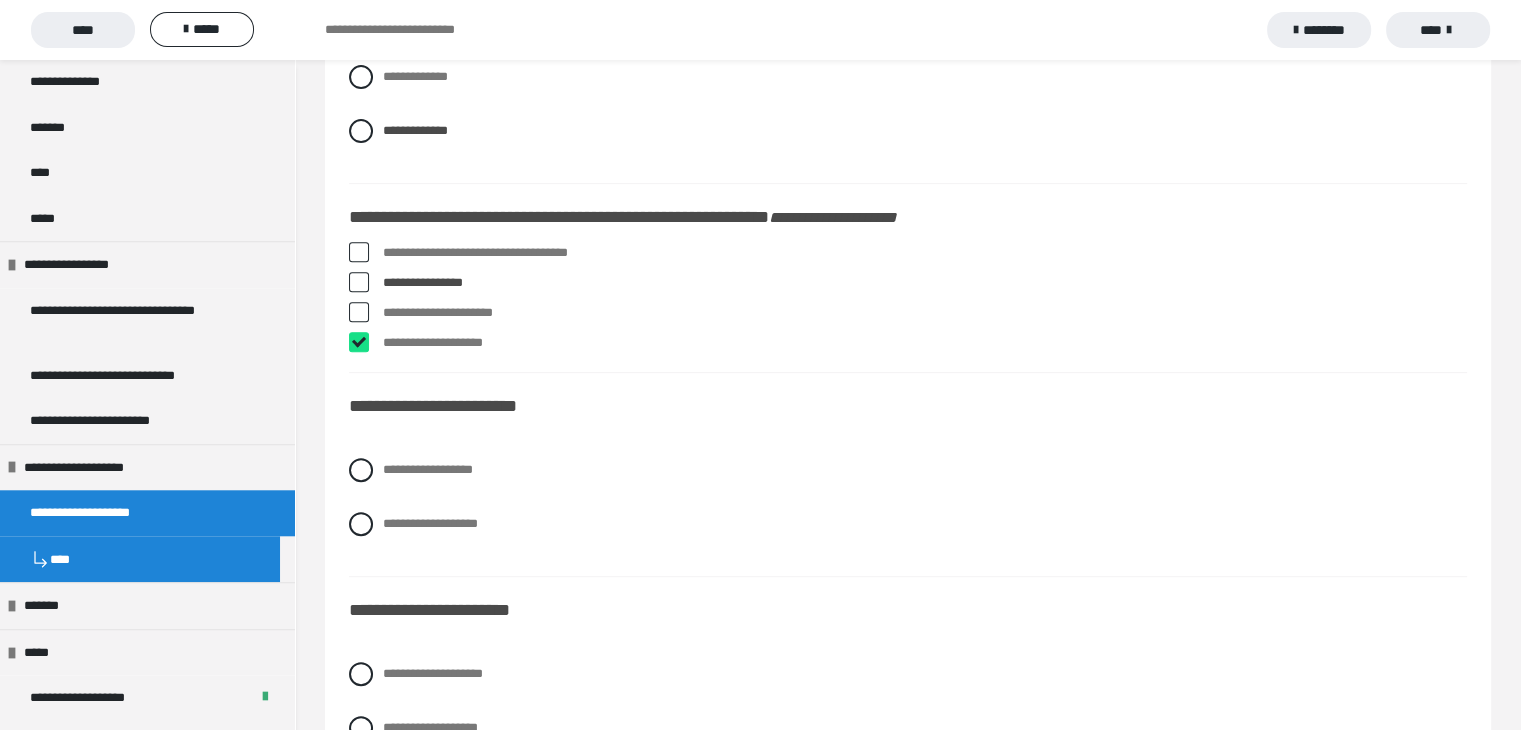 checkbox on "****" 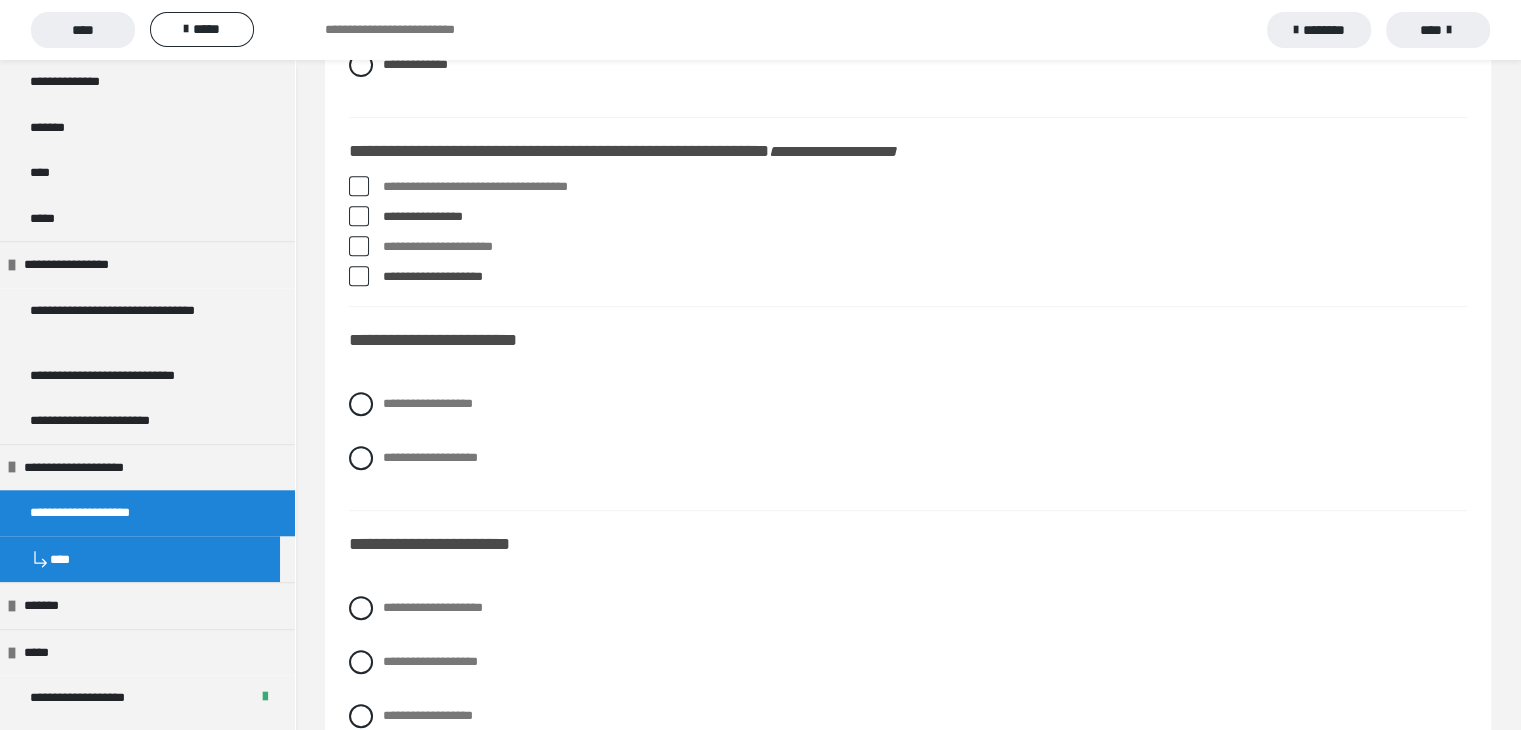 scroll, scrollTop: 900, scrollLeft: 0, axis: vertical 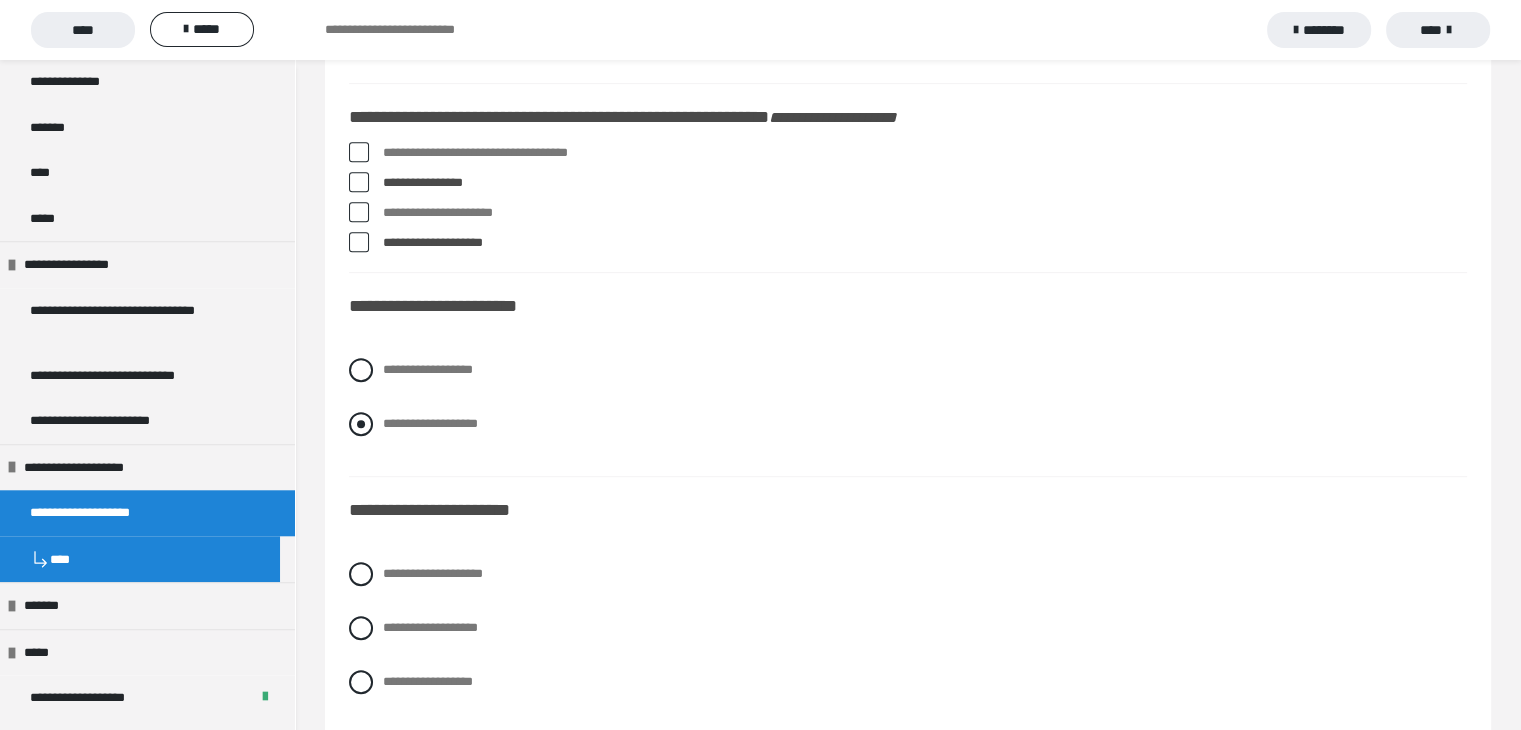 click at bounding box center (361, 424) 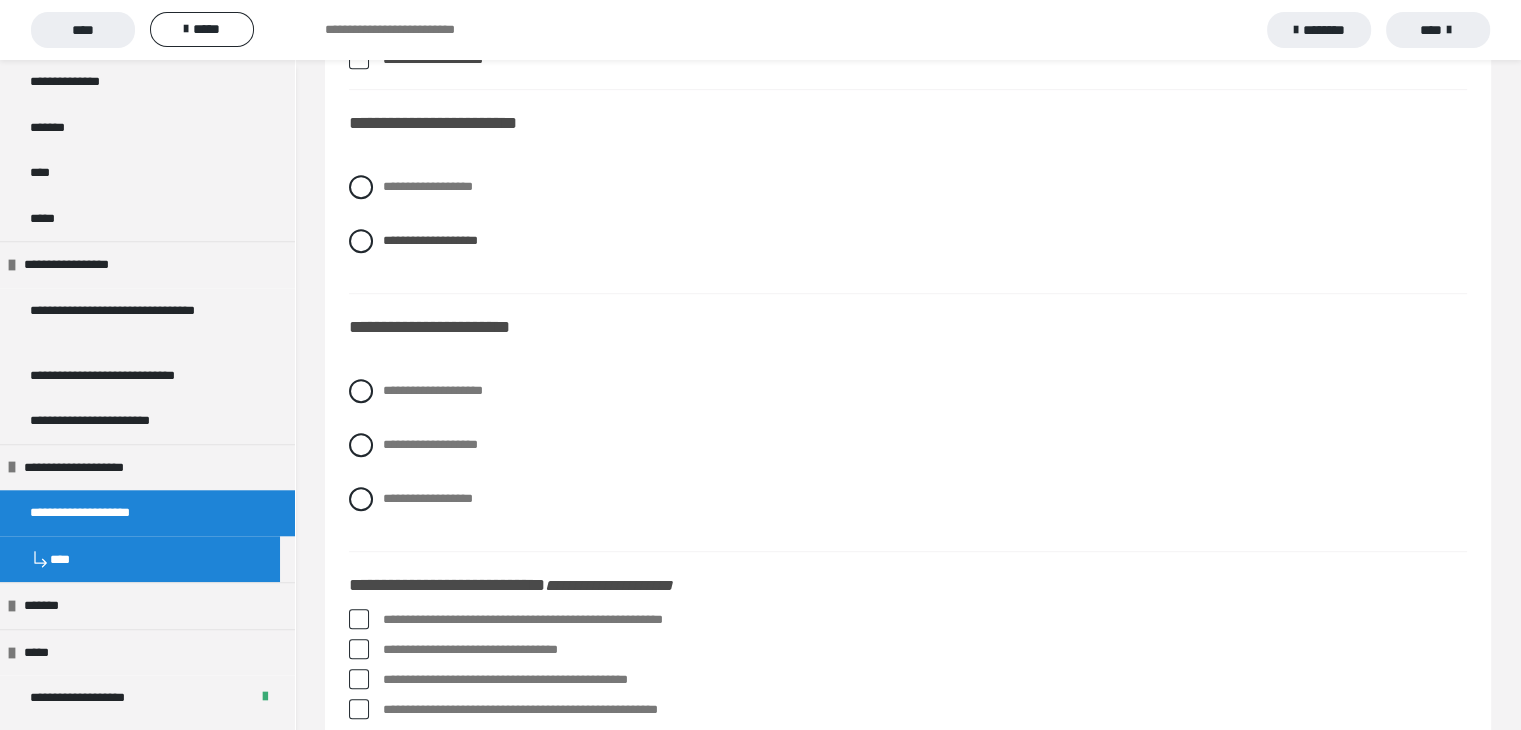 scroll, scrollTop: 1100, scrollLeft: 0, axis: vertical 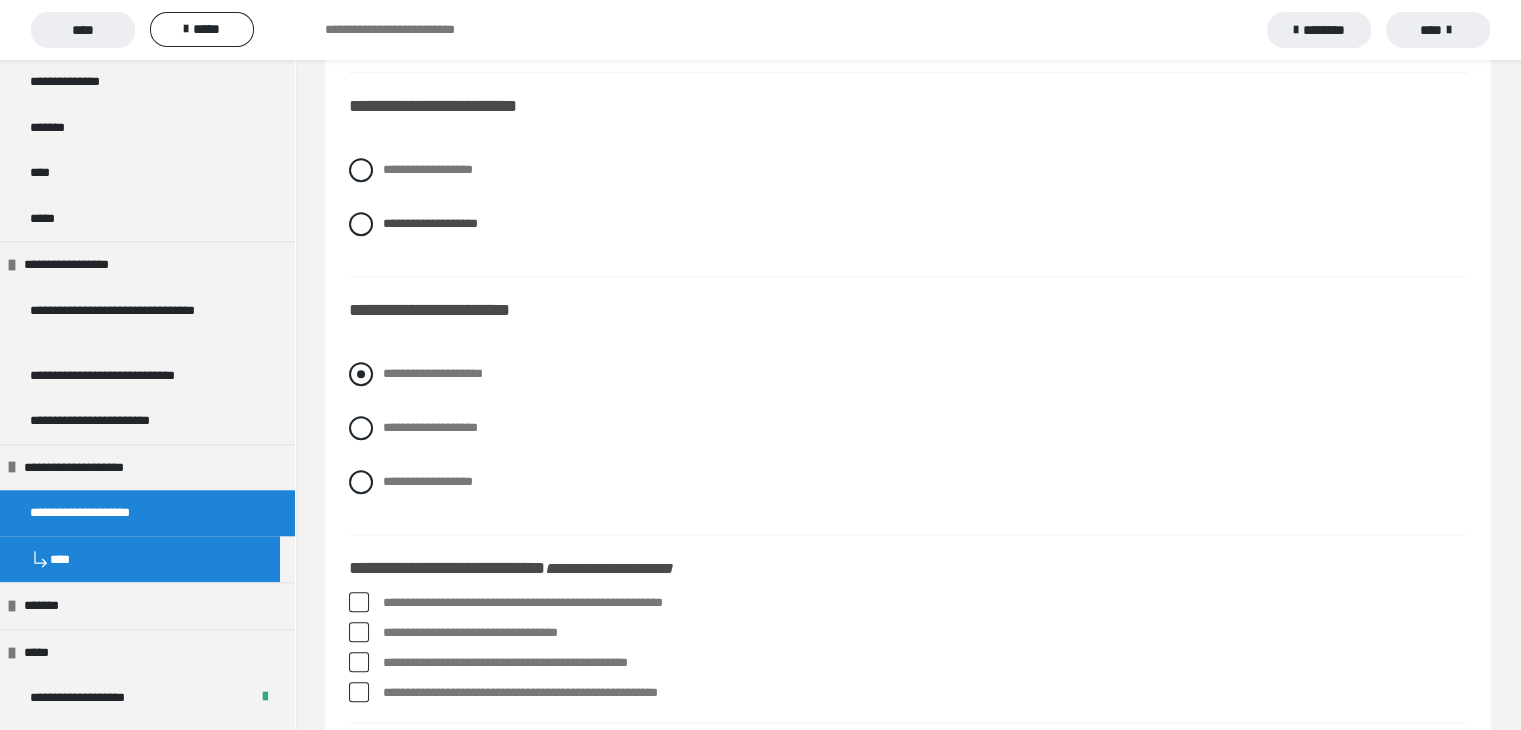 click at bounding box center [361, 374] 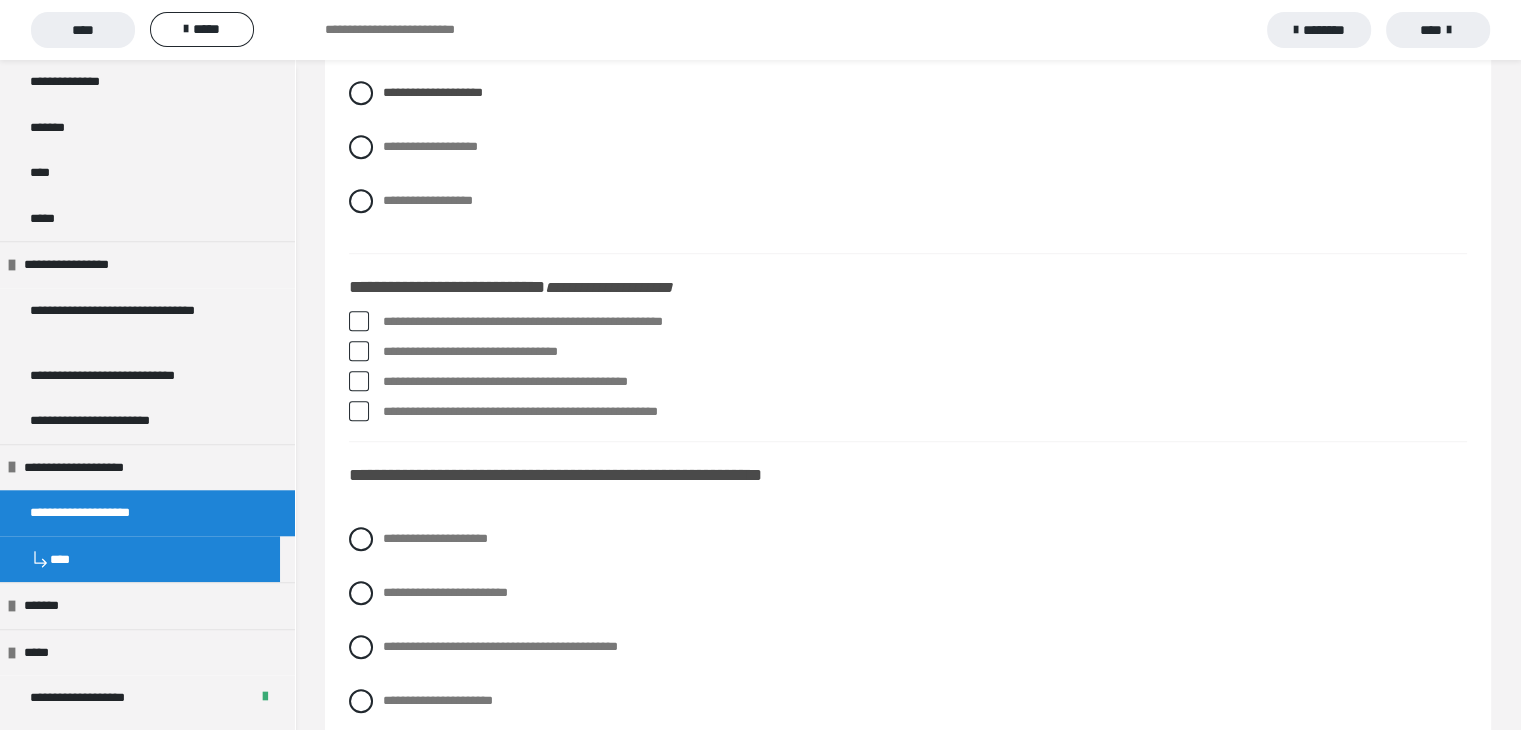 scroll, scrollTop: 1400, scrollLeft: 0, axis: vertical 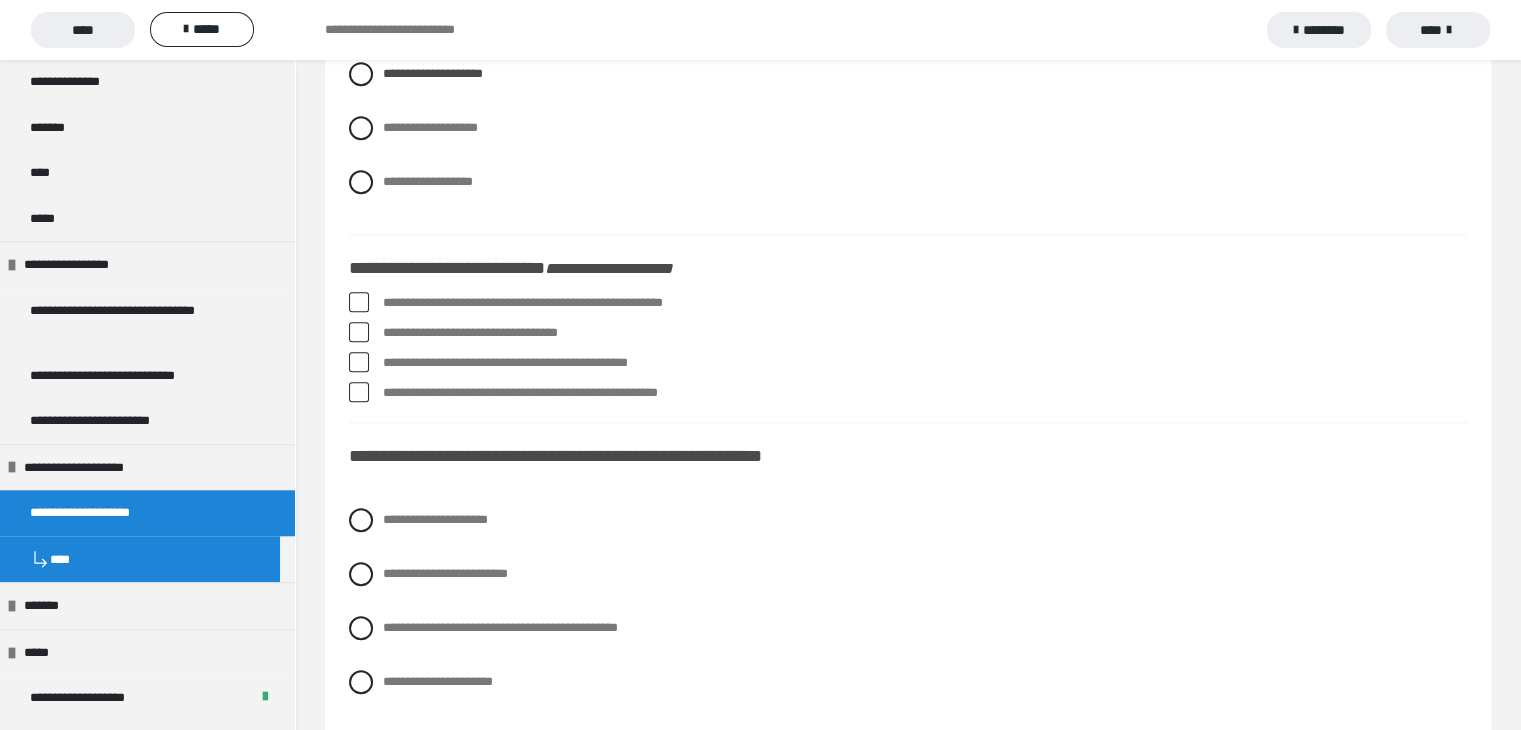 click at bounding box center (359, 302) 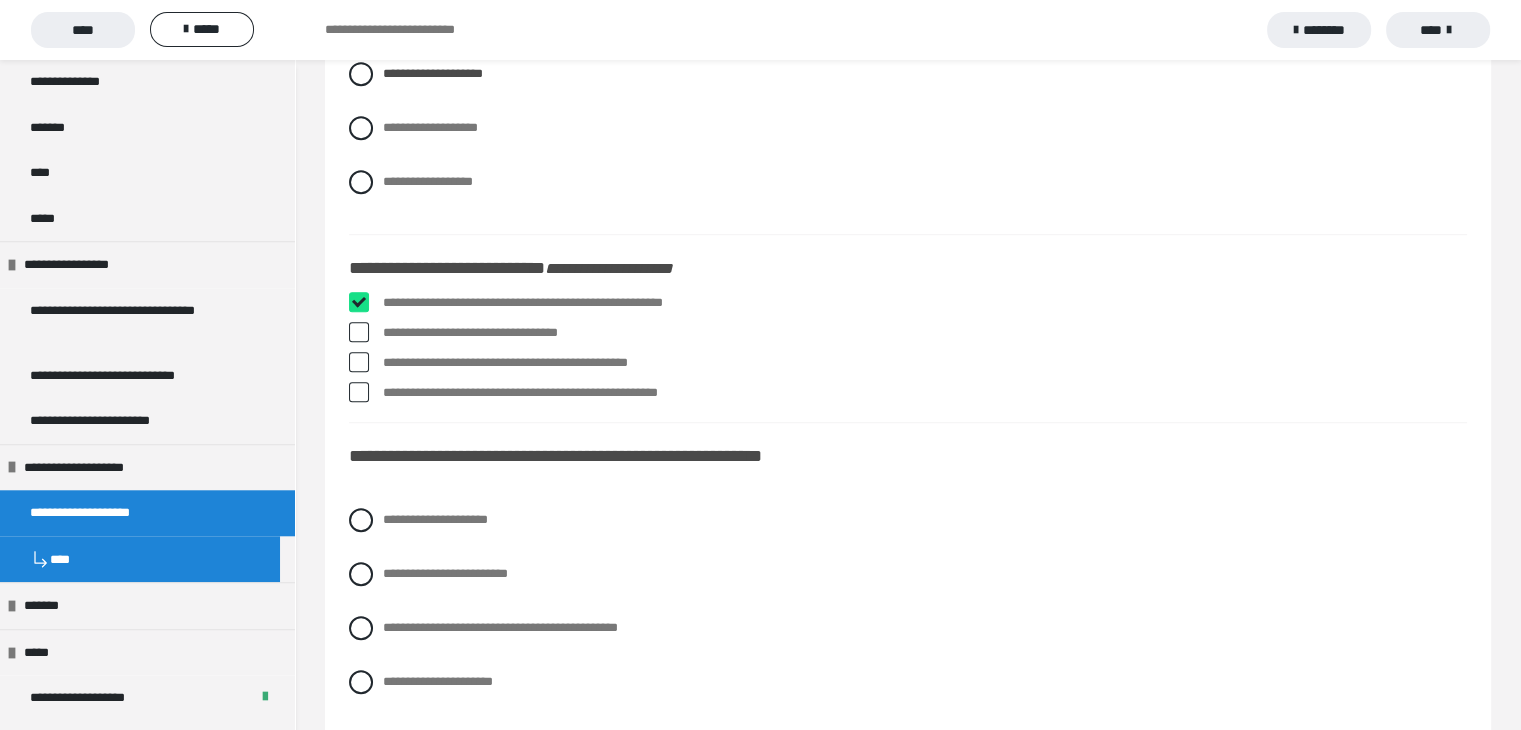 checkbox on "****" 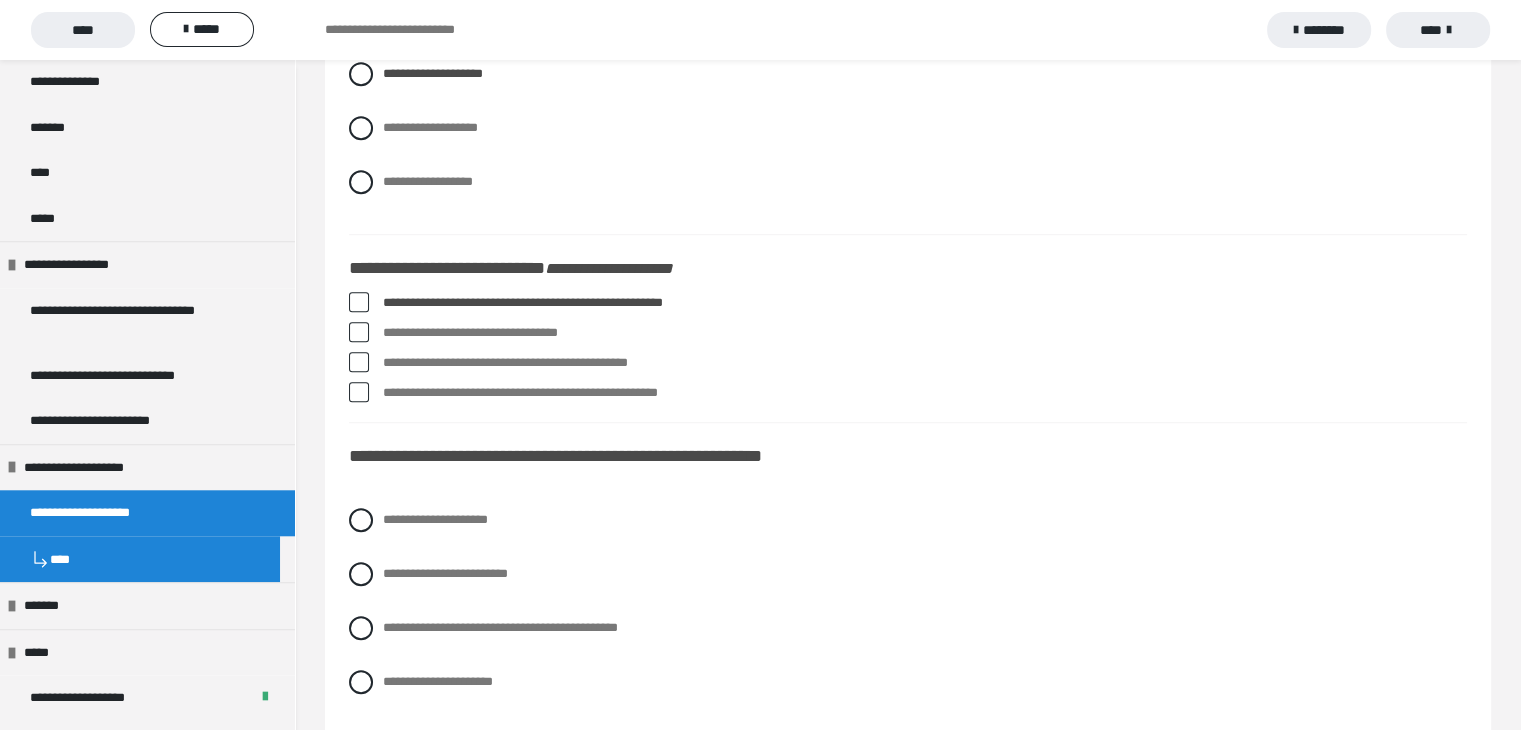 click at bounding box center [359, 332] 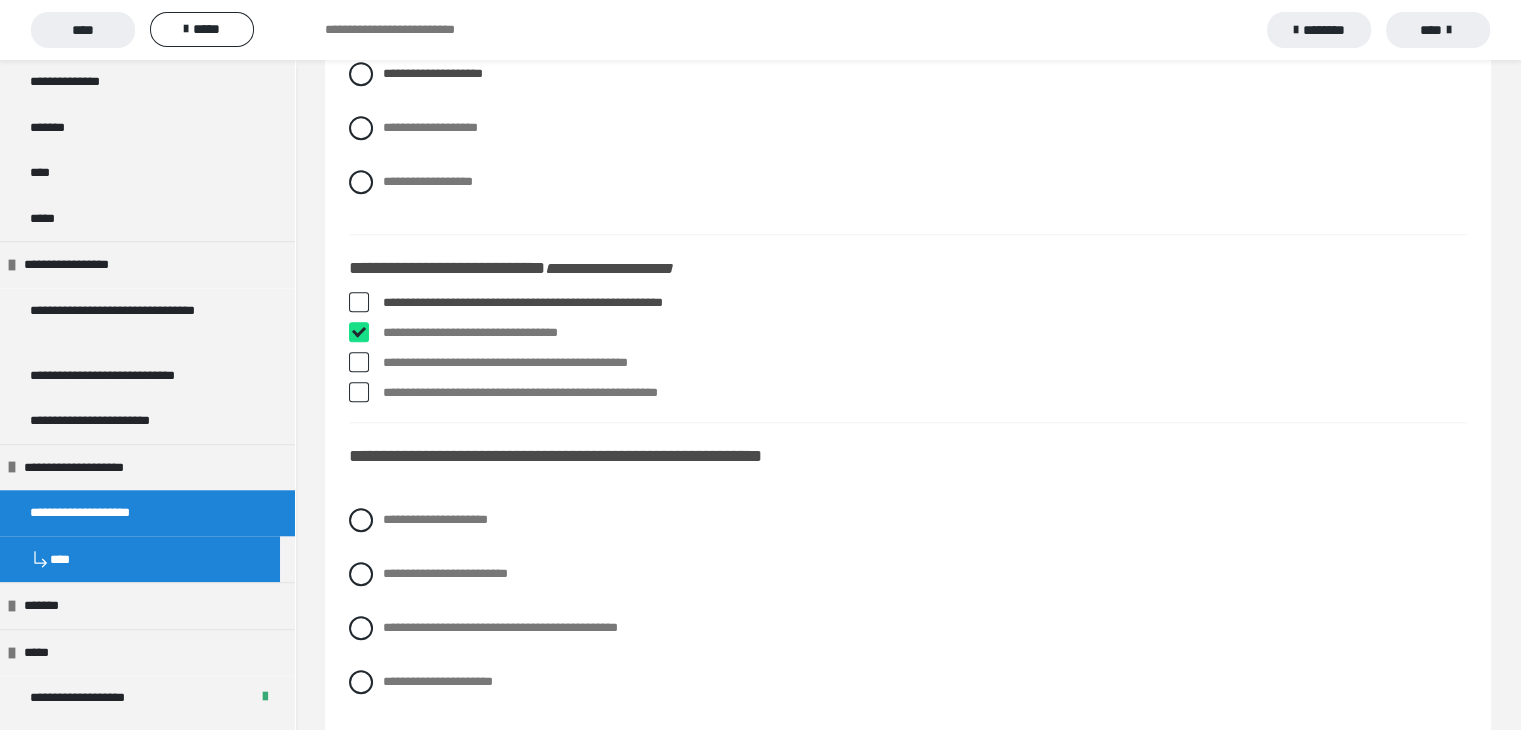 checkbox on "****" 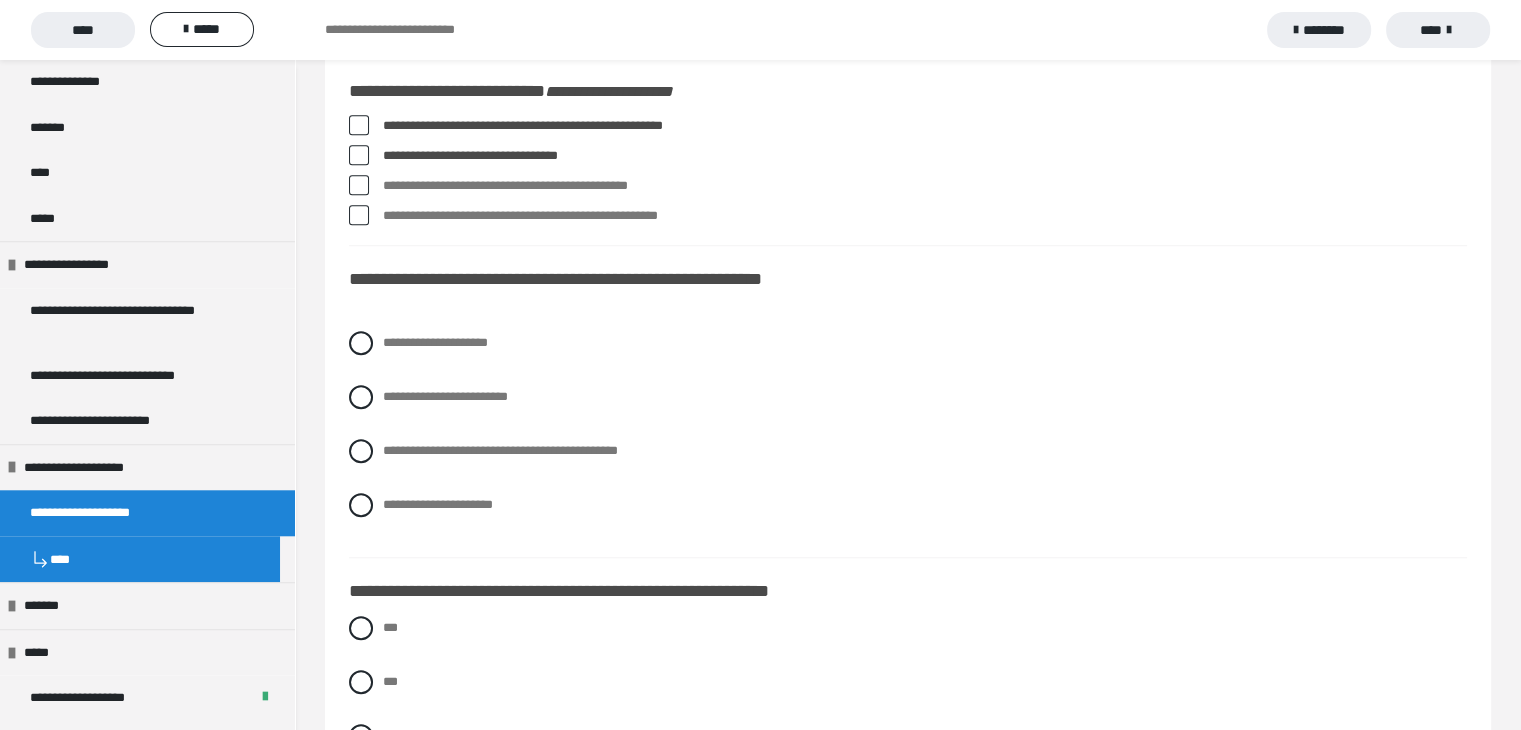 scroll, scrollTop: 1600, scrollLeft: 0, axis: vertical 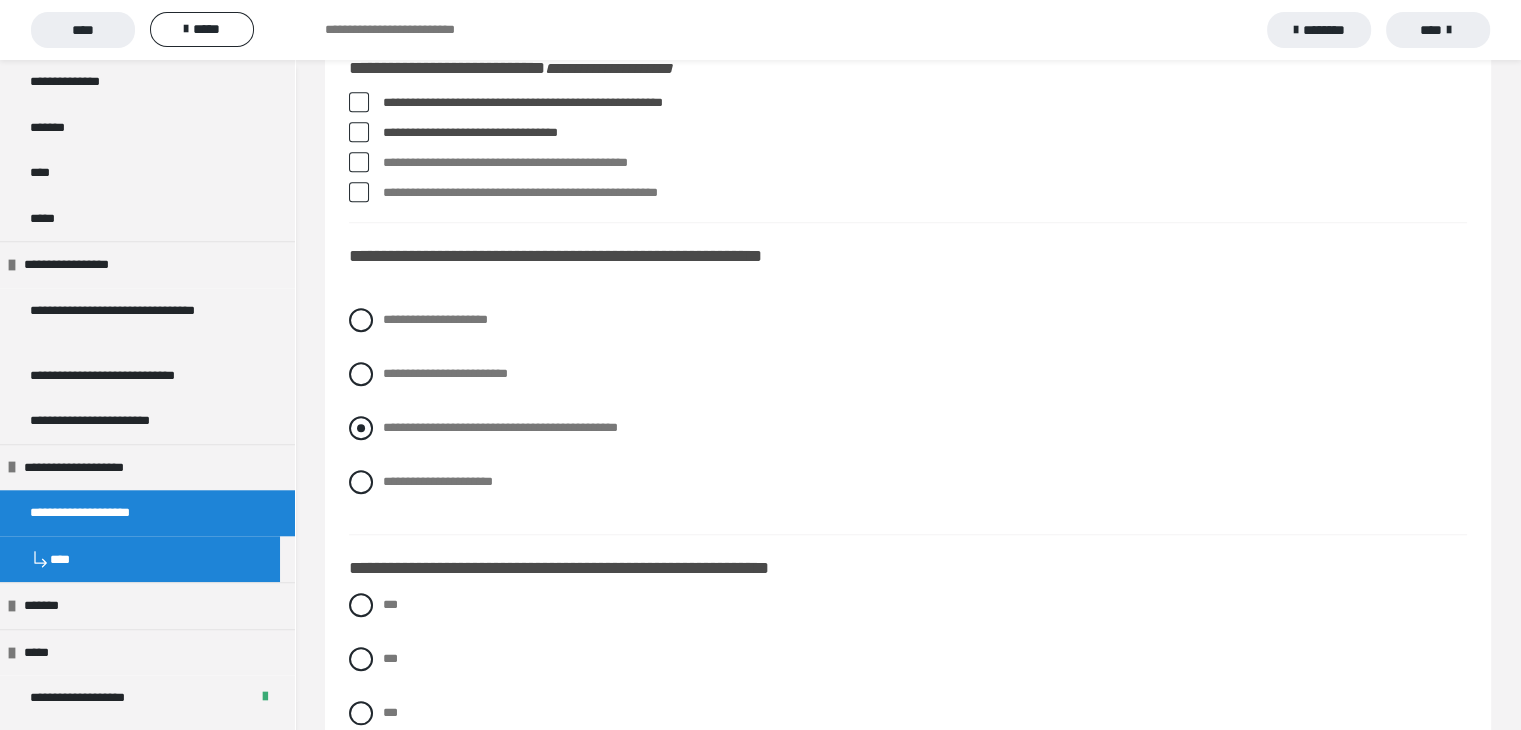 click at bounding box center (361, 428) 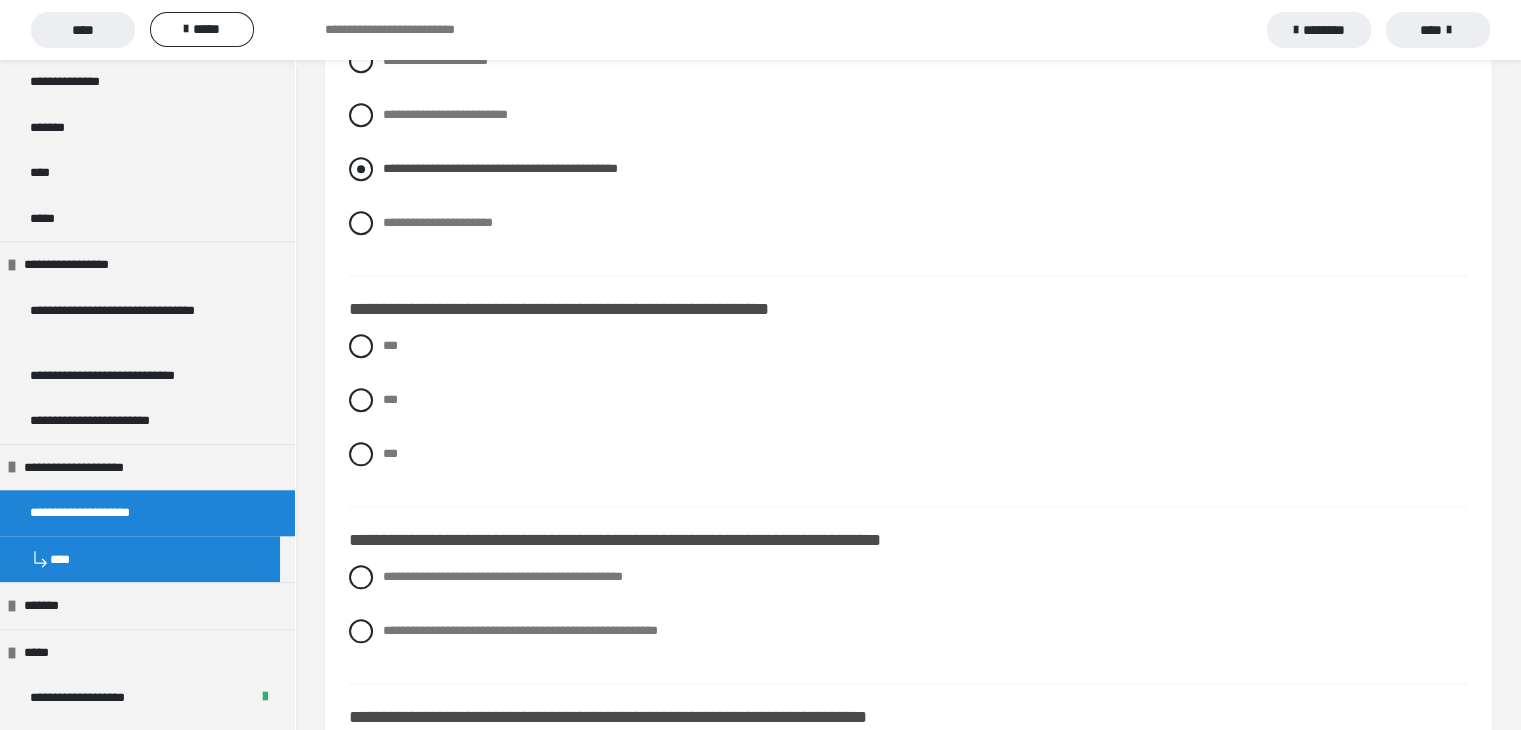 scroll, scrollTop: 1900, scrollLeft: 0, axis: vertical 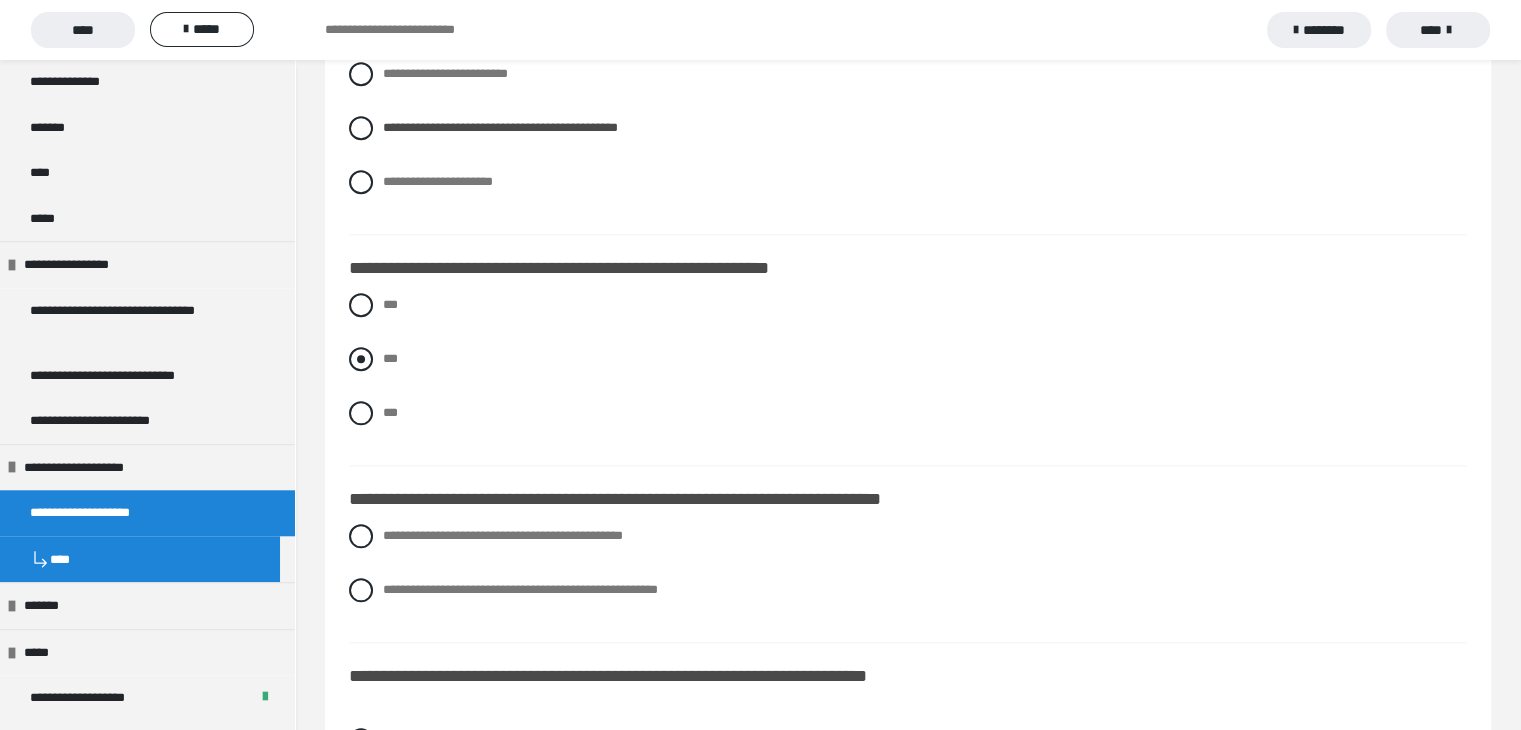 click at bounding box center (361, 359) 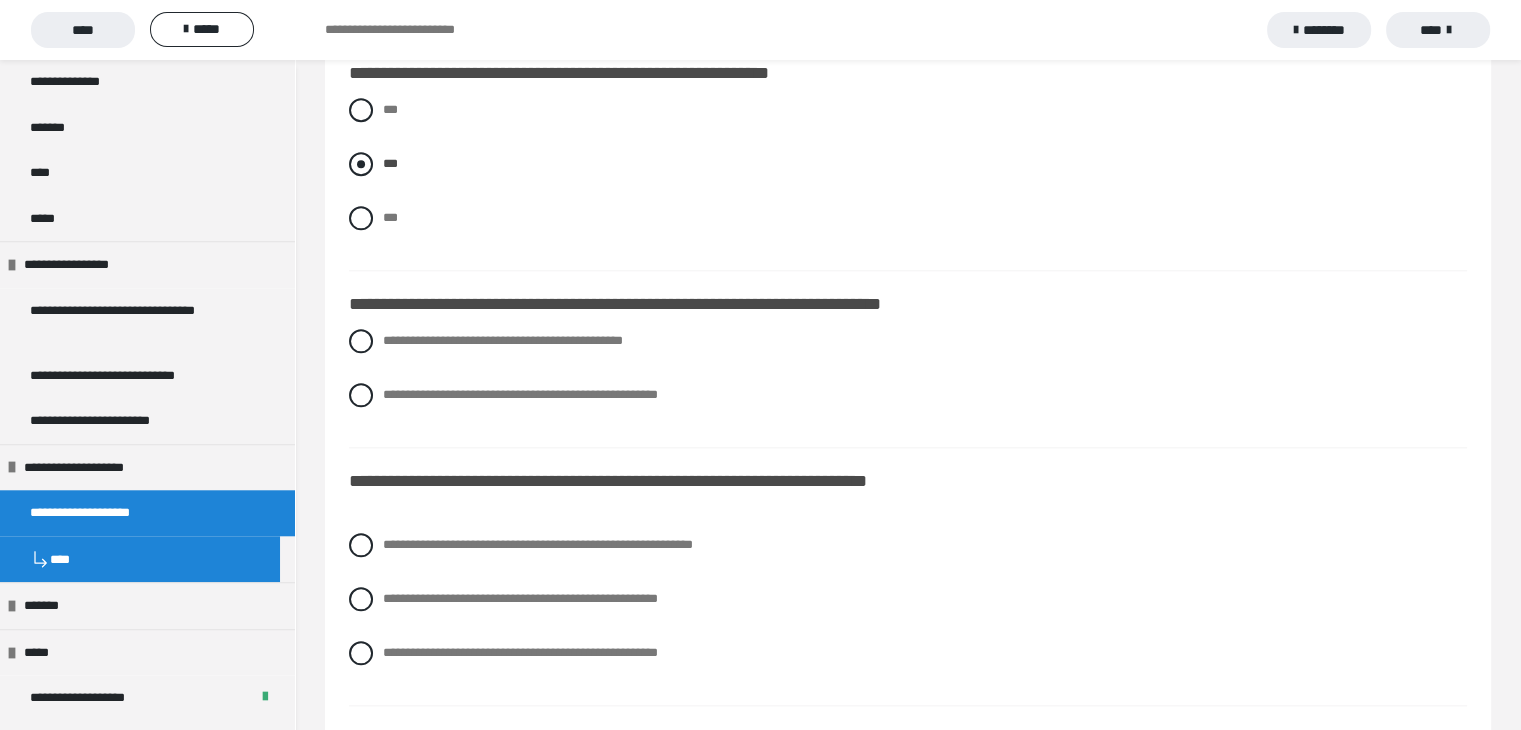 scroll, scrollTop: 2100, scrollLeft: 0, axis: vertical 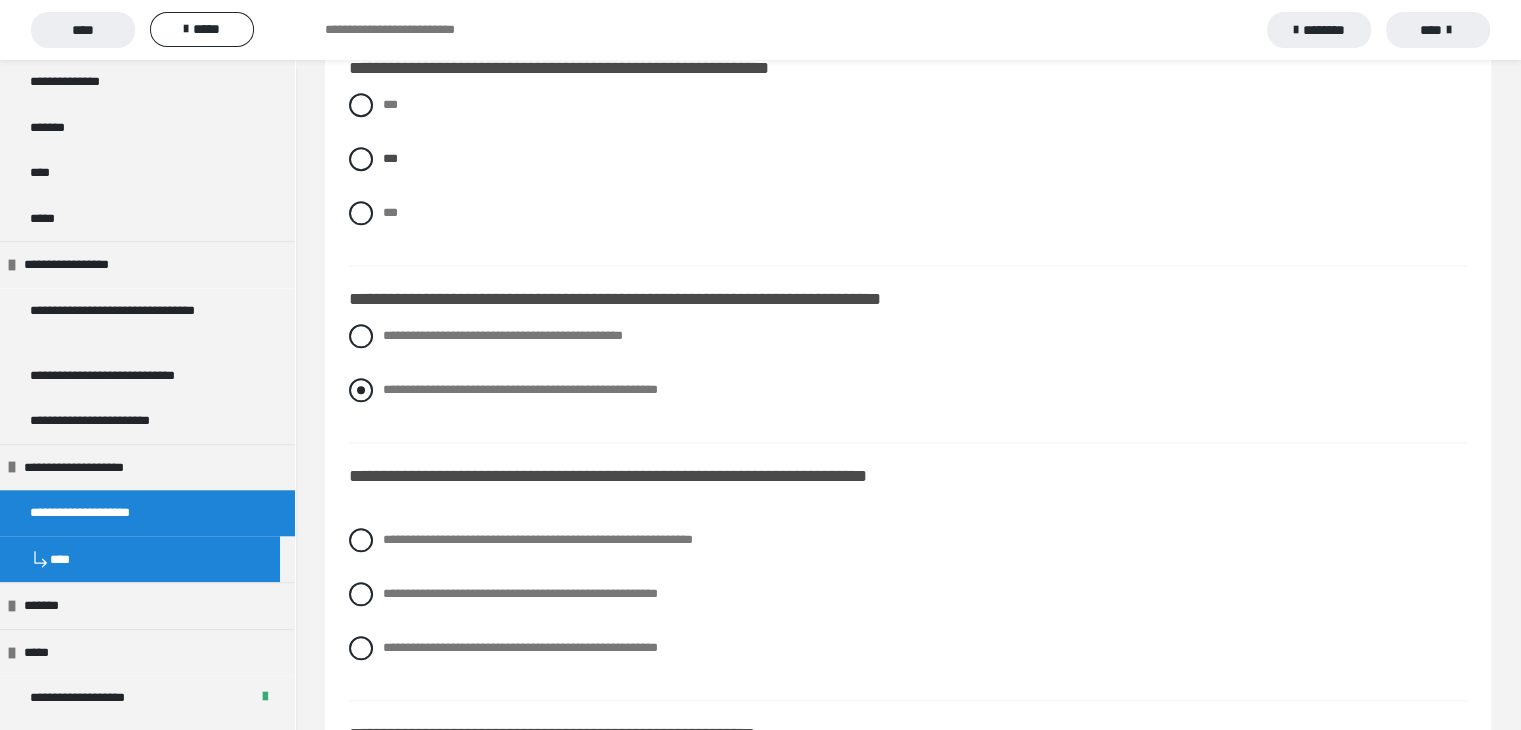 click at bounding box center (361, 390) 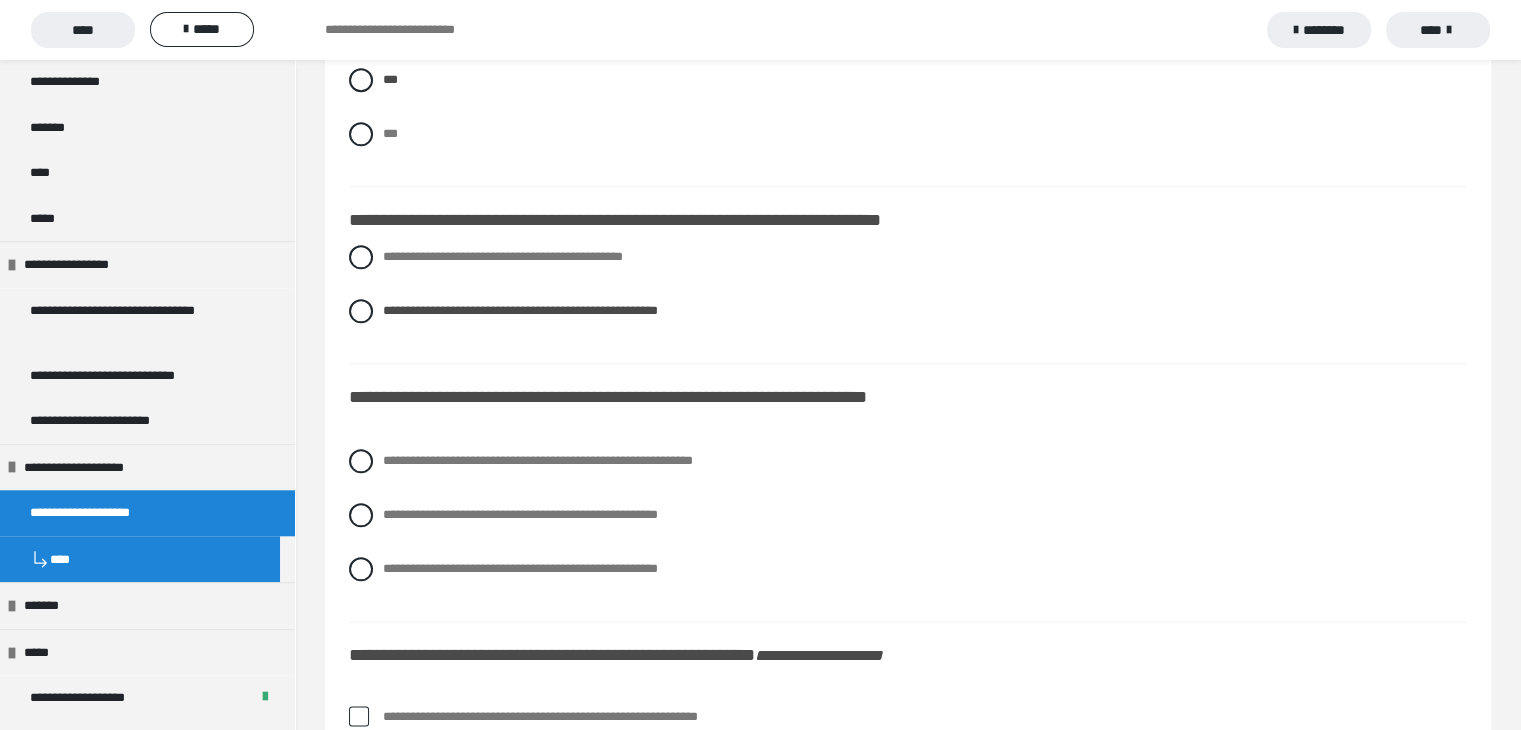 scroll, scrollTop: 2300, scrollLeft: 0, axis: vertical 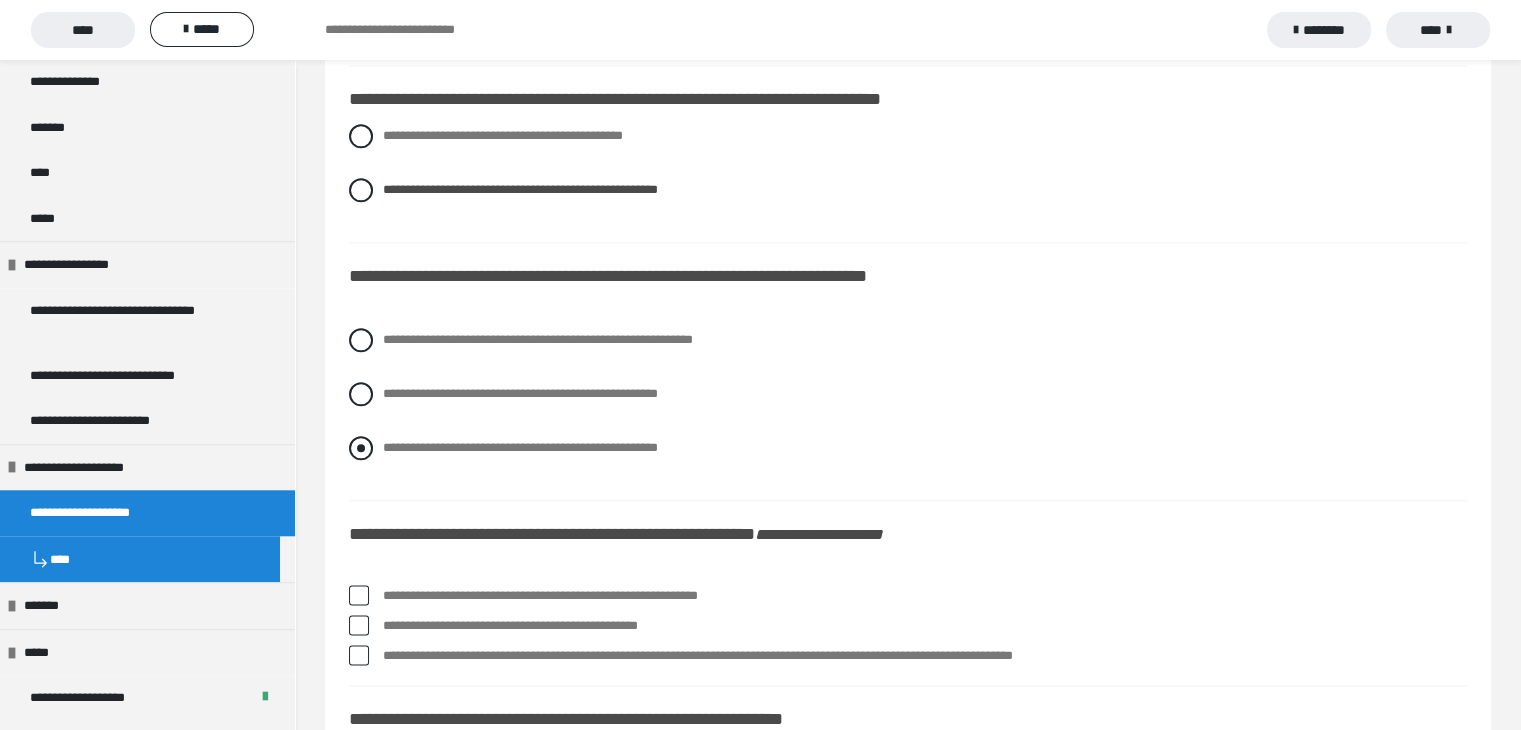 click on "**********" at bounding box center [908, 448] 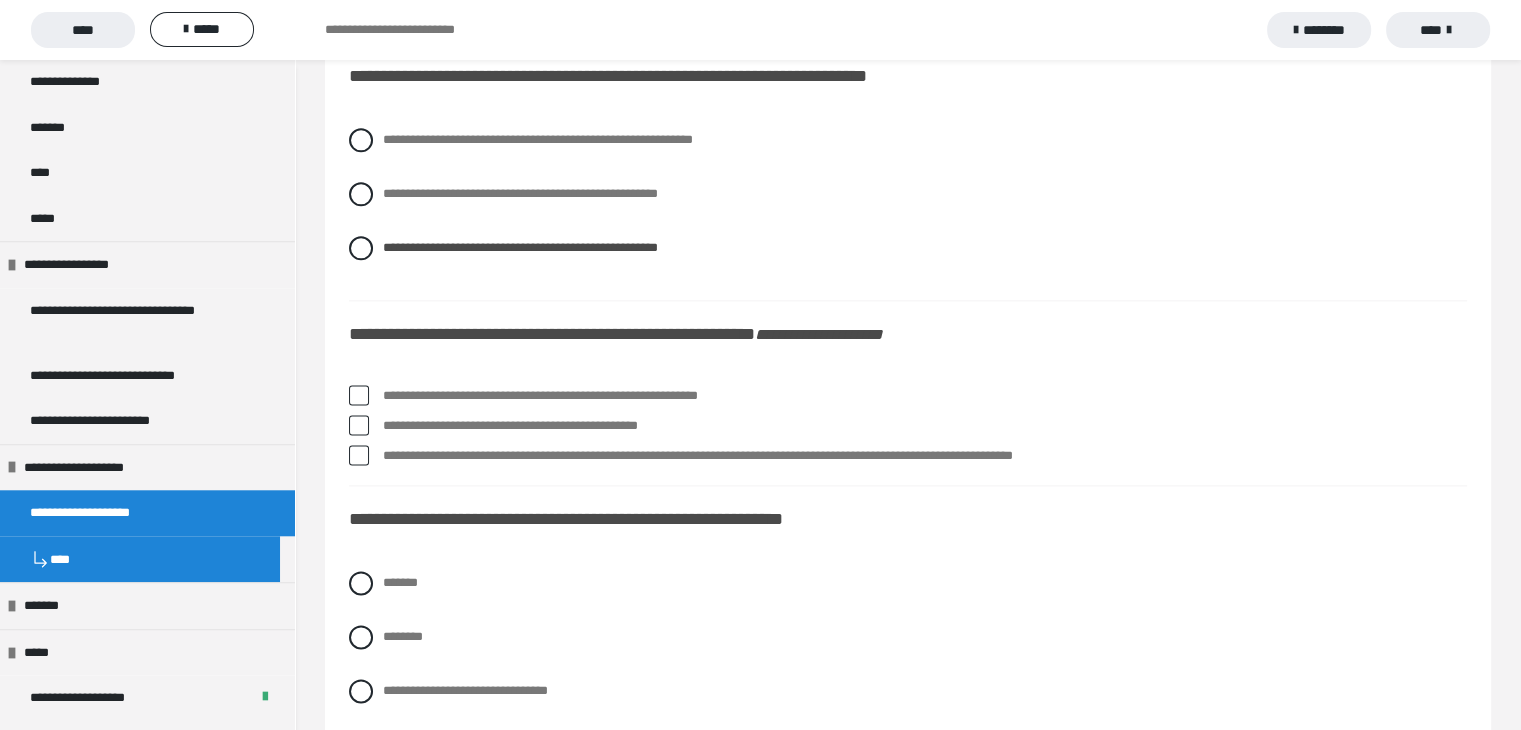 scroll, scrollTop: 2600, scrollLeft: 0, axis: vertical 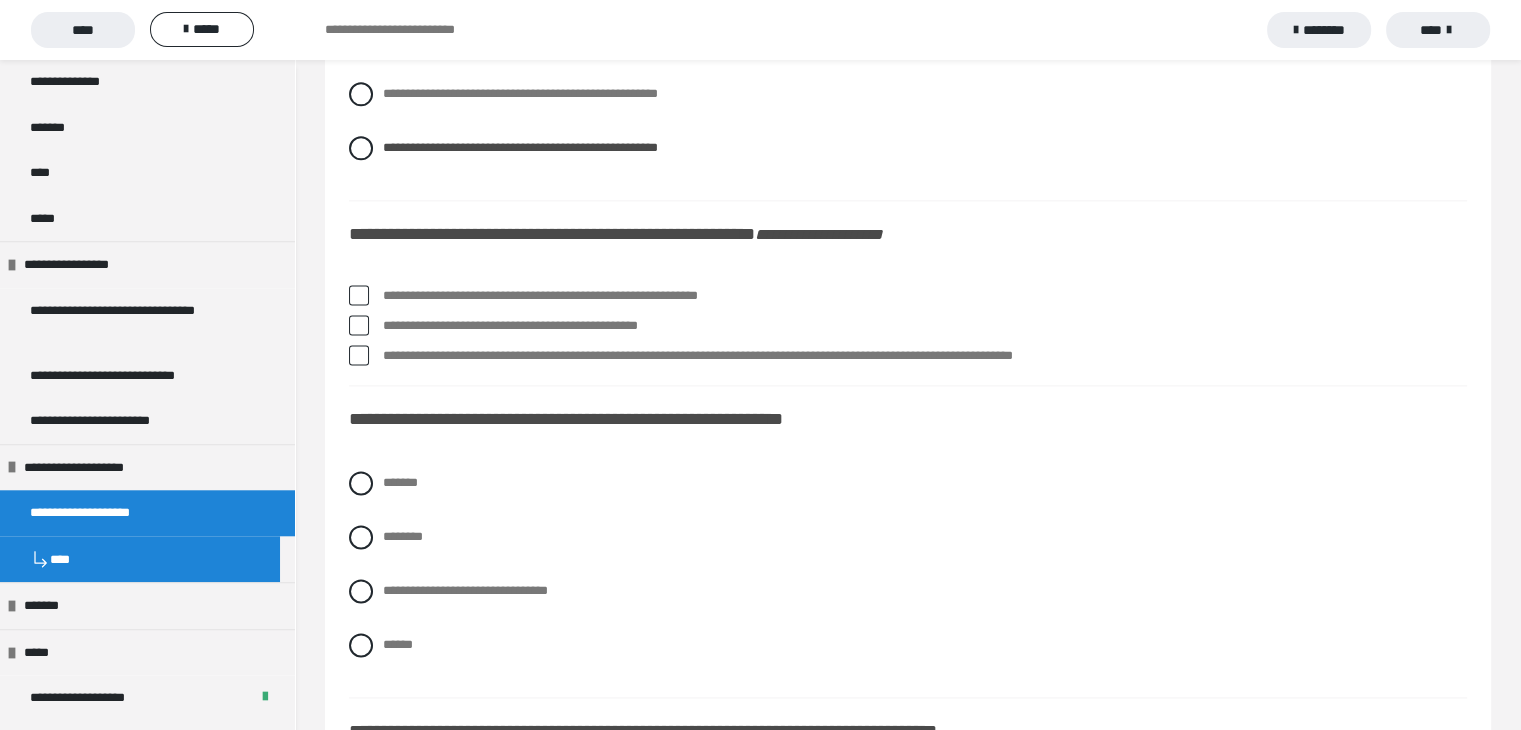 click at bounding box center (359, 295) 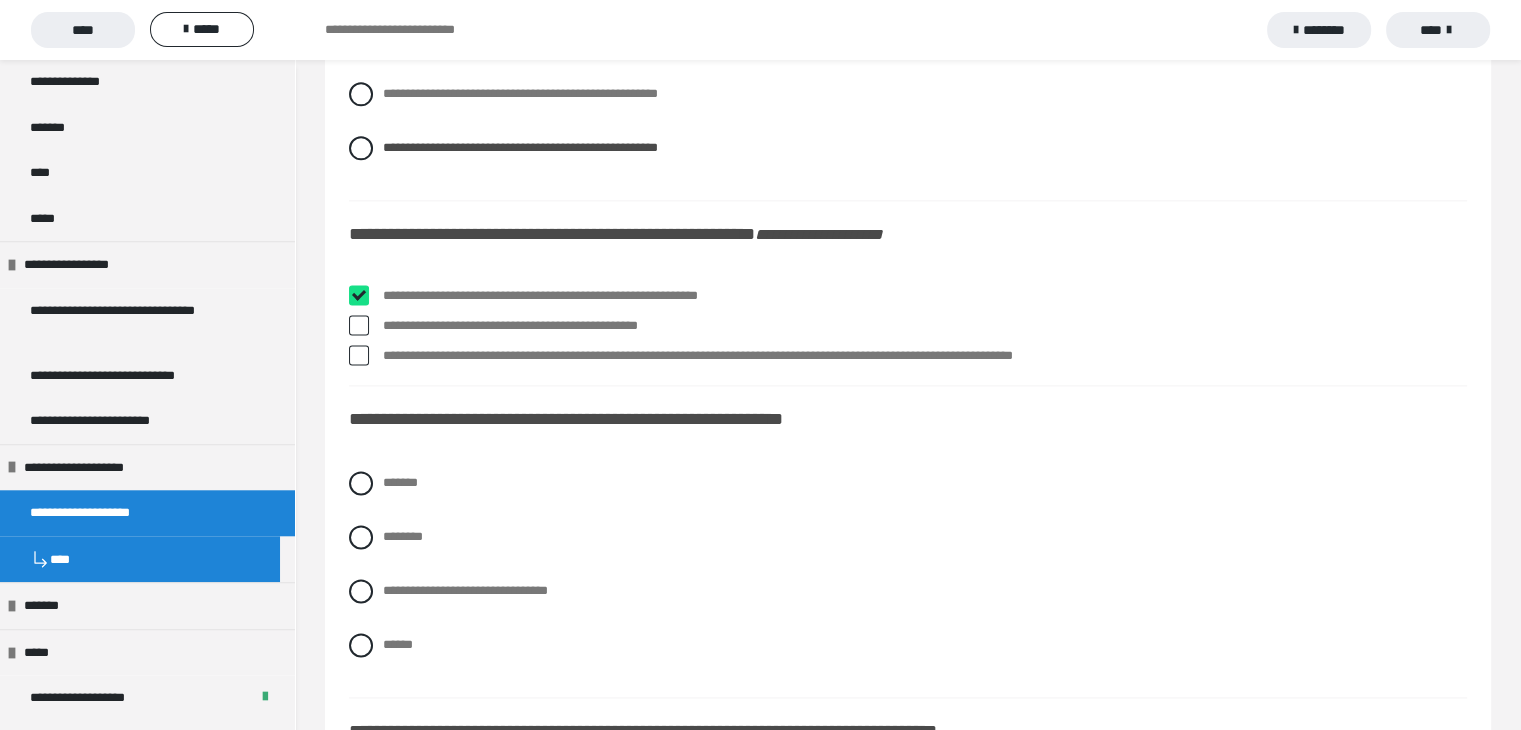 checkbox on "****" 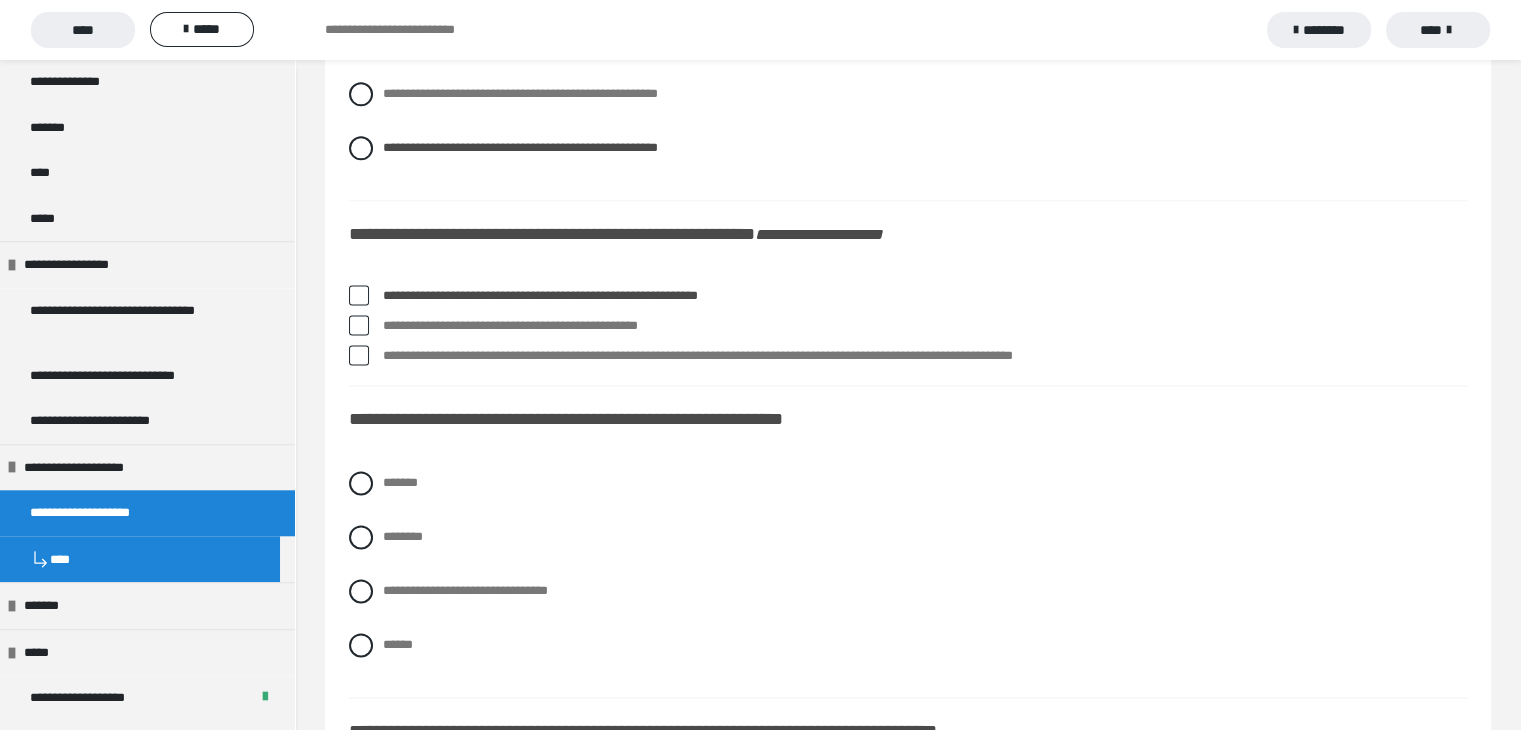 click at bounding box center [359, 325] 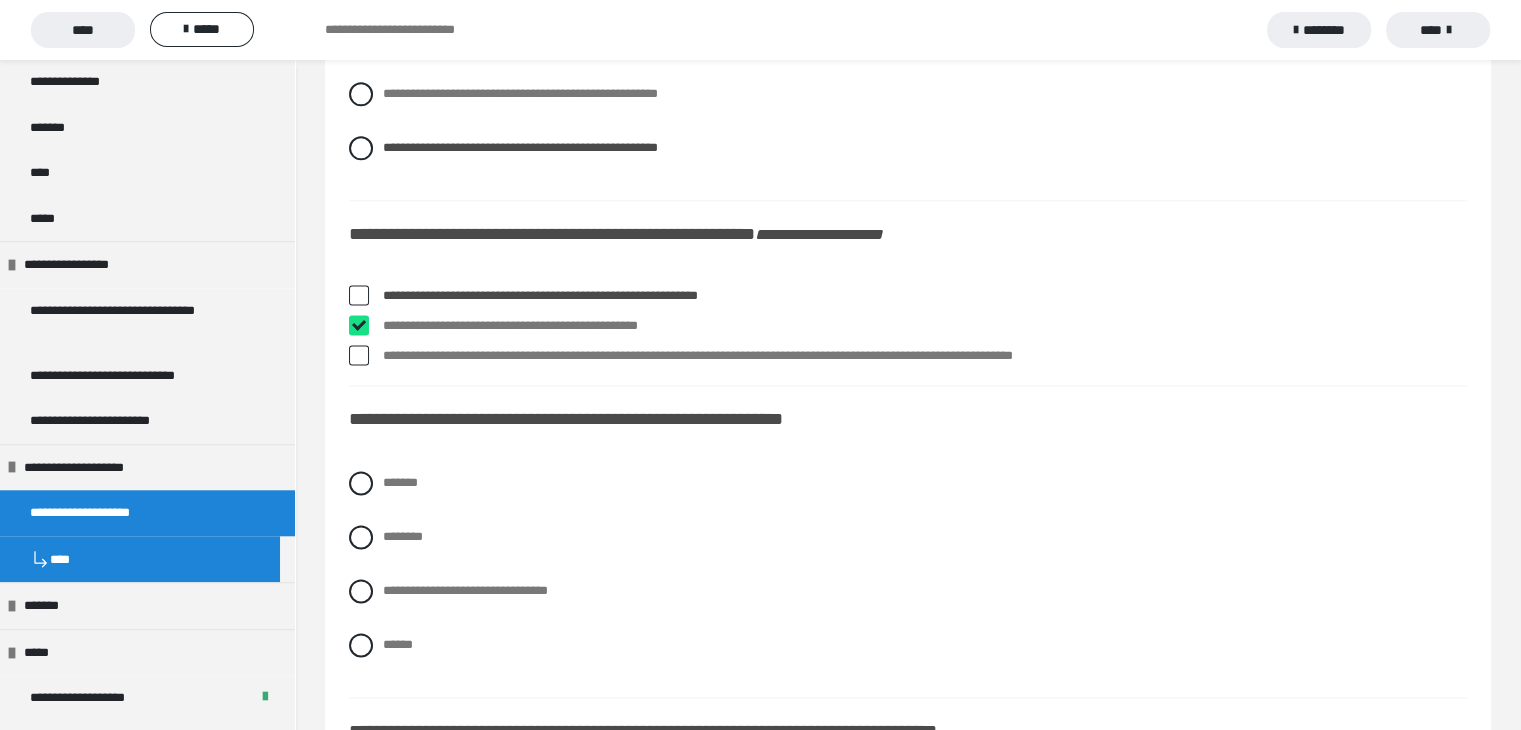 checkbox on "****" 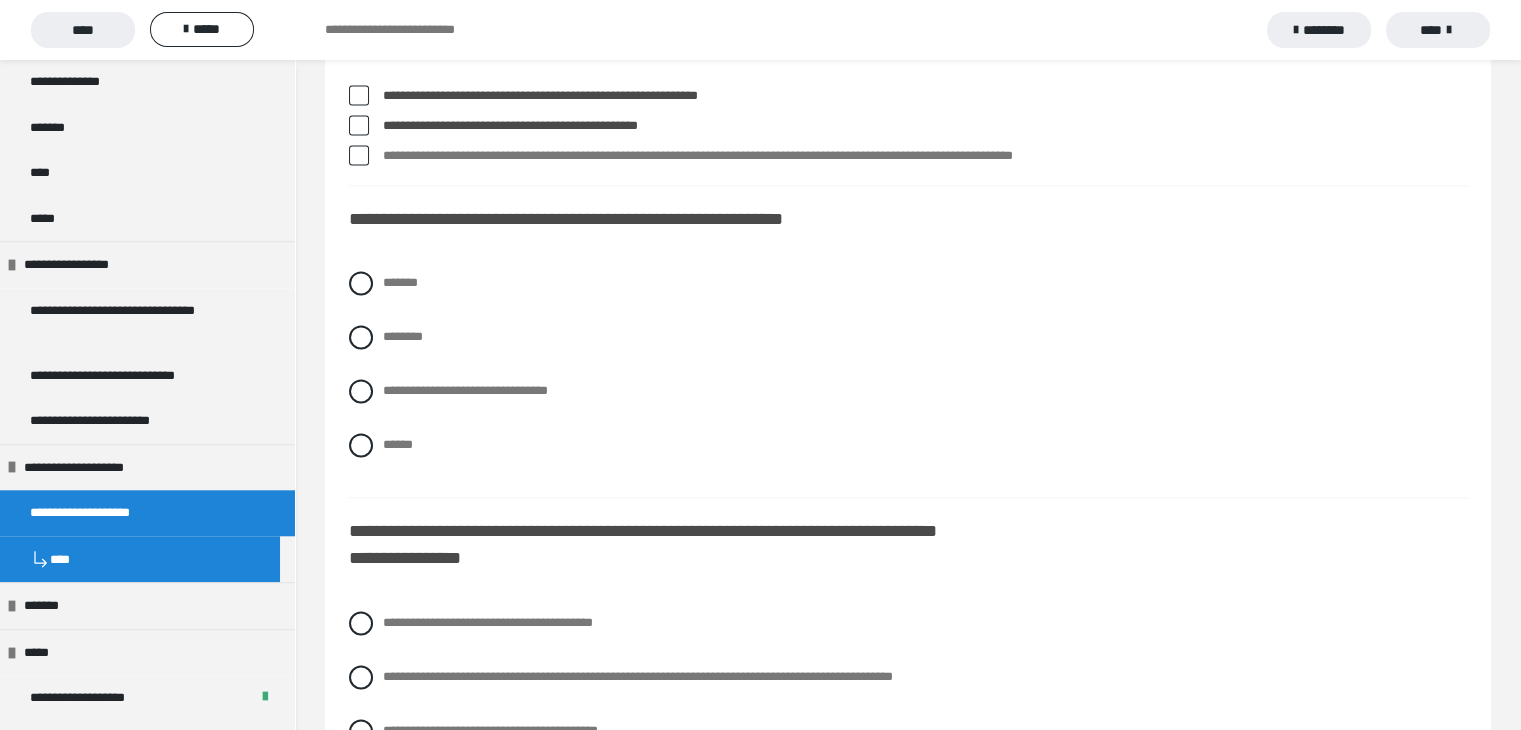 scroll, scrollTop: 2900, scrollLeft: 0, axis: vertical 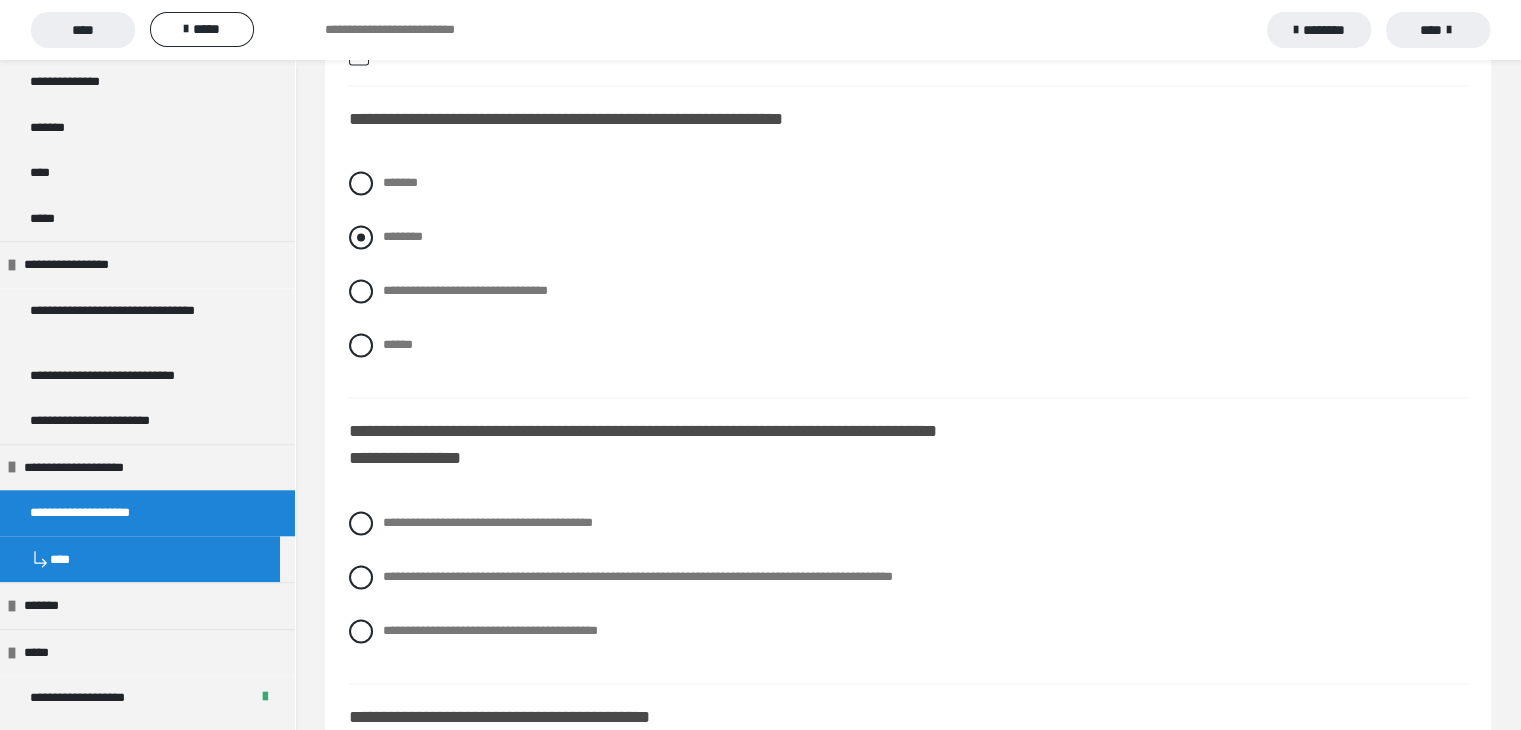 click at bounding box center [361, 237] 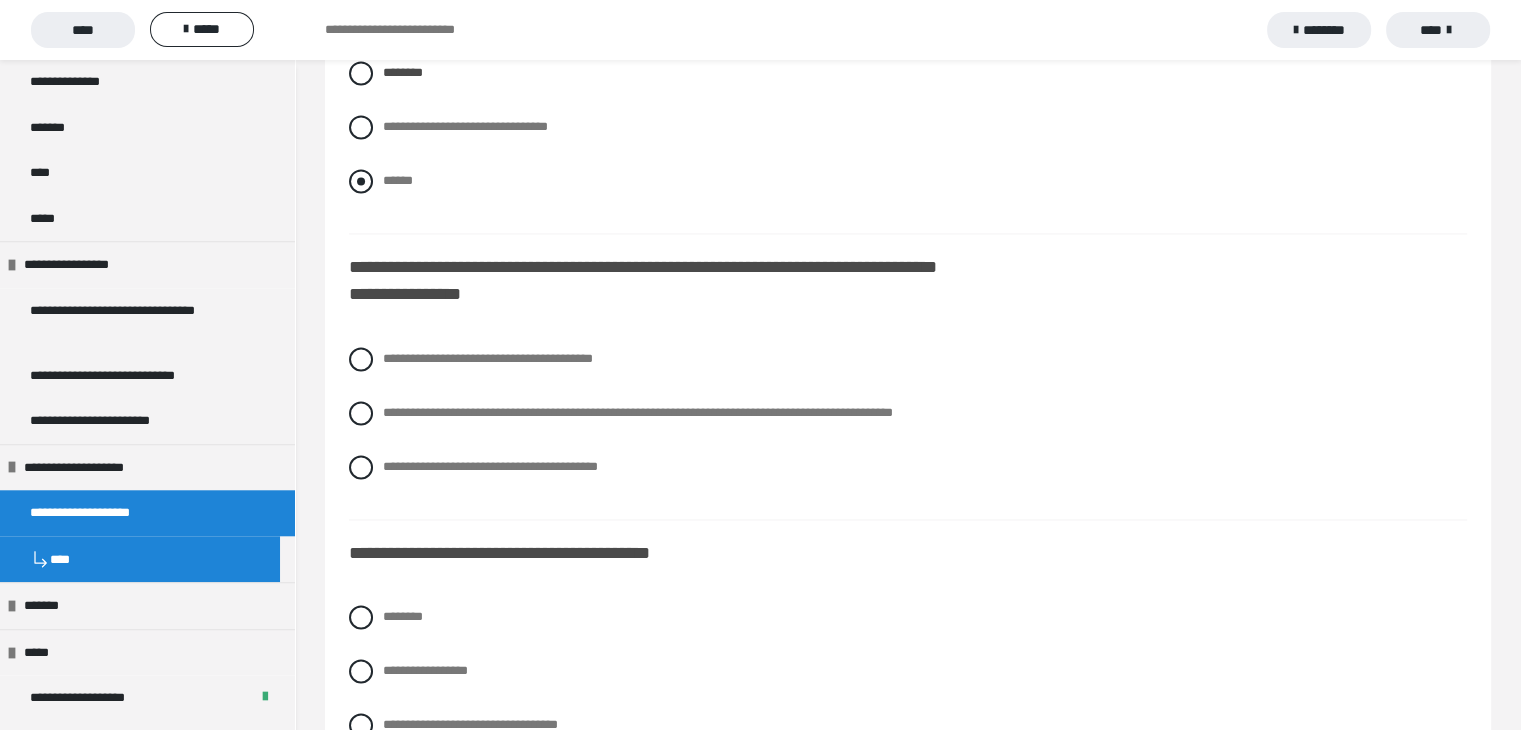 scroll, scrollTop: 3100, scrollLeft: 0, axis: vertical 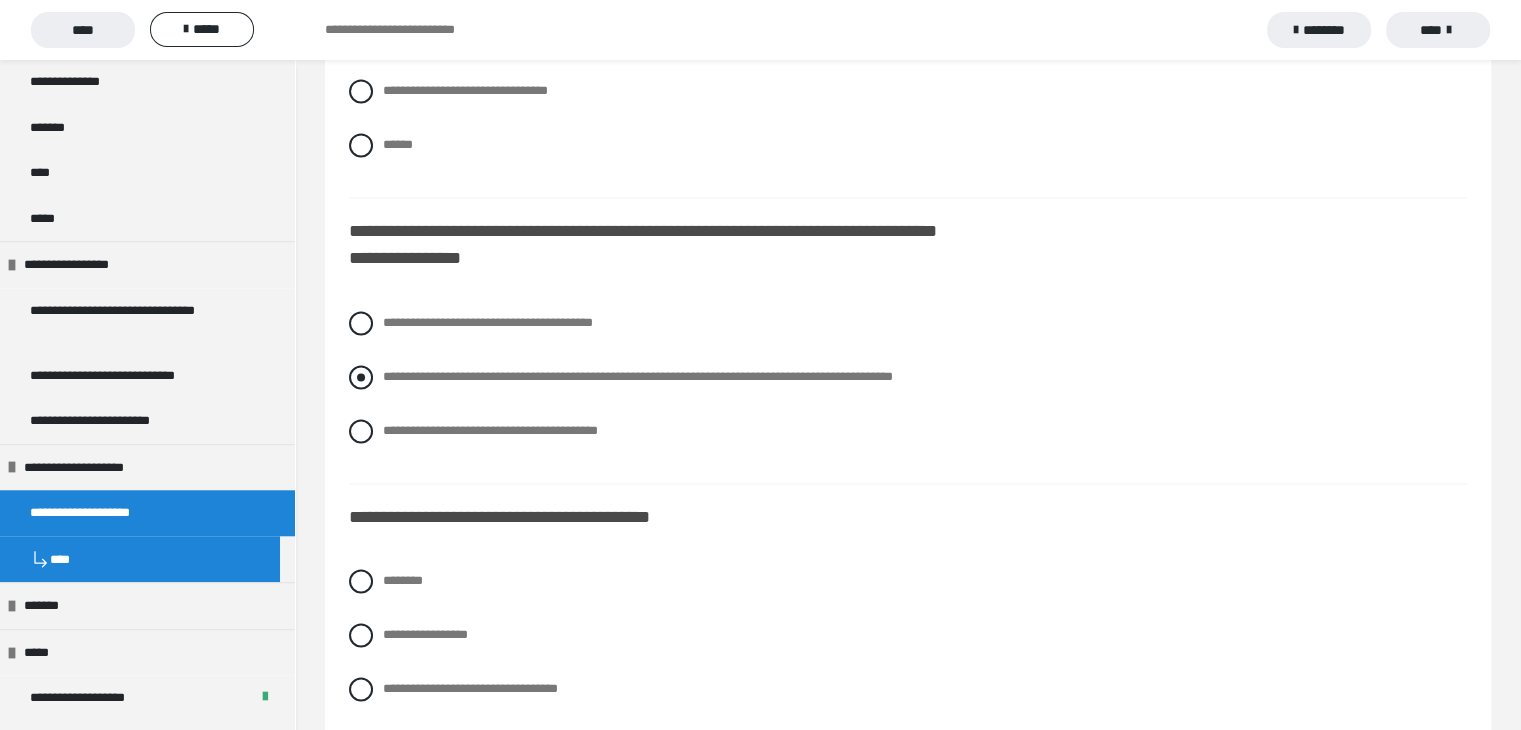 click at bounding box center [361, 377] 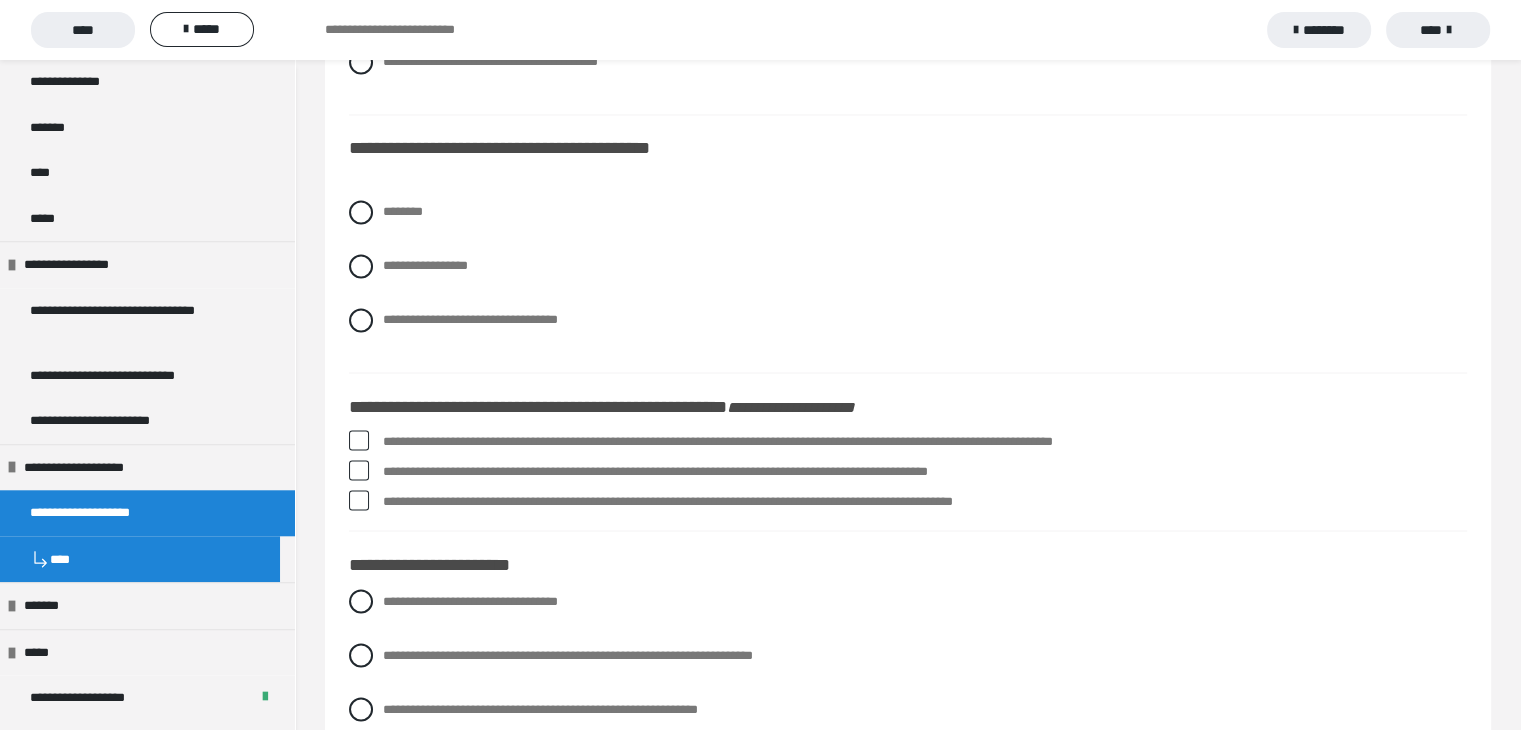 scroll, scrollTop: 3500, scrollLeft: 0, axis: vertical 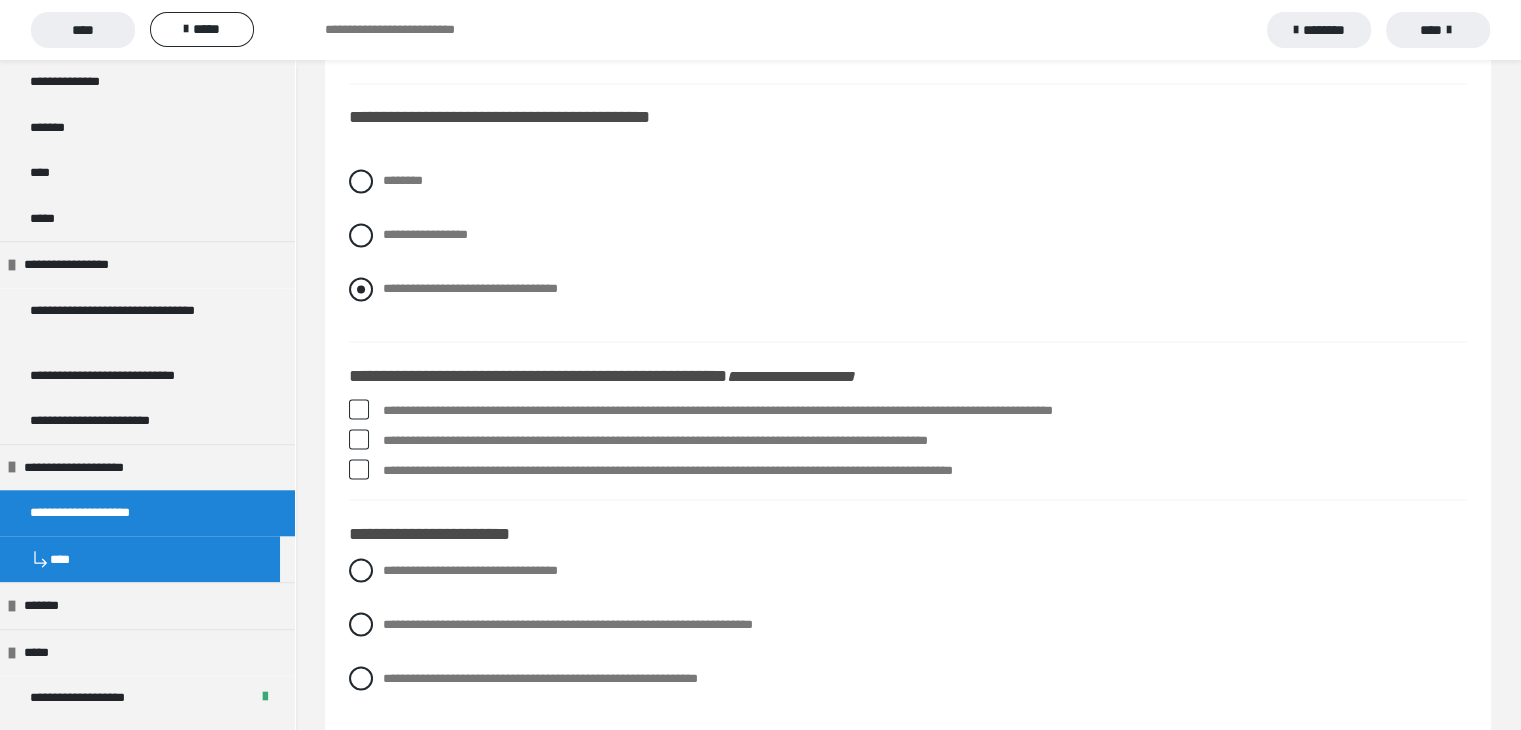click at bounding box center (361, 289) 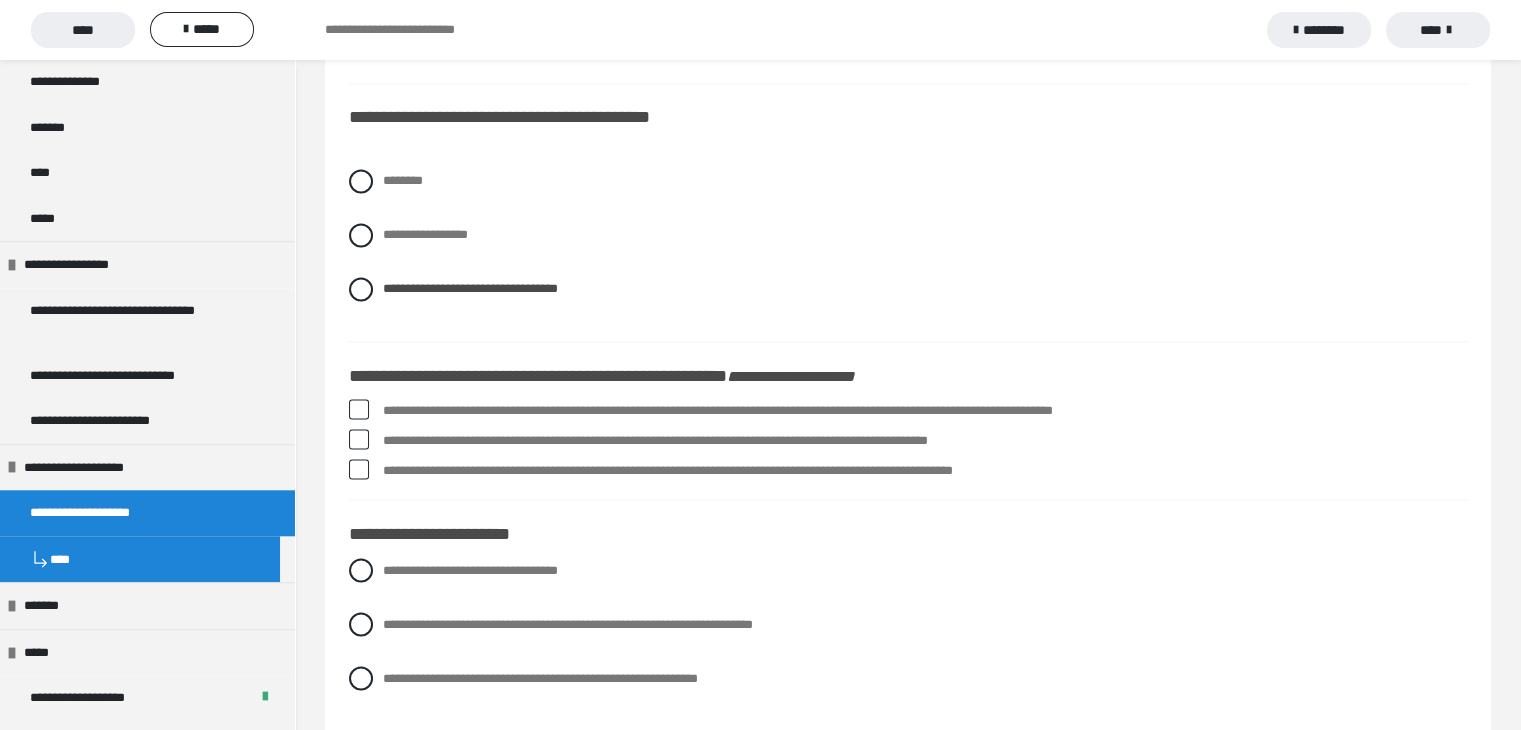 click at bounding box center (359, 439) 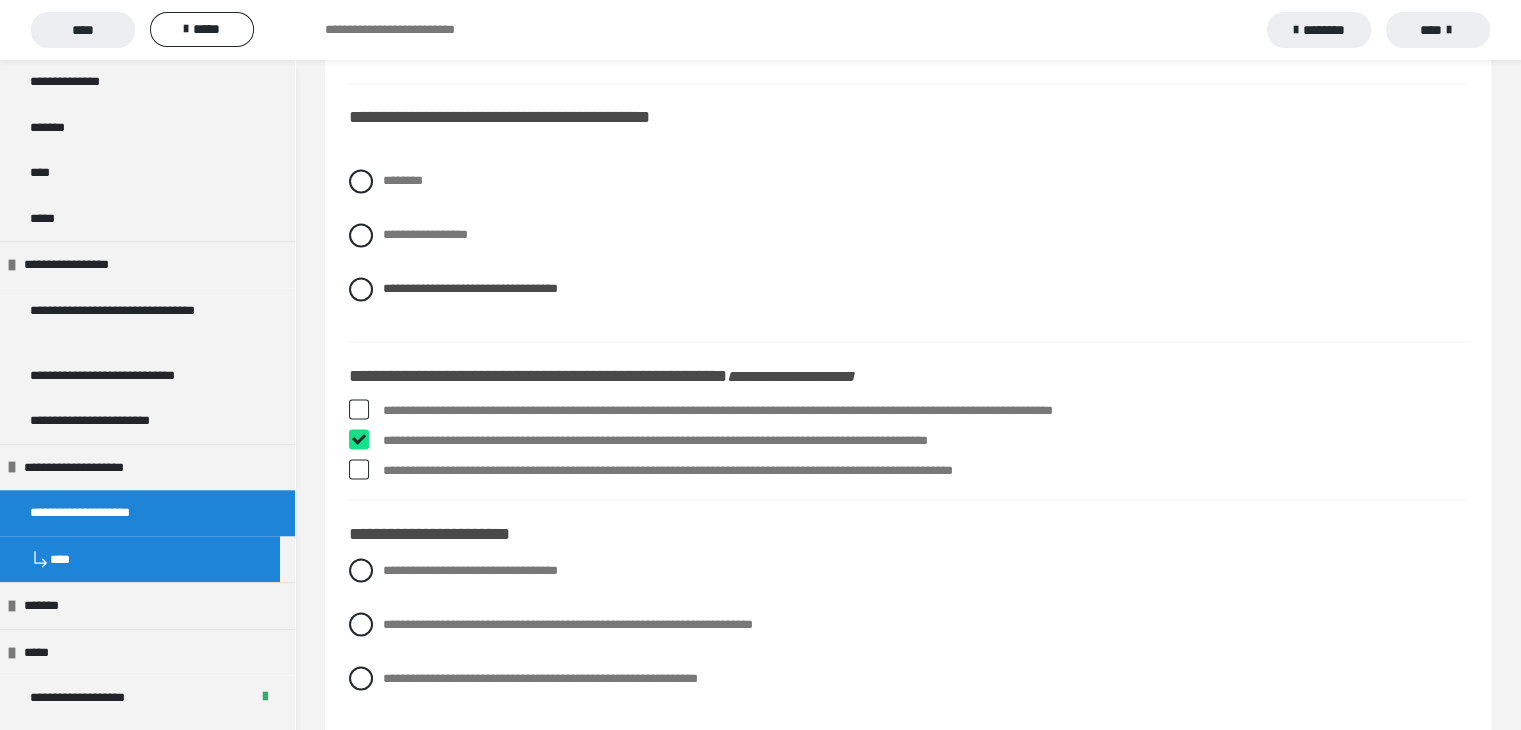 checkbox on "****" 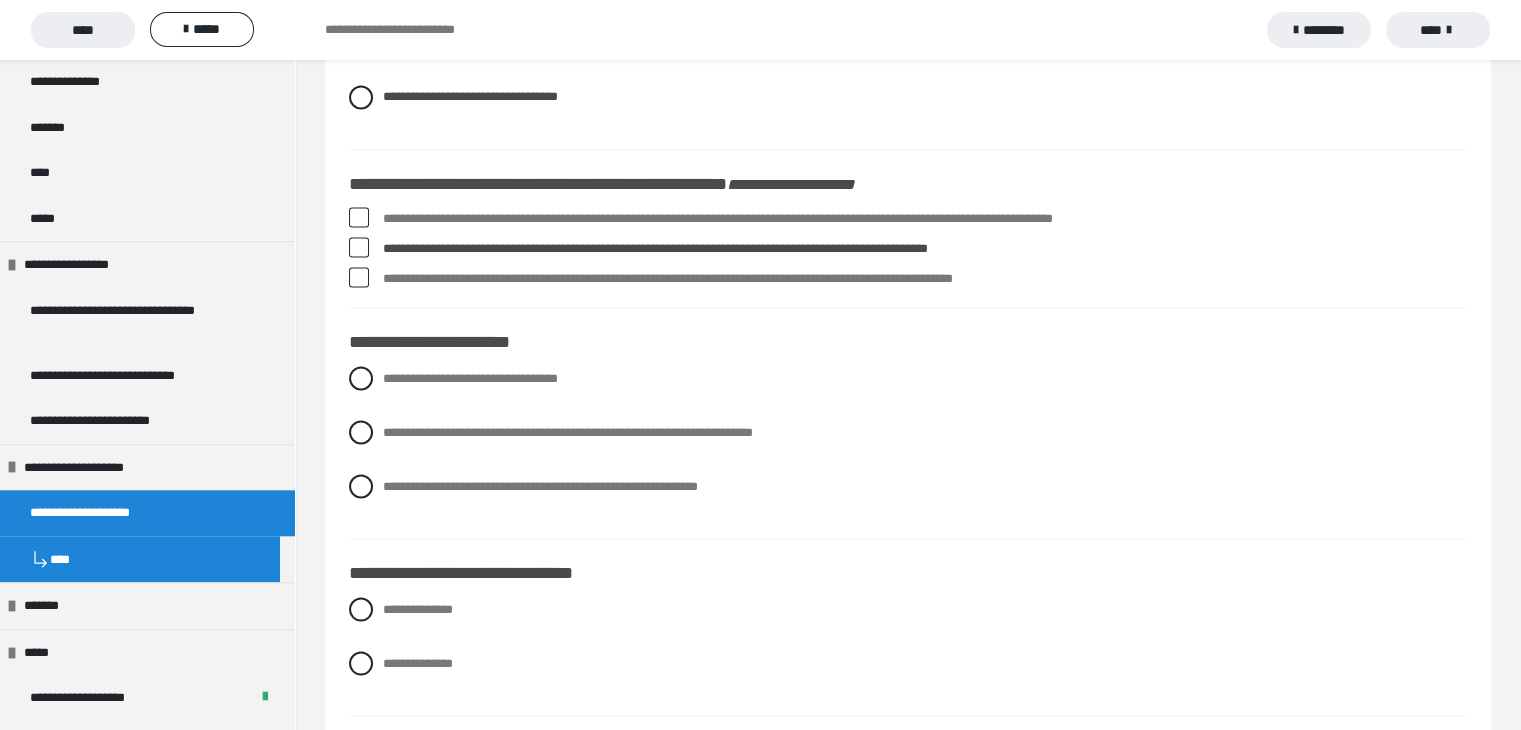 scroll, scrollTop: 3700, scrollLeft: 0, axis: vertical 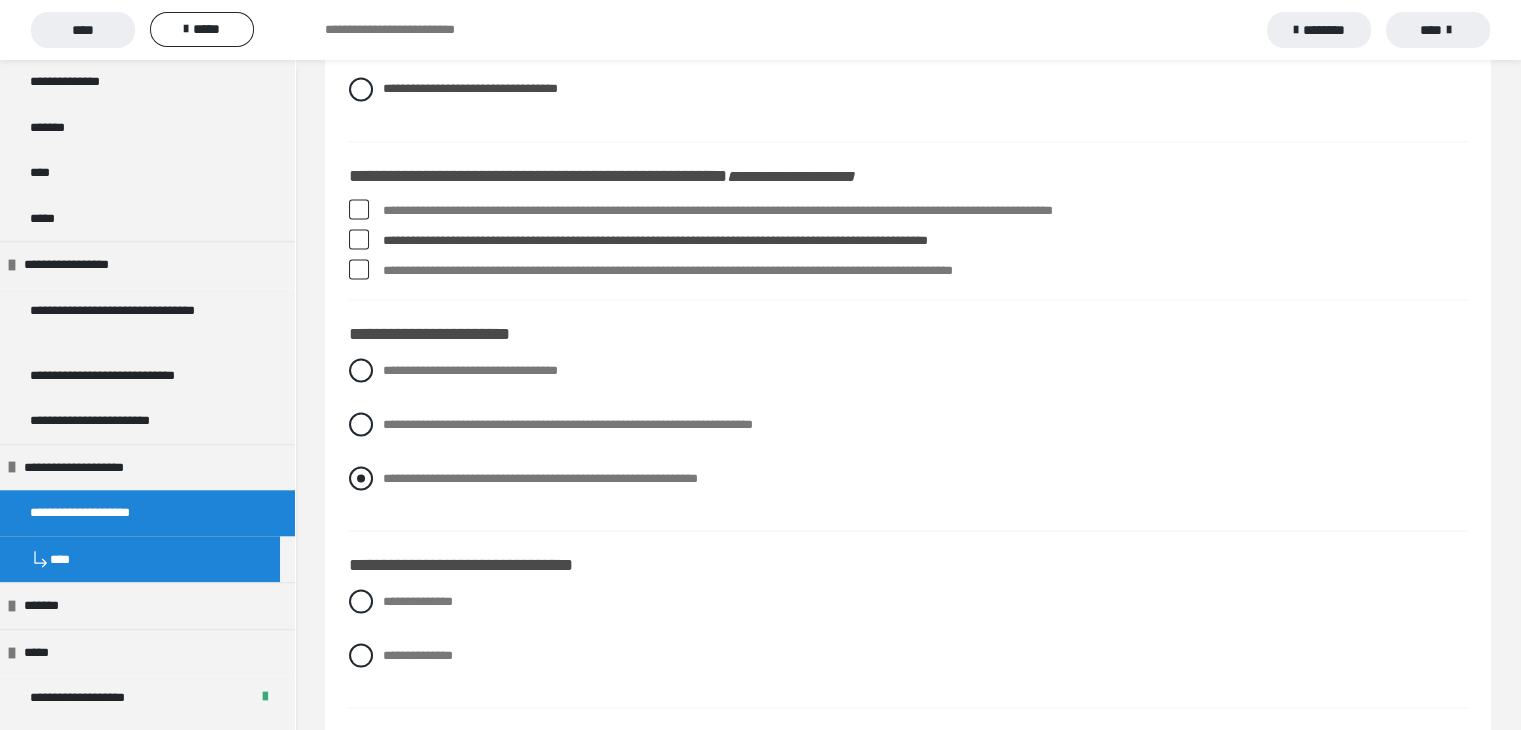 click at bounding box center [361, 478] 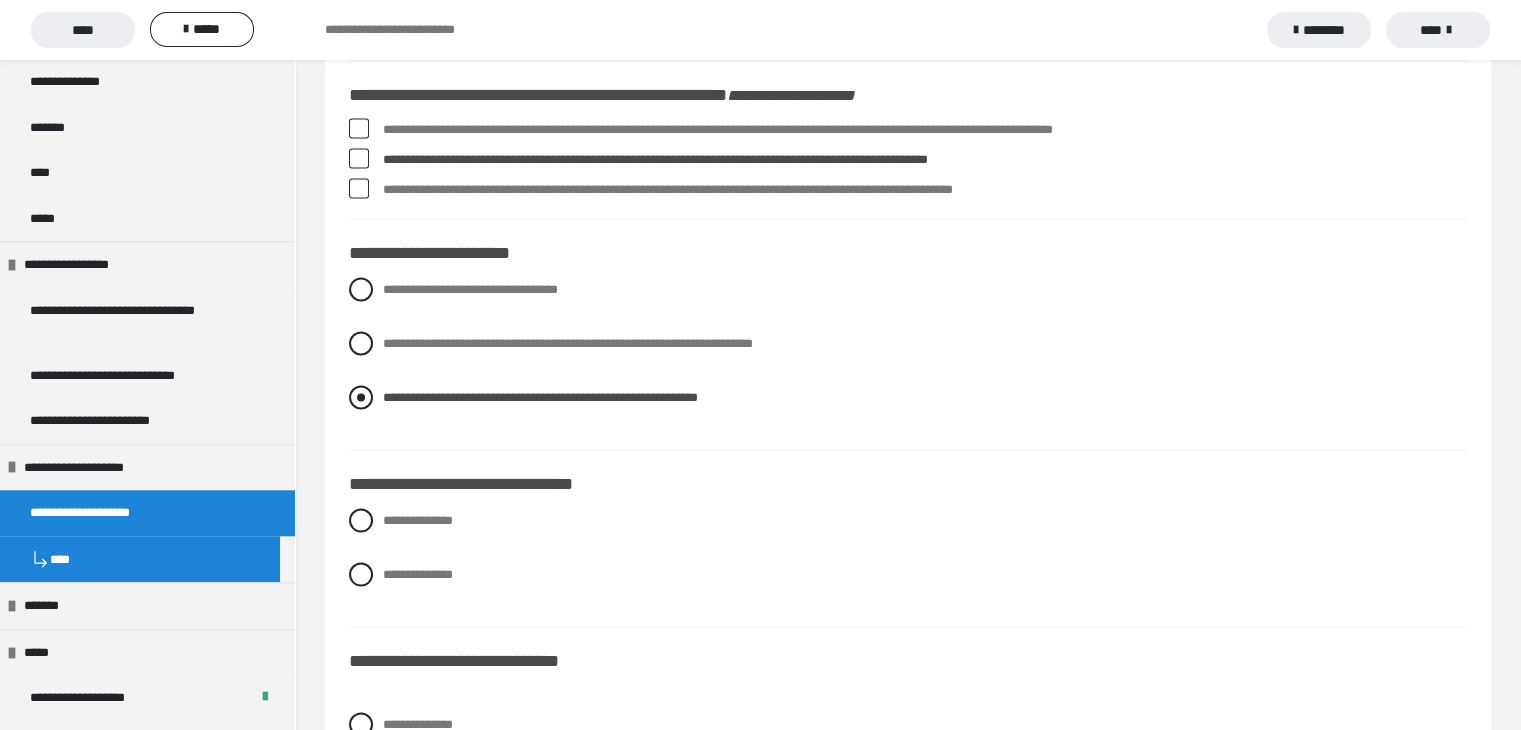 scroll, scrollTop: 3900, scrollLeft: 0, axis: vertical 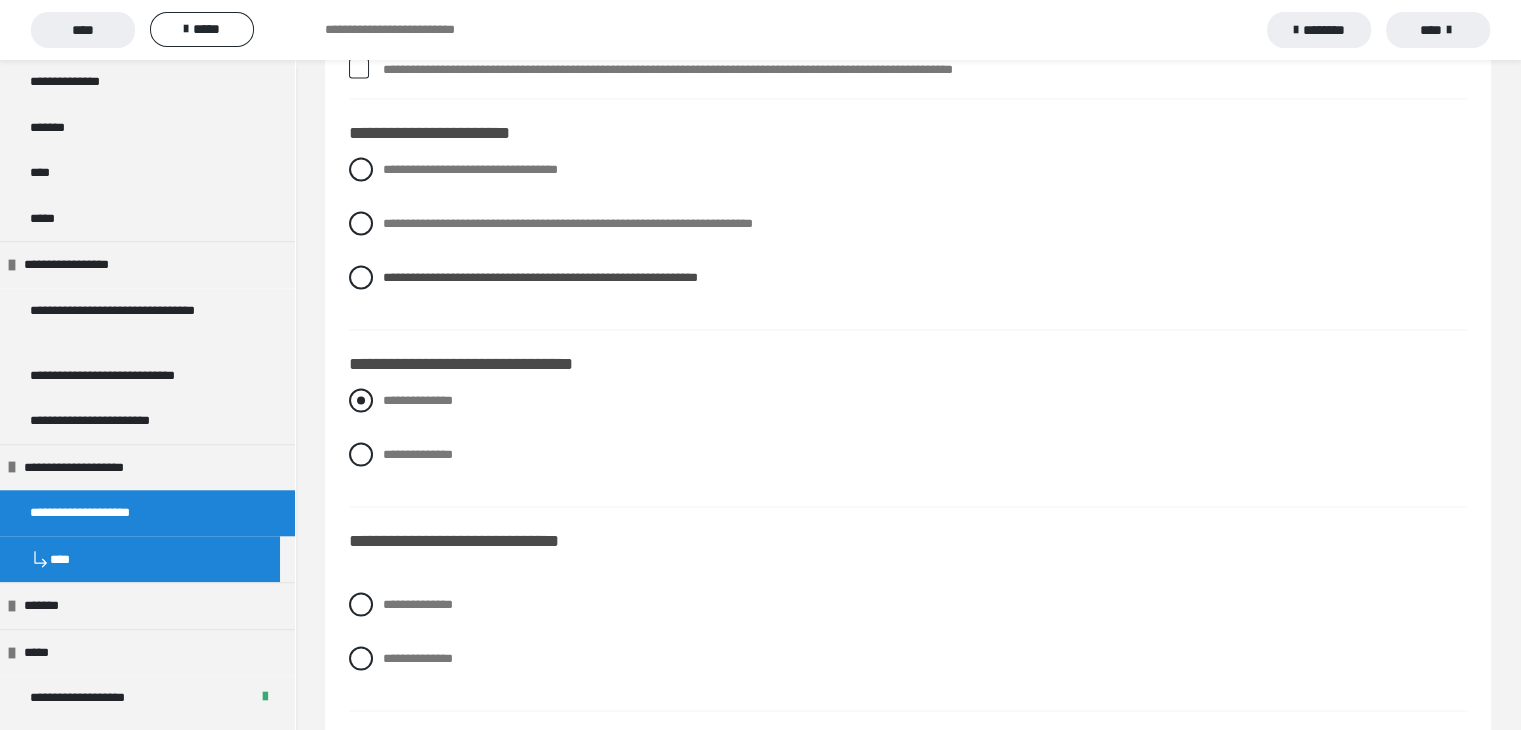 click at bounding box center (361, 401) 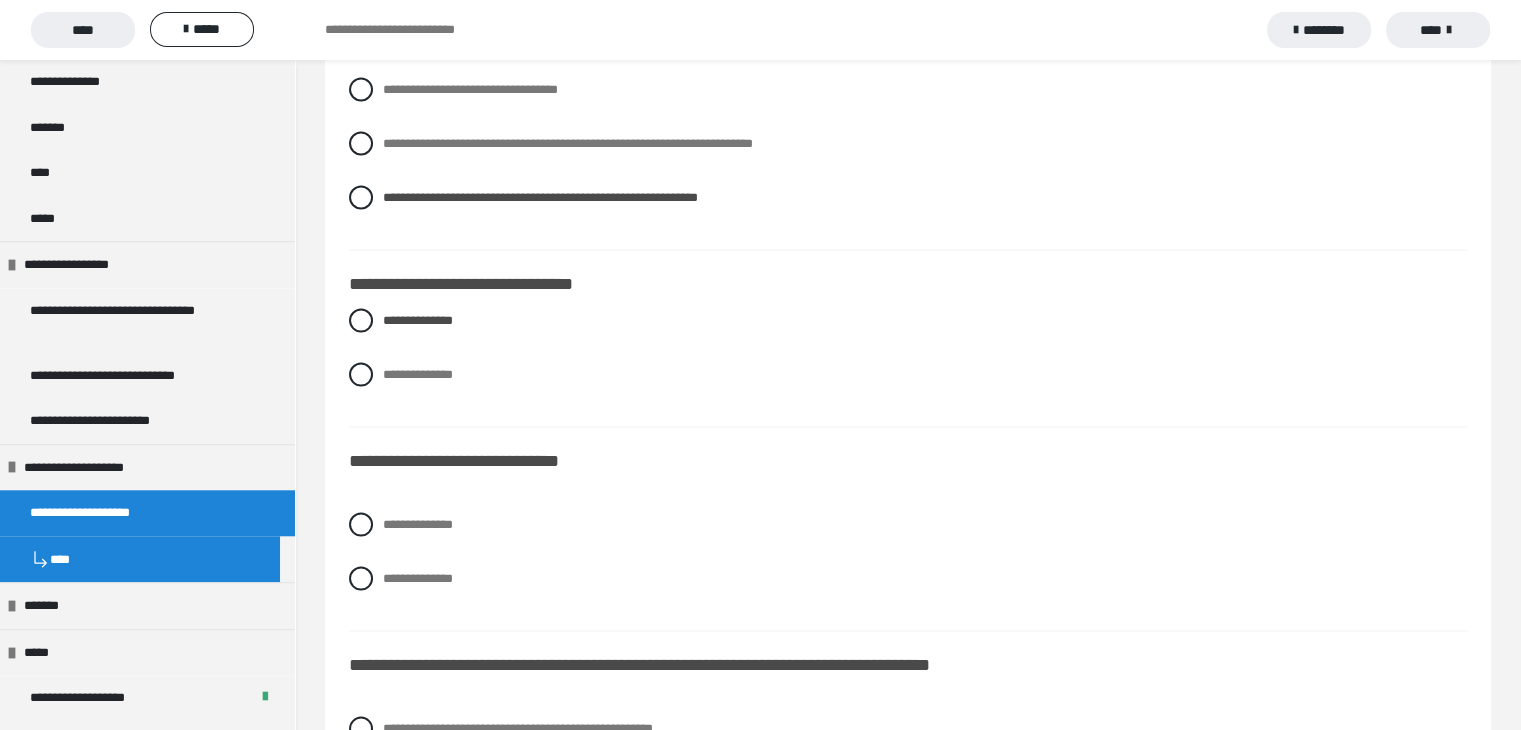 scroll, scrollTop: 4100, scrollLeft: 0, axis: vertical 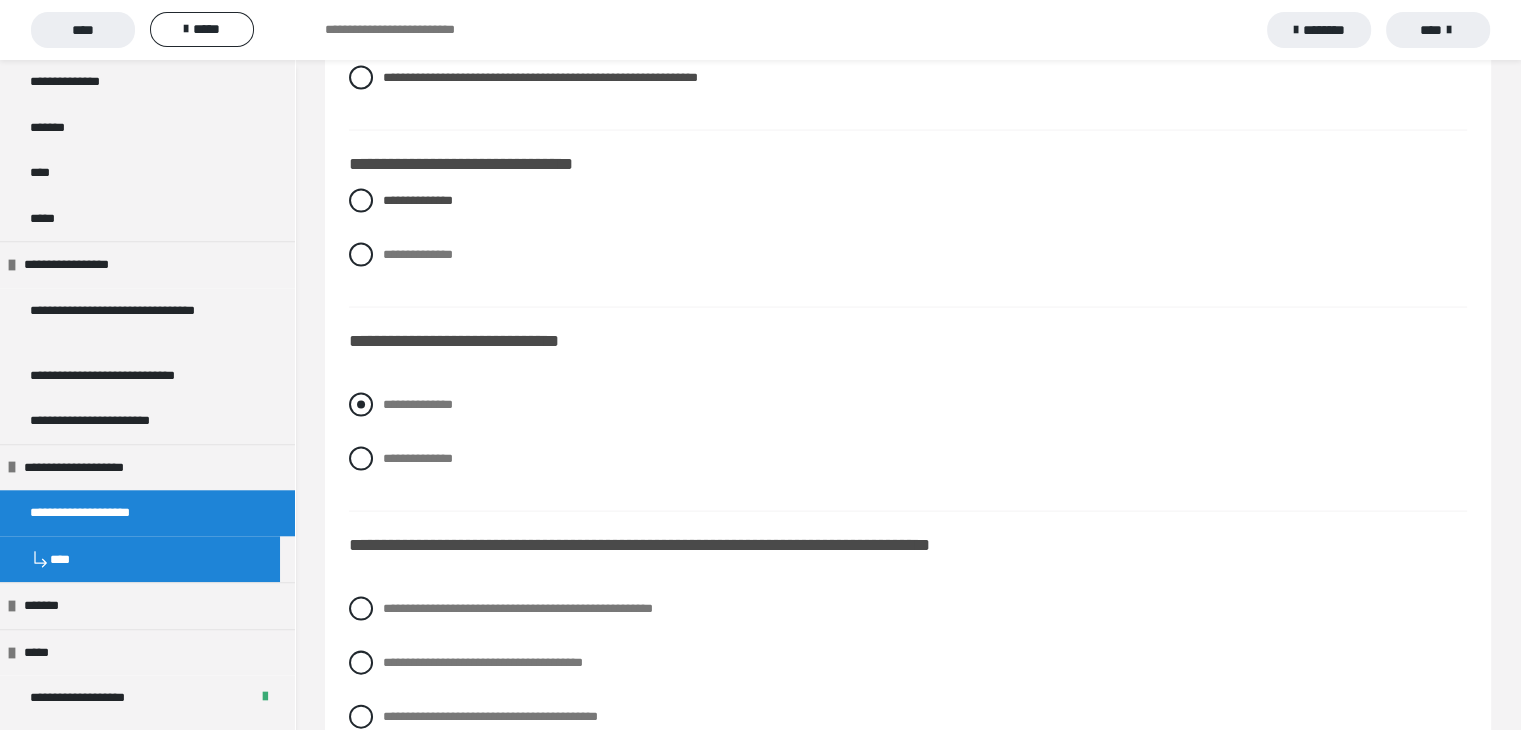 click at bounding box center (361, 405) 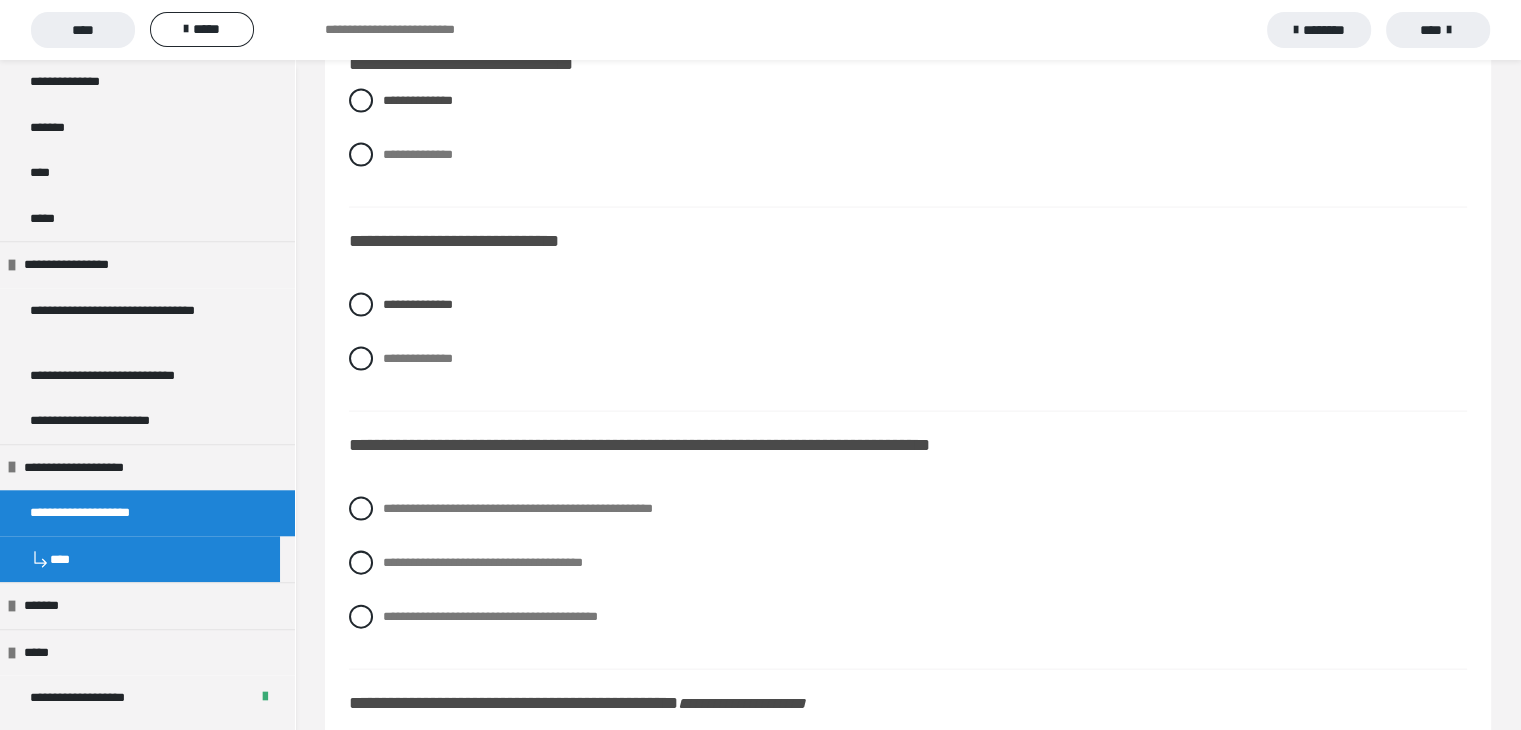 scroll, scrollTop: 4400, scrollLeft: 0, axis: vertical 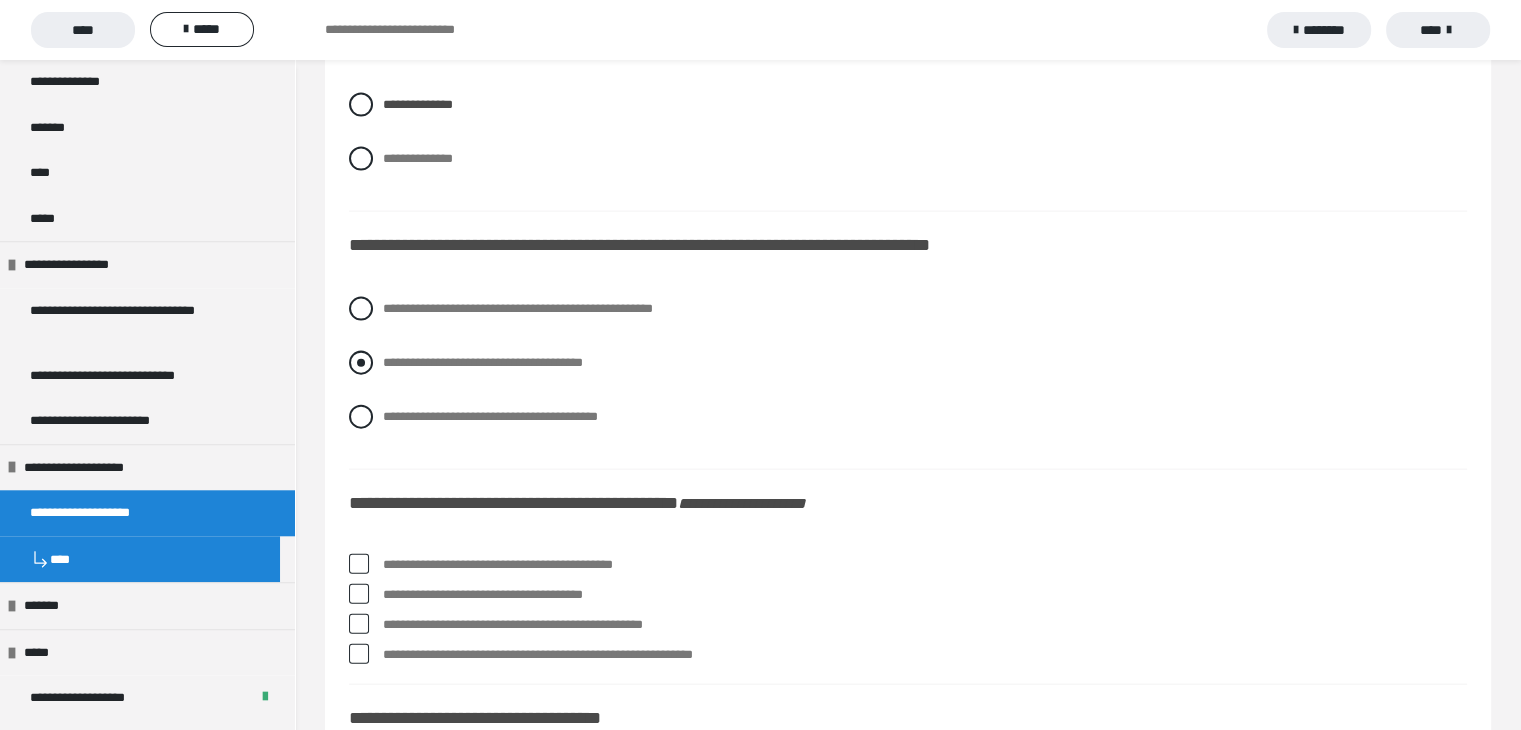 click at bounding box center [361, 363] 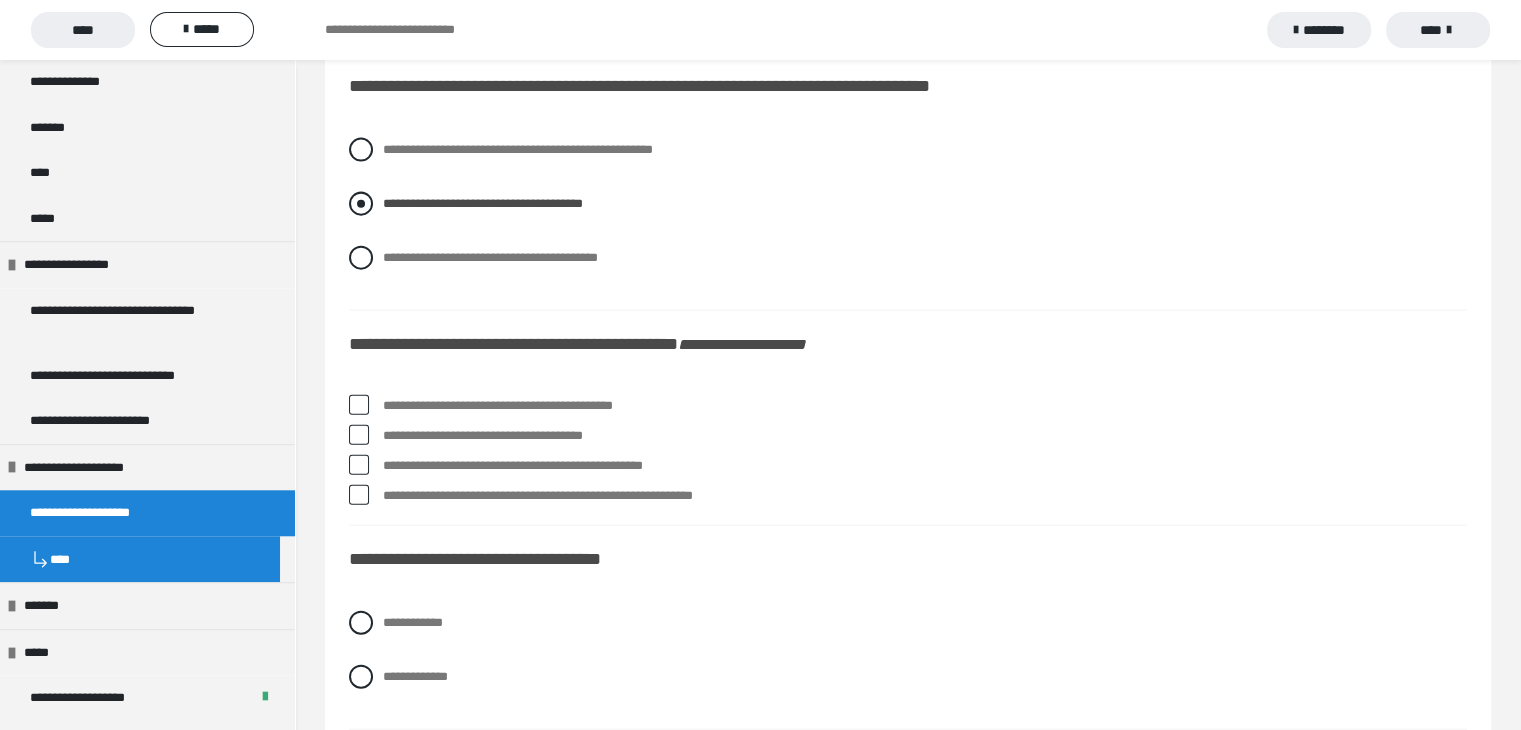 scroll, scrollTop: 4600, scrollLeft: 0, axis: vertical 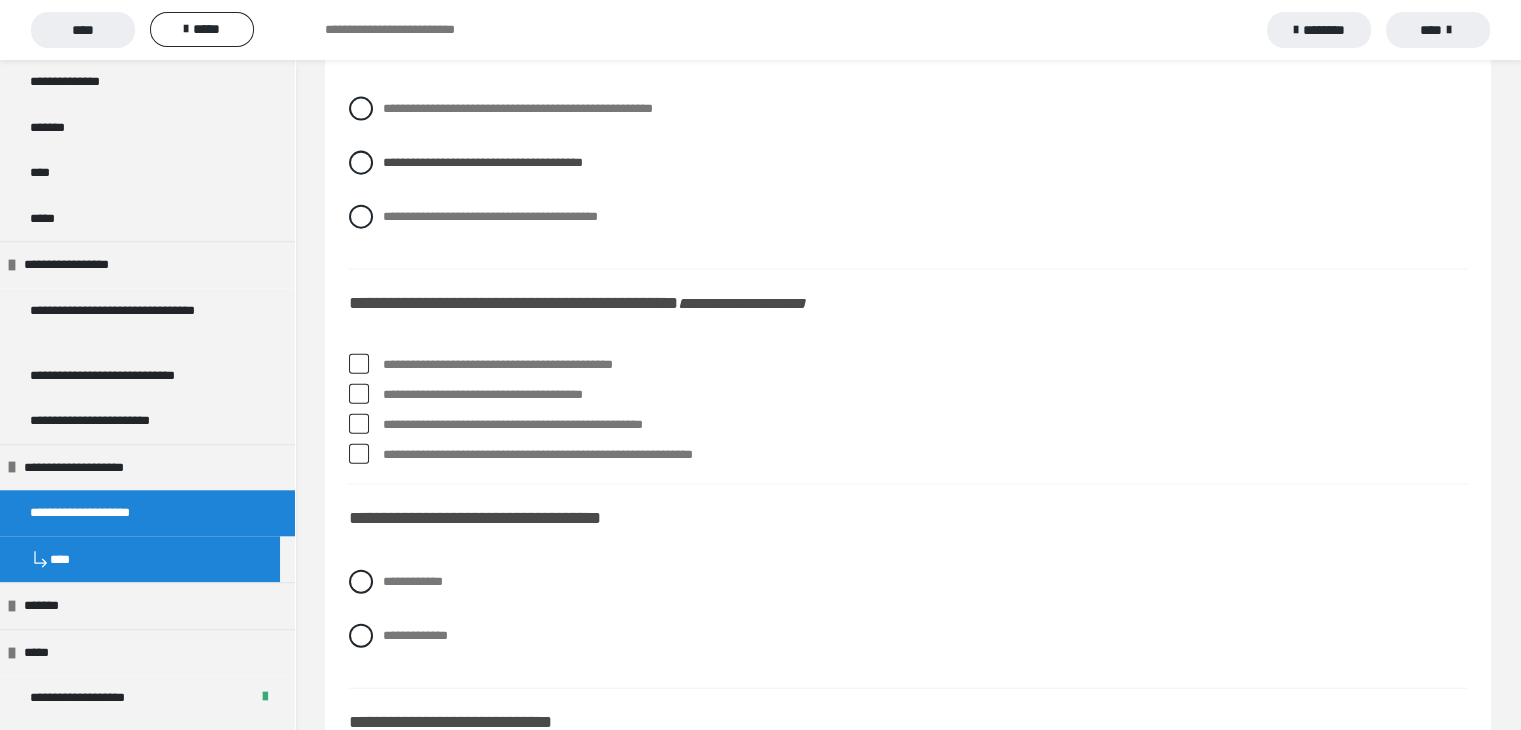 click at bounding box center (359, 394) 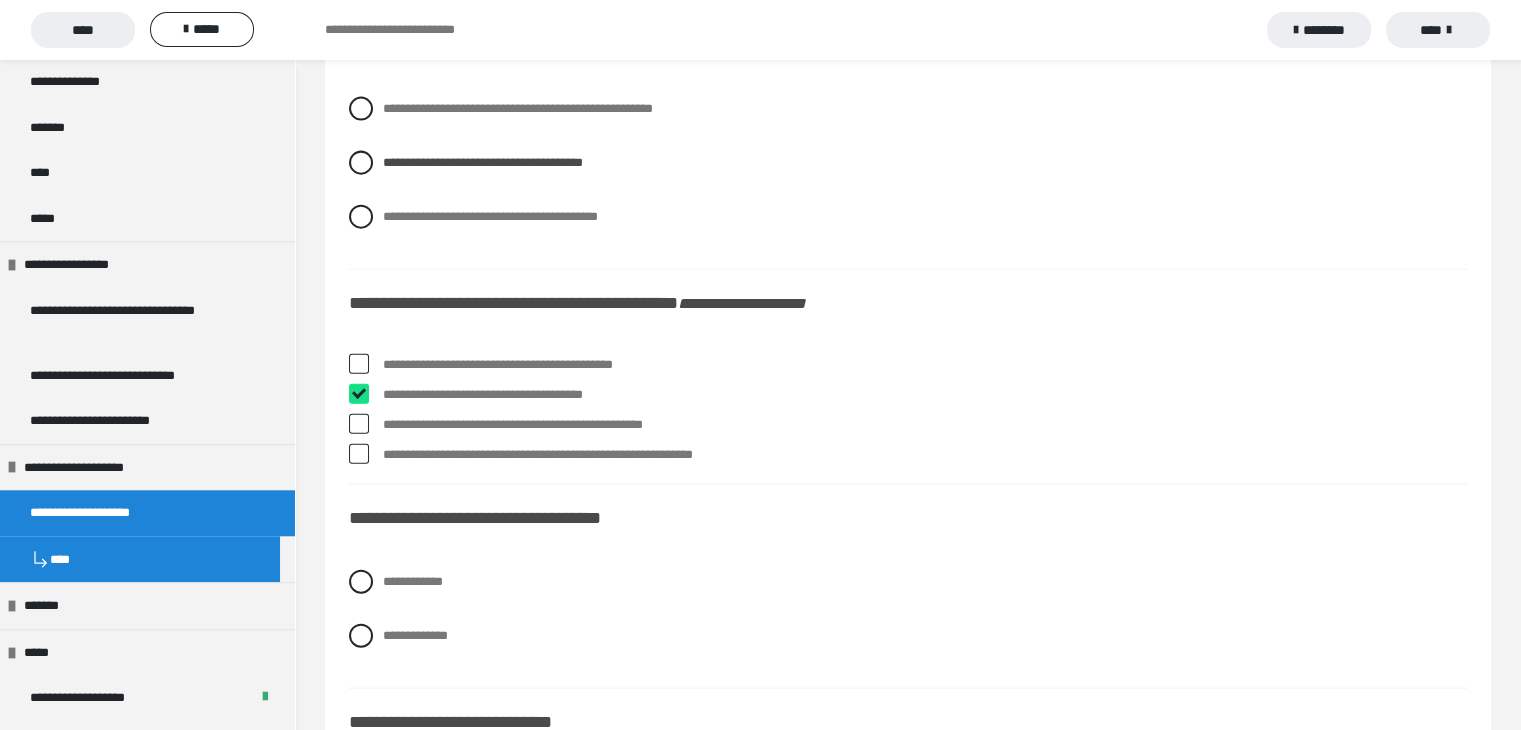 checkbox on "****" 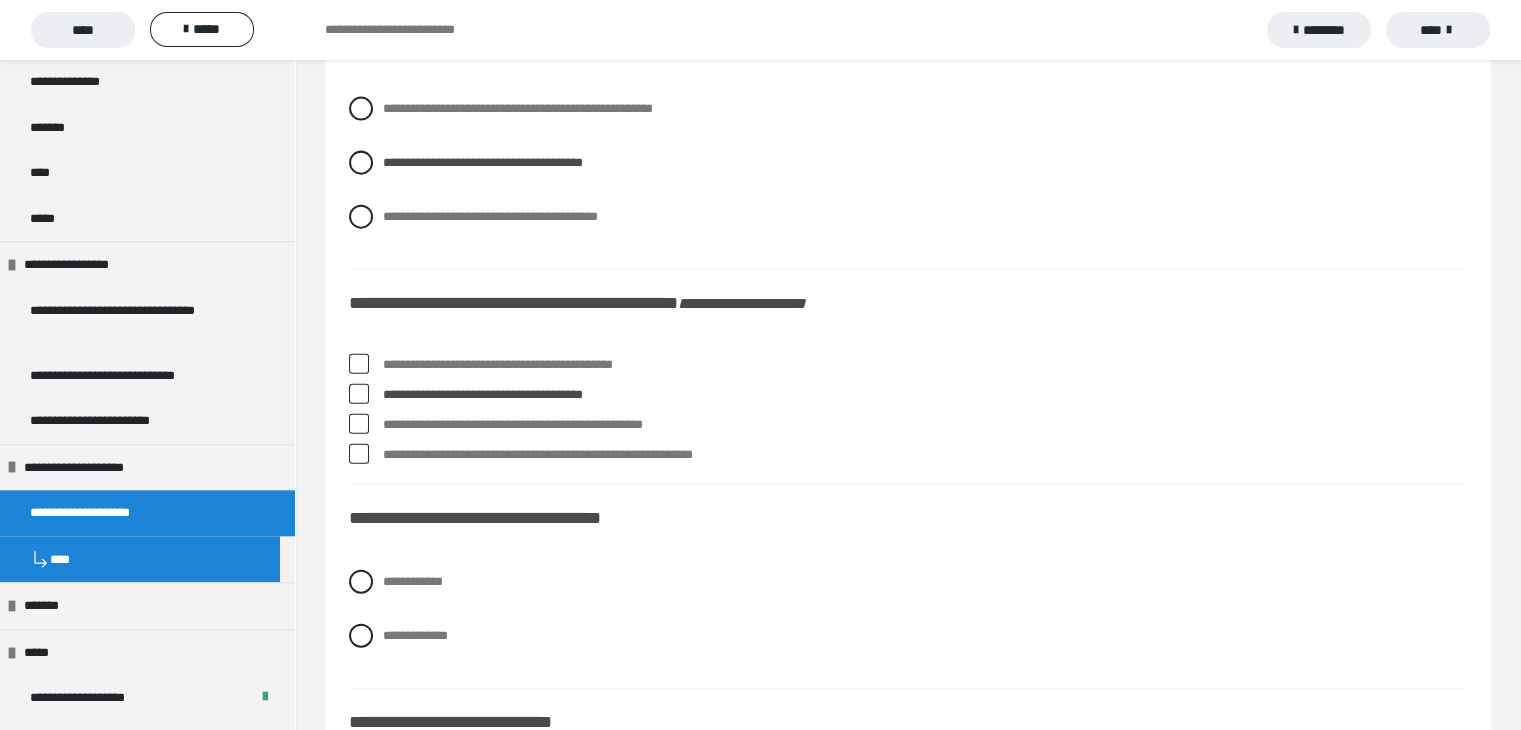 click at bounding box center (359, 424) 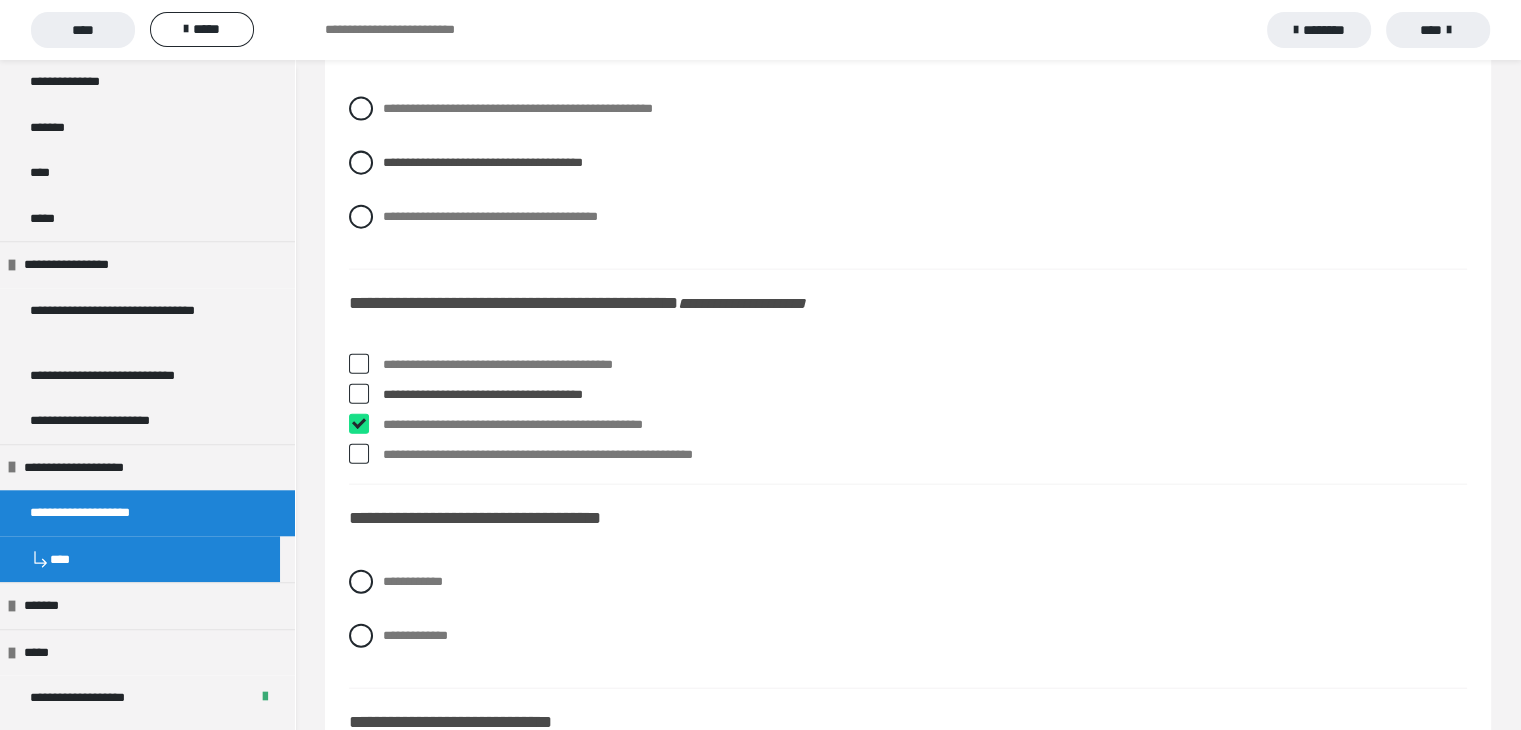 checkbox on "****" 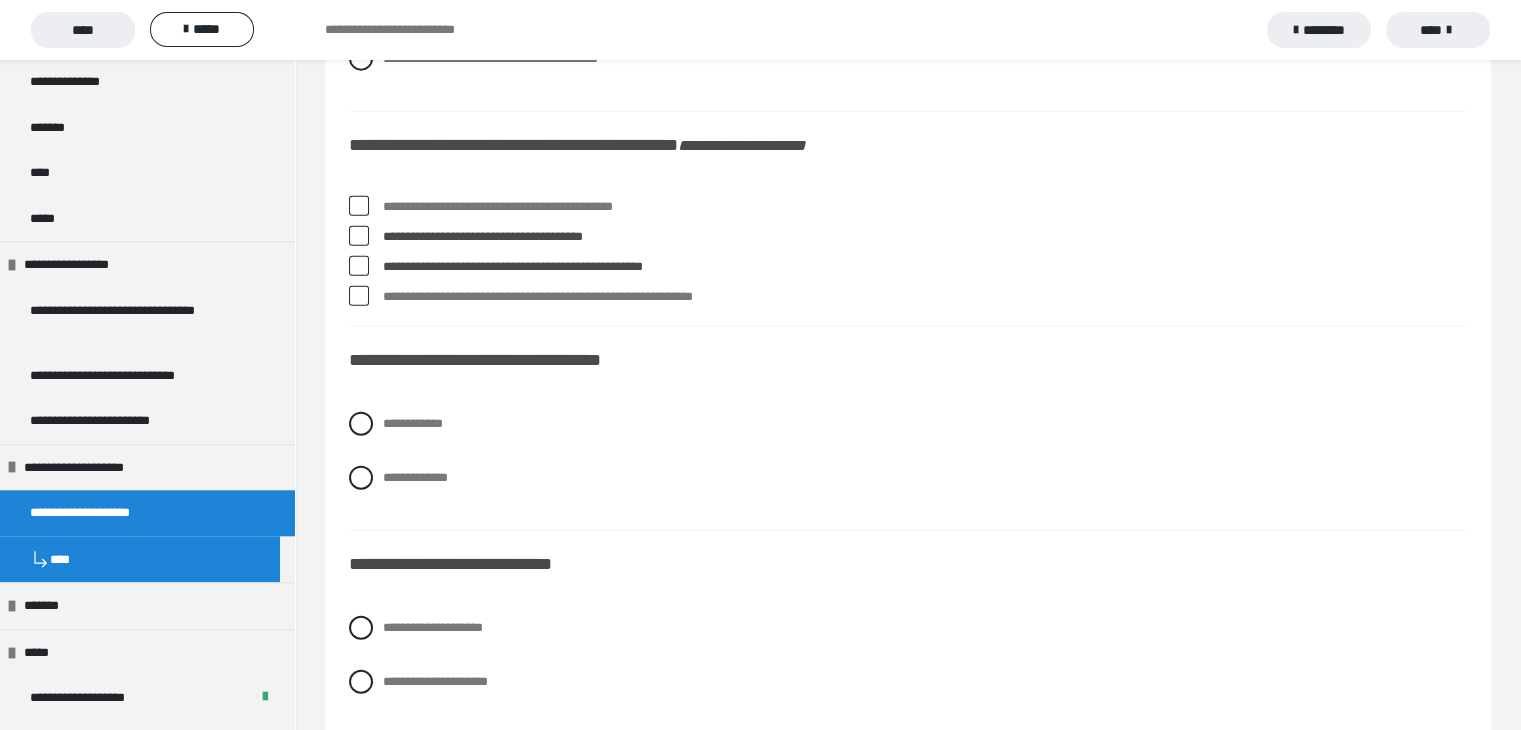 scroll, scrollTop: 4800, scrollLeft: 0, axis: vertical 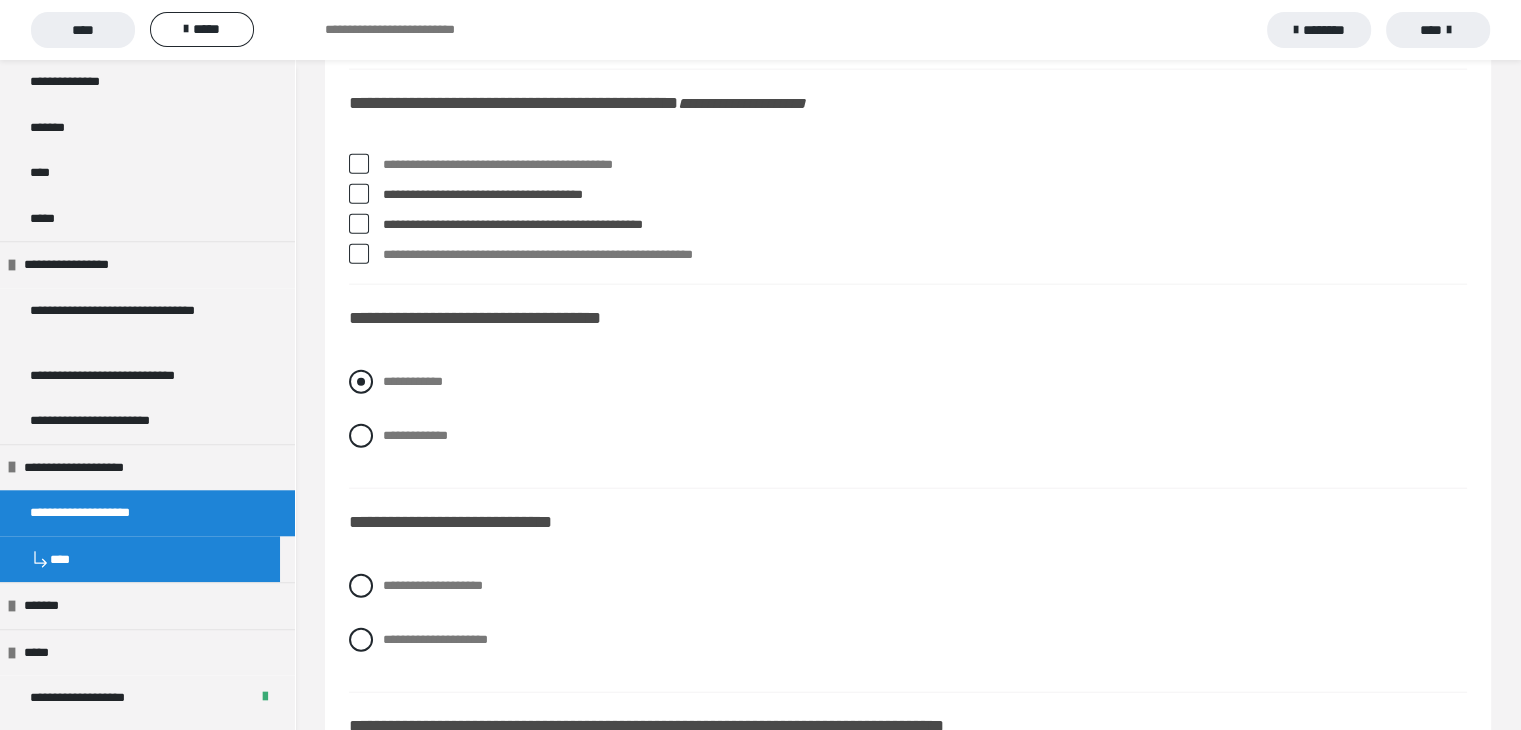 click at bounding box center [361, 382] 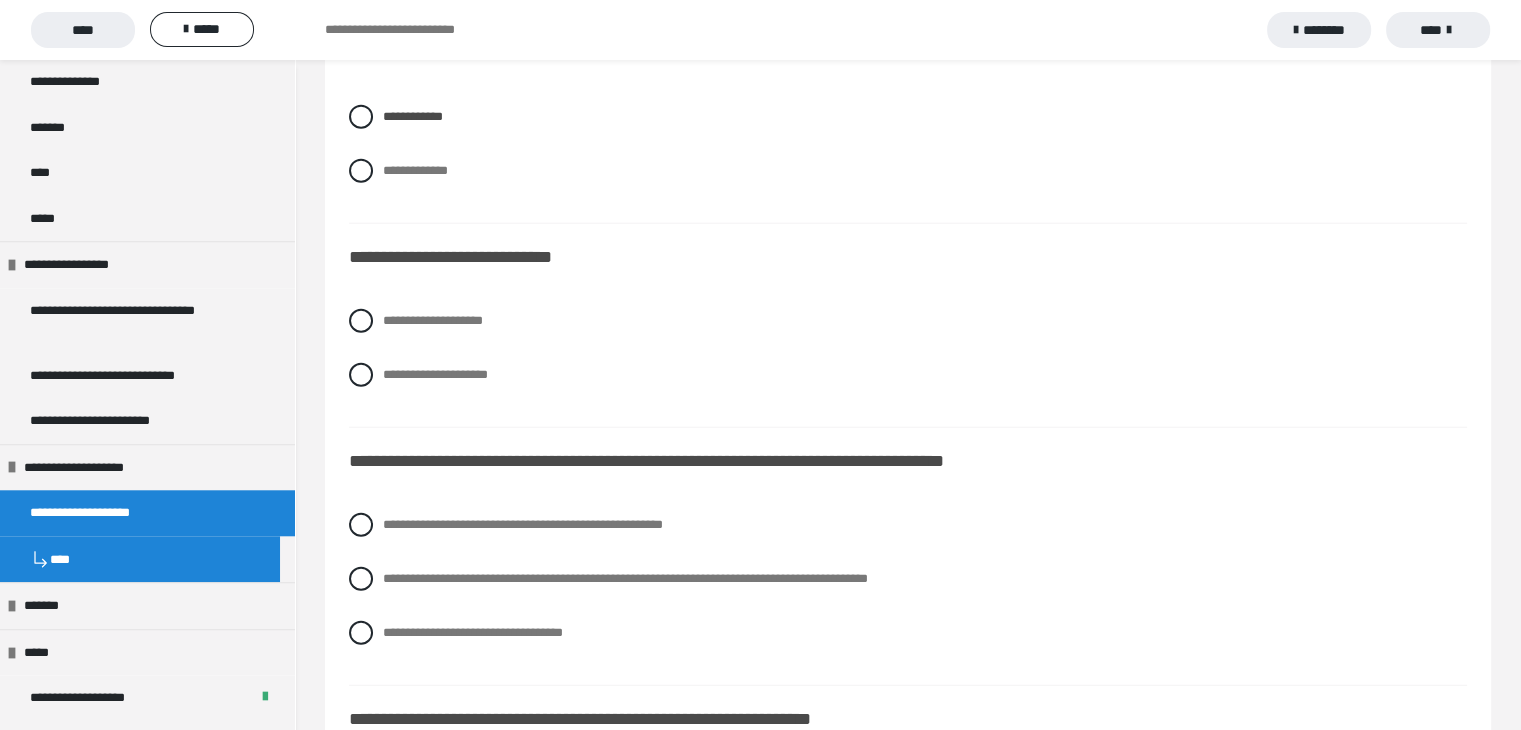 scroll, scrollTop: 5100, scrollLeft: 0, axis: vertical 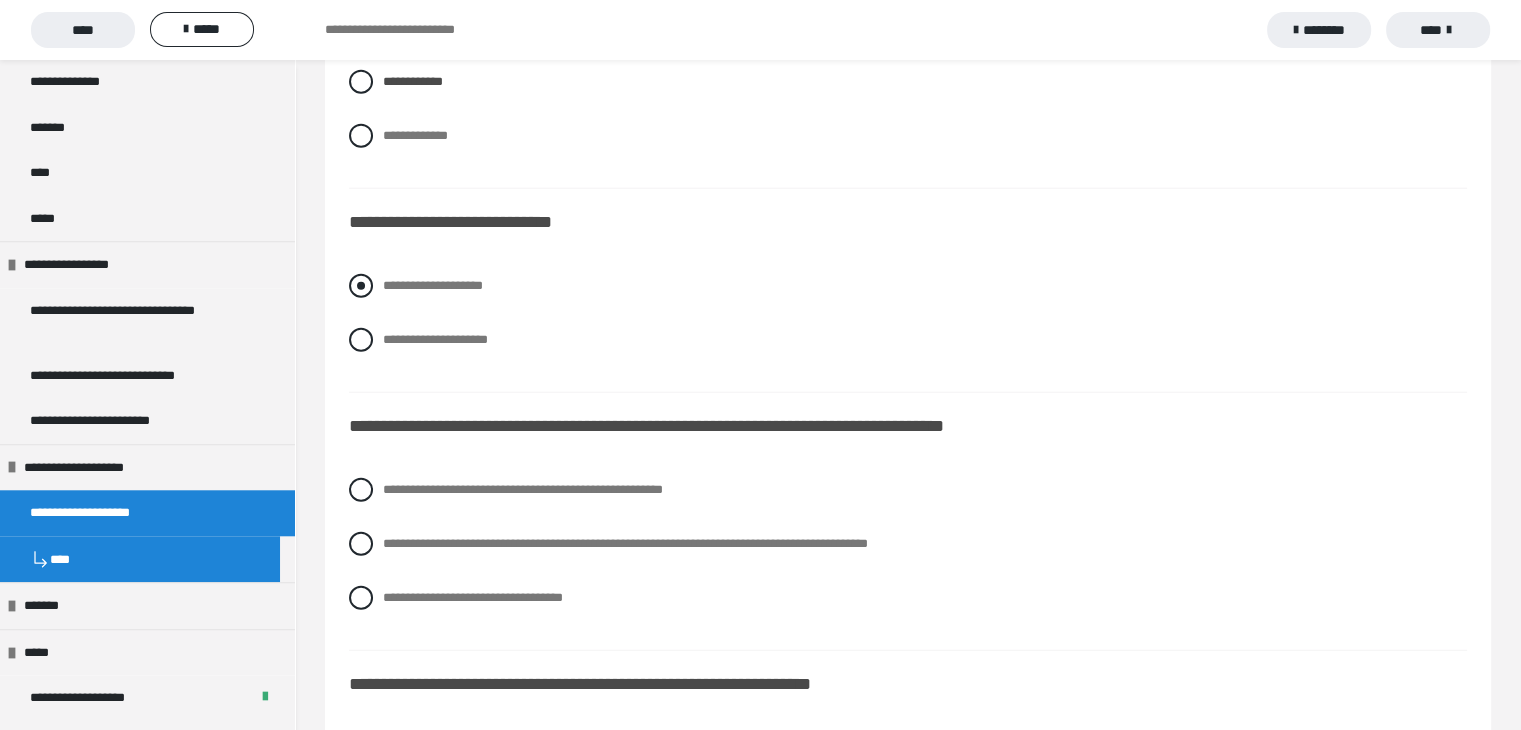 click at bounding box center (361, 286) 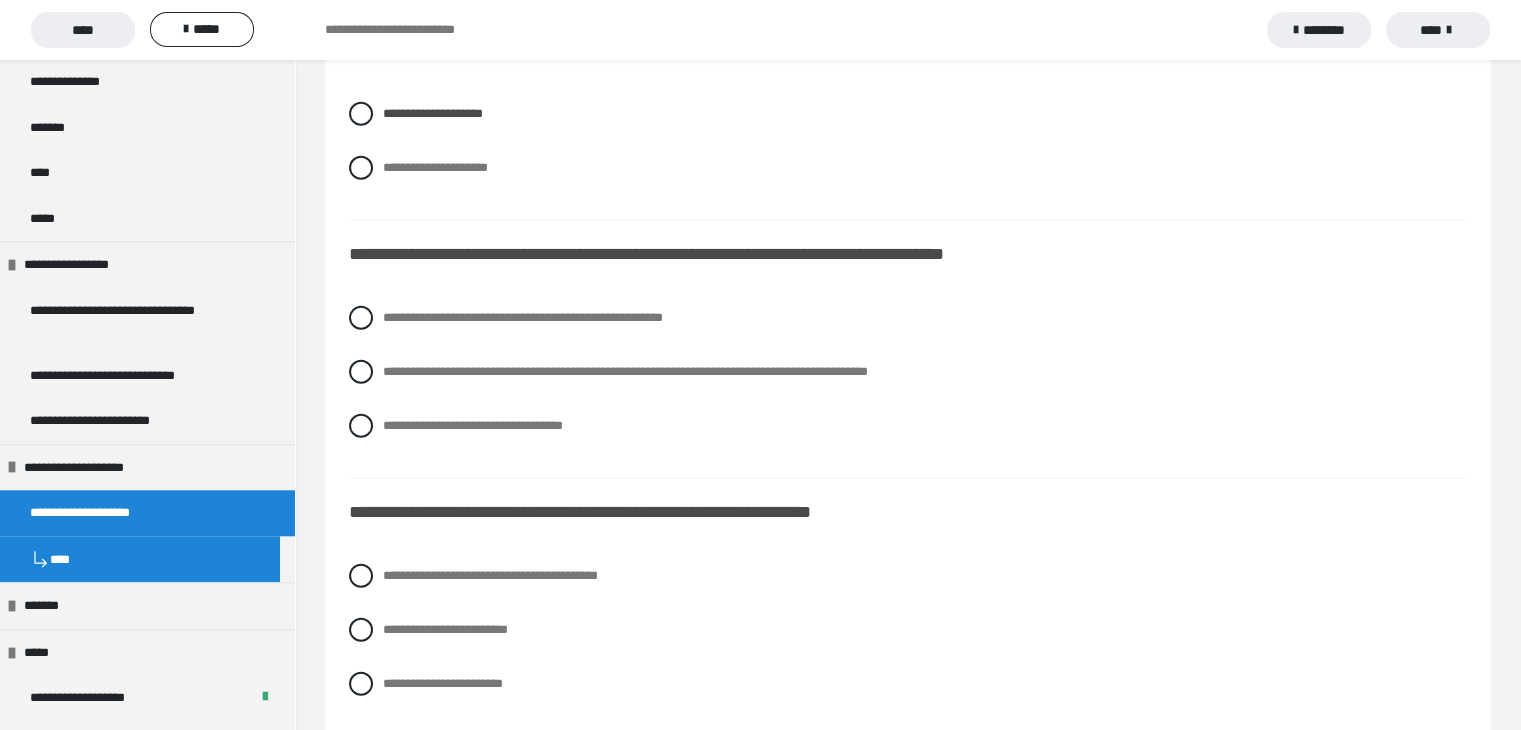 scroll, scrollTop: 5300, scrollLeft: 0, axis: vertical 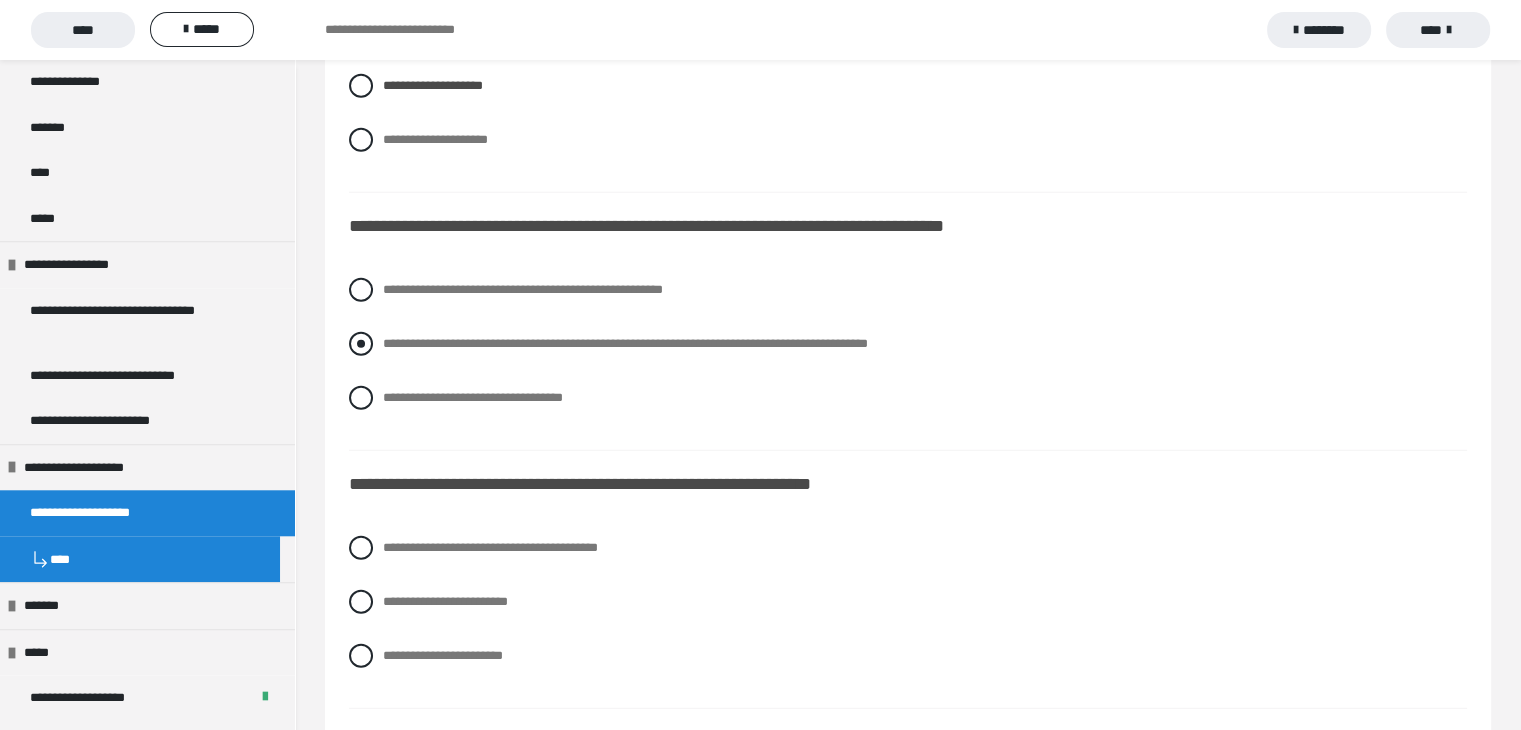 click at bounding box center [361, 344] 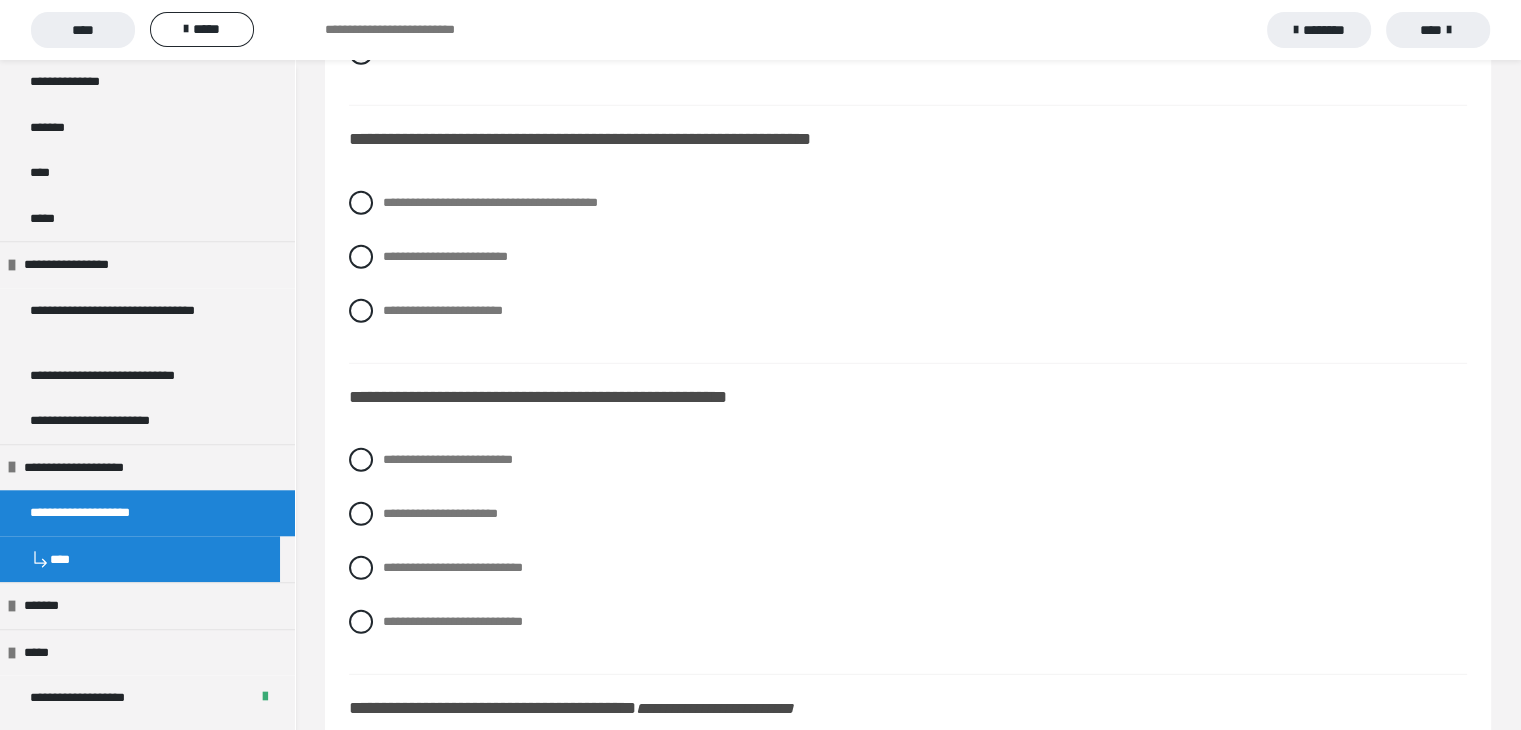 scroll, scrollTop: 5700, scrollLeft: 0, axis: vertical 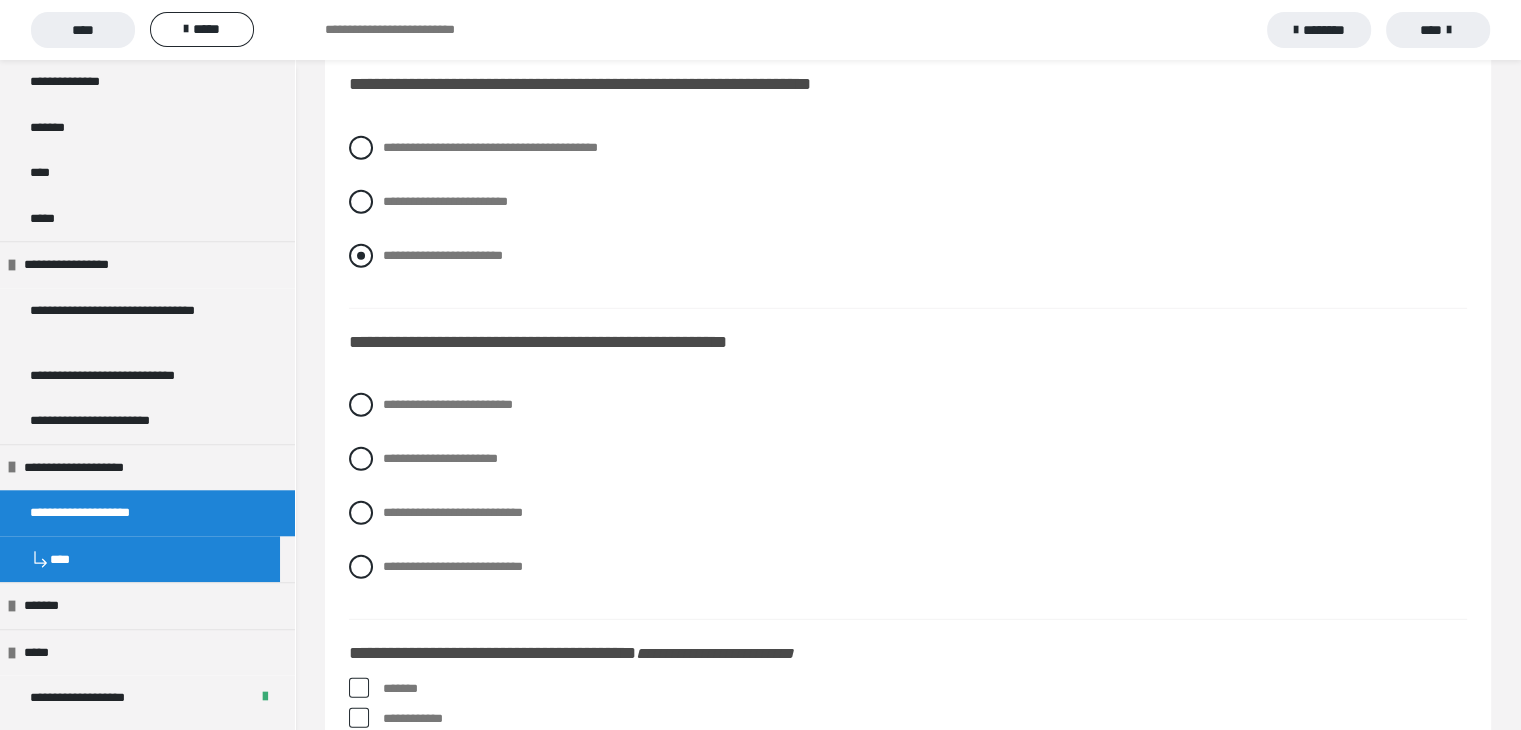 click at bounding box center [361, 256] 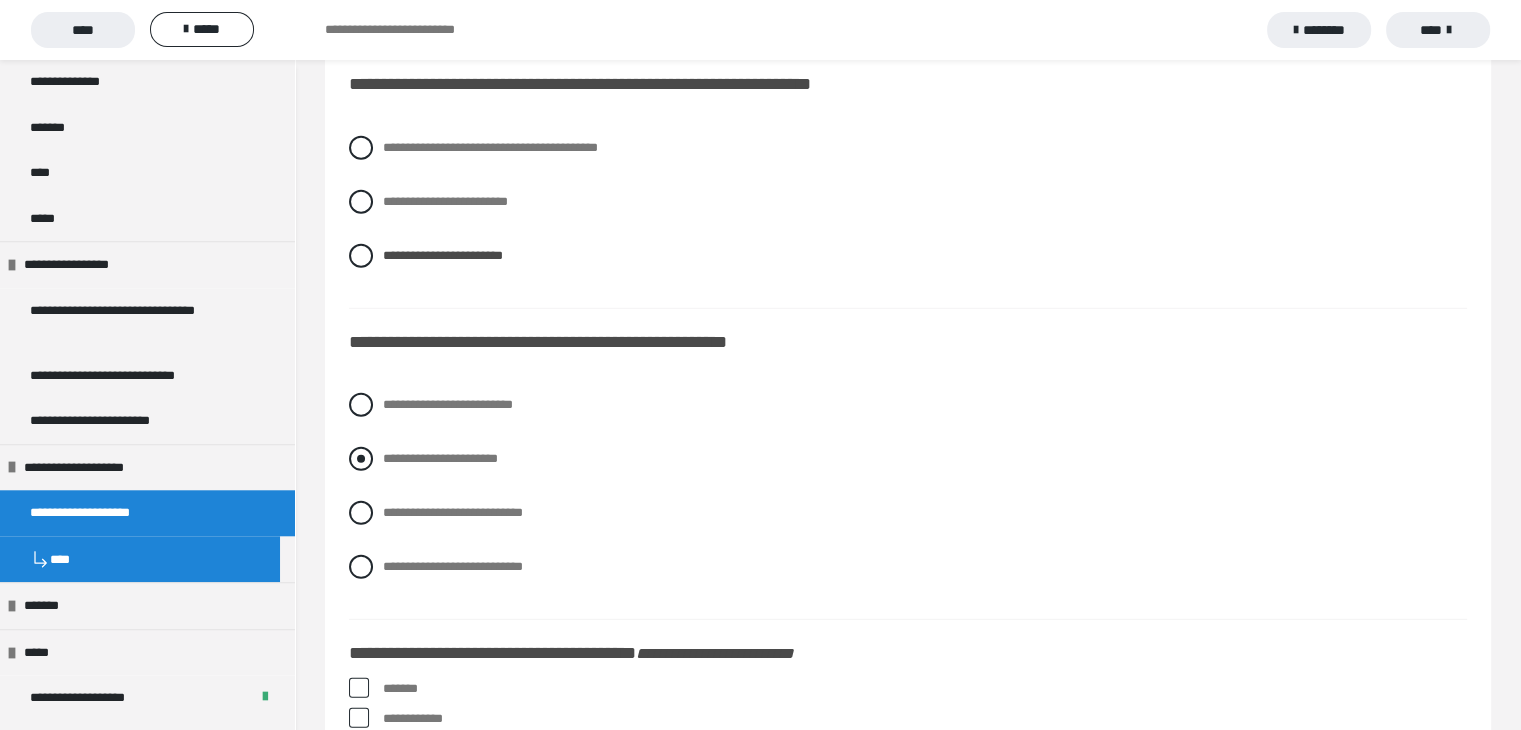 click at bounding box center (361, 459) 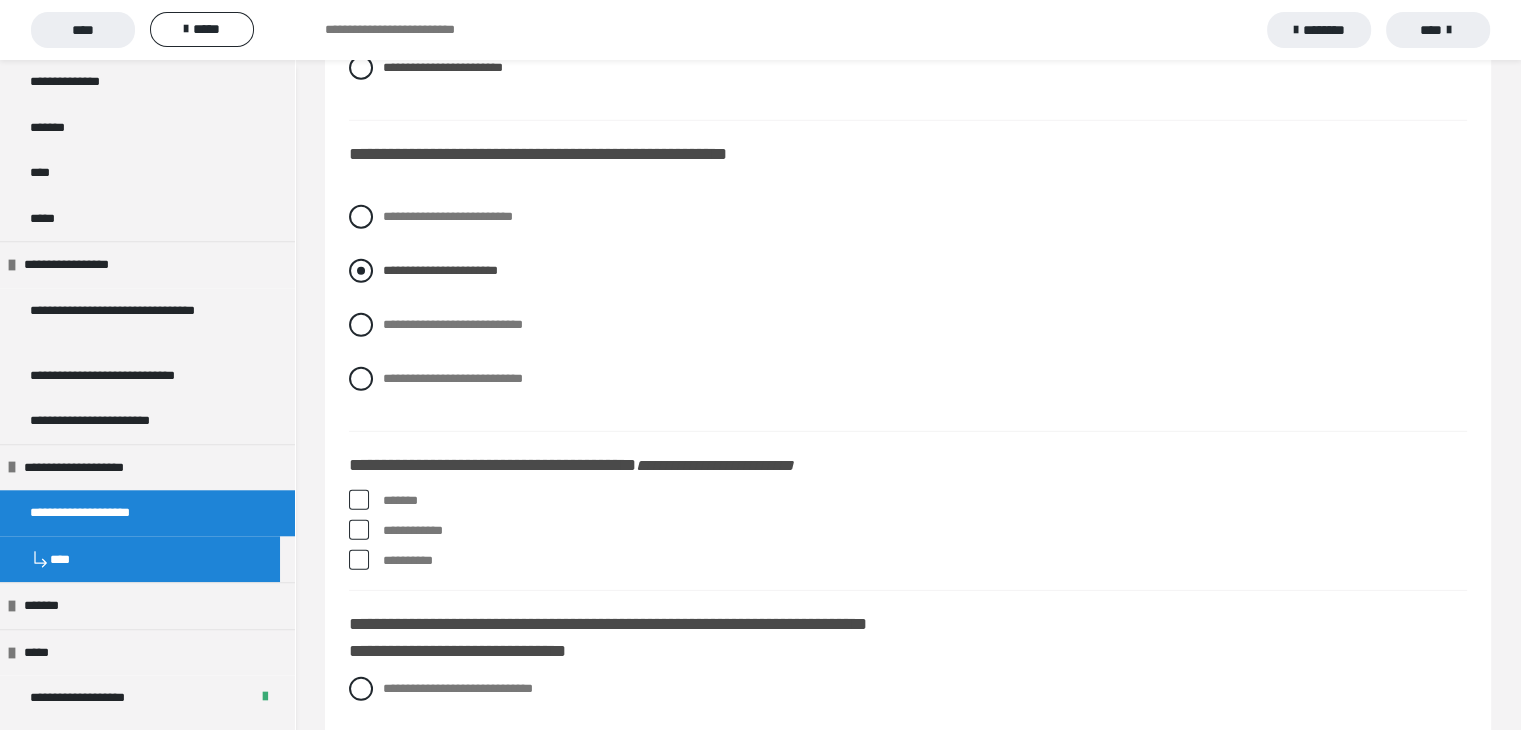scroll, scrollTop: 5900, scrollLeft: 0, axis: vertical 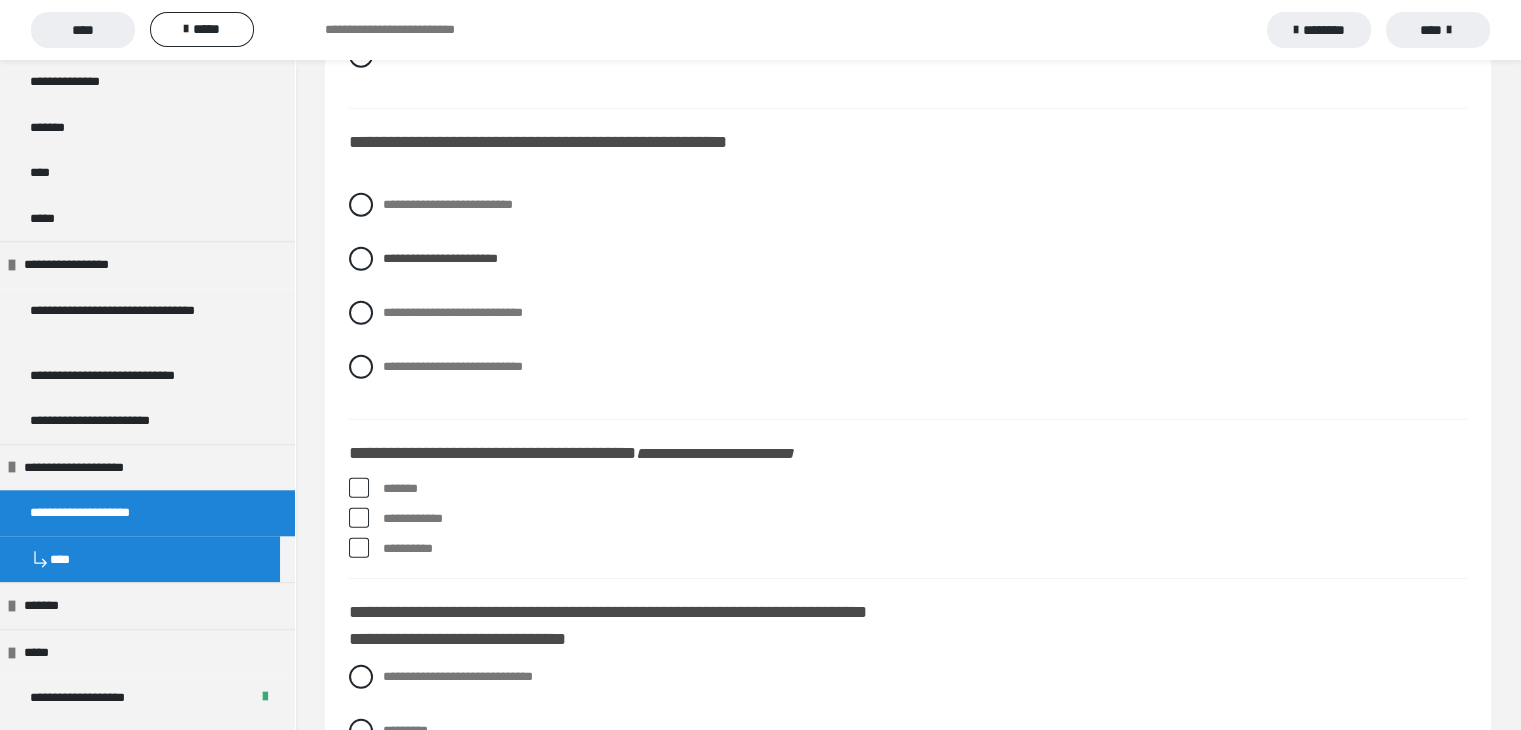click at bounding box center (359, 488) 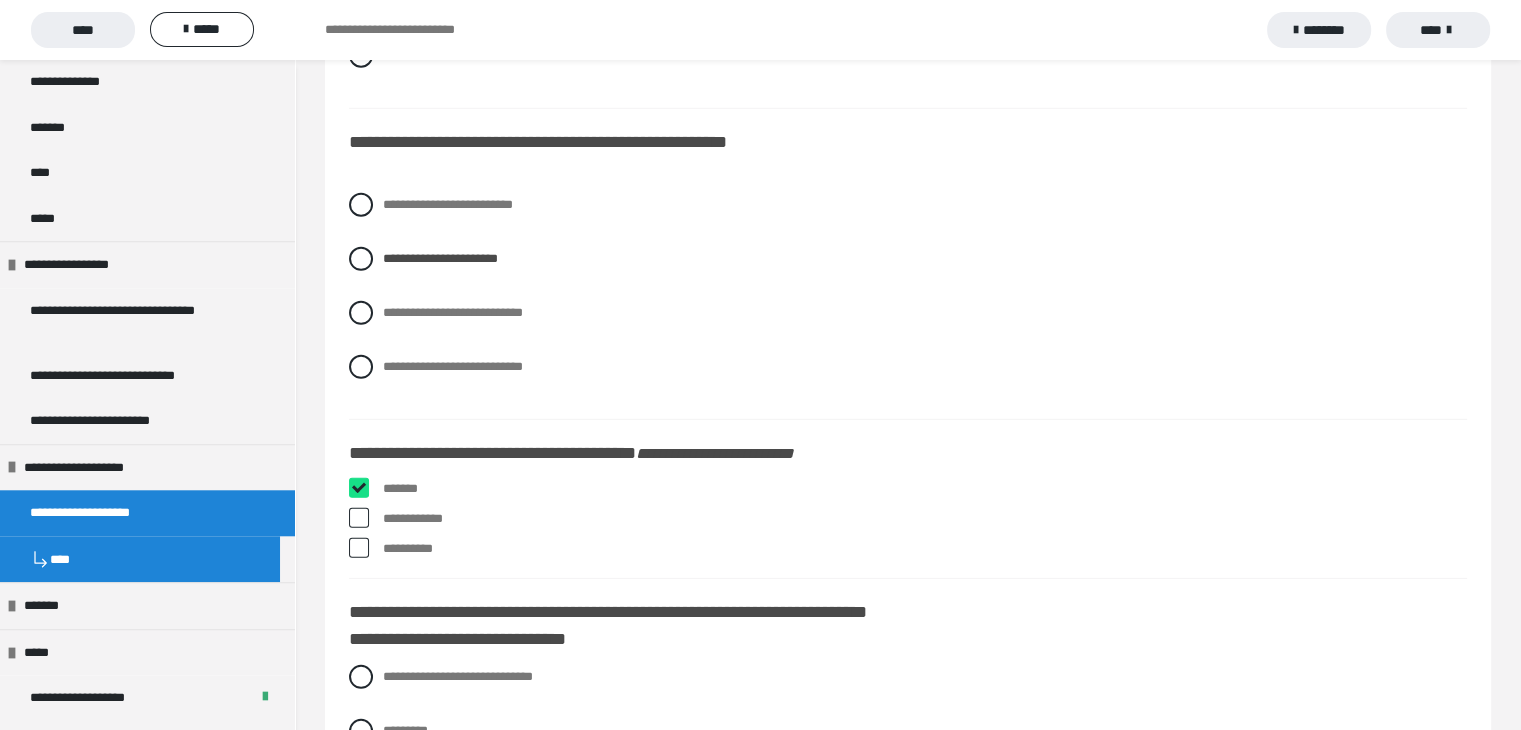 checkbox on "****" 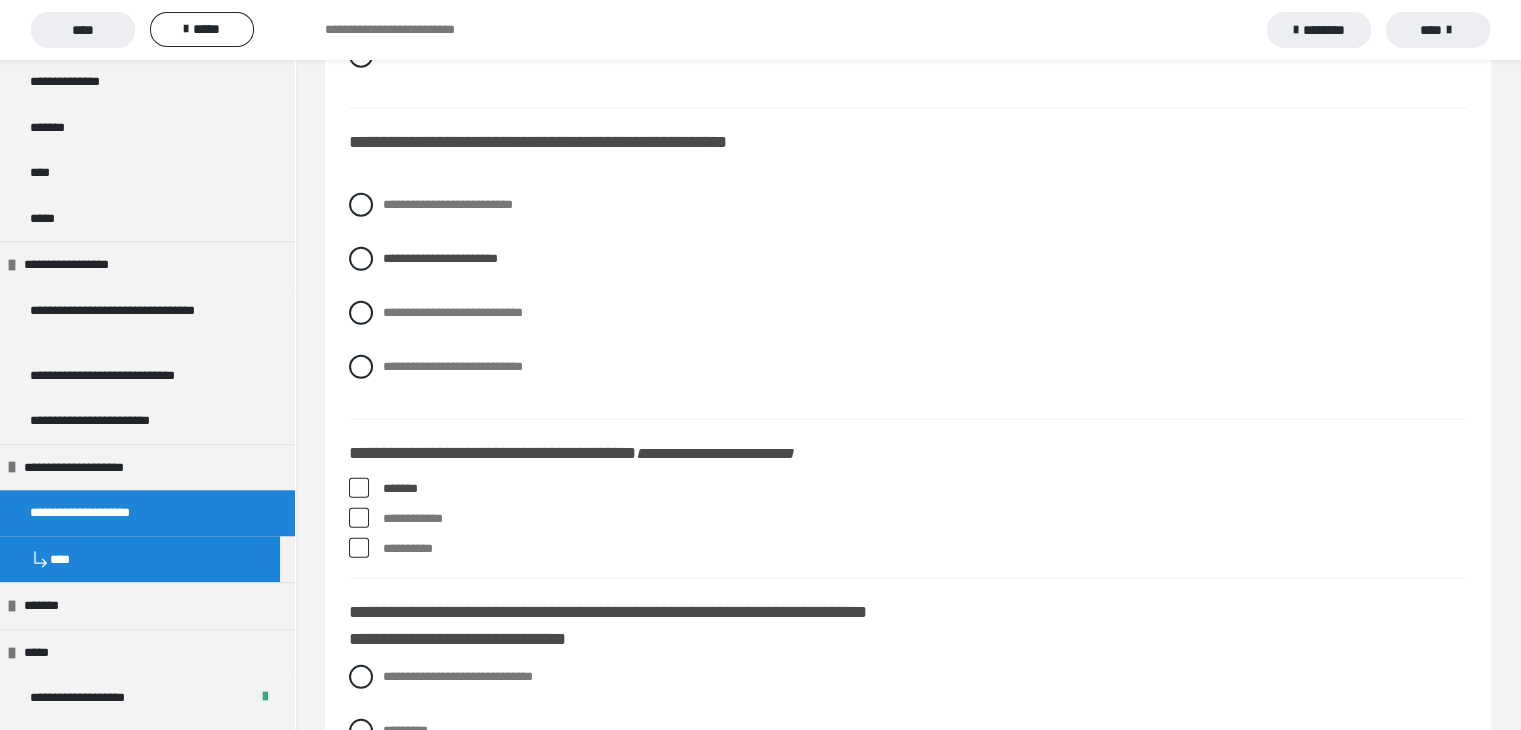 click at bounding box center (359, 548) 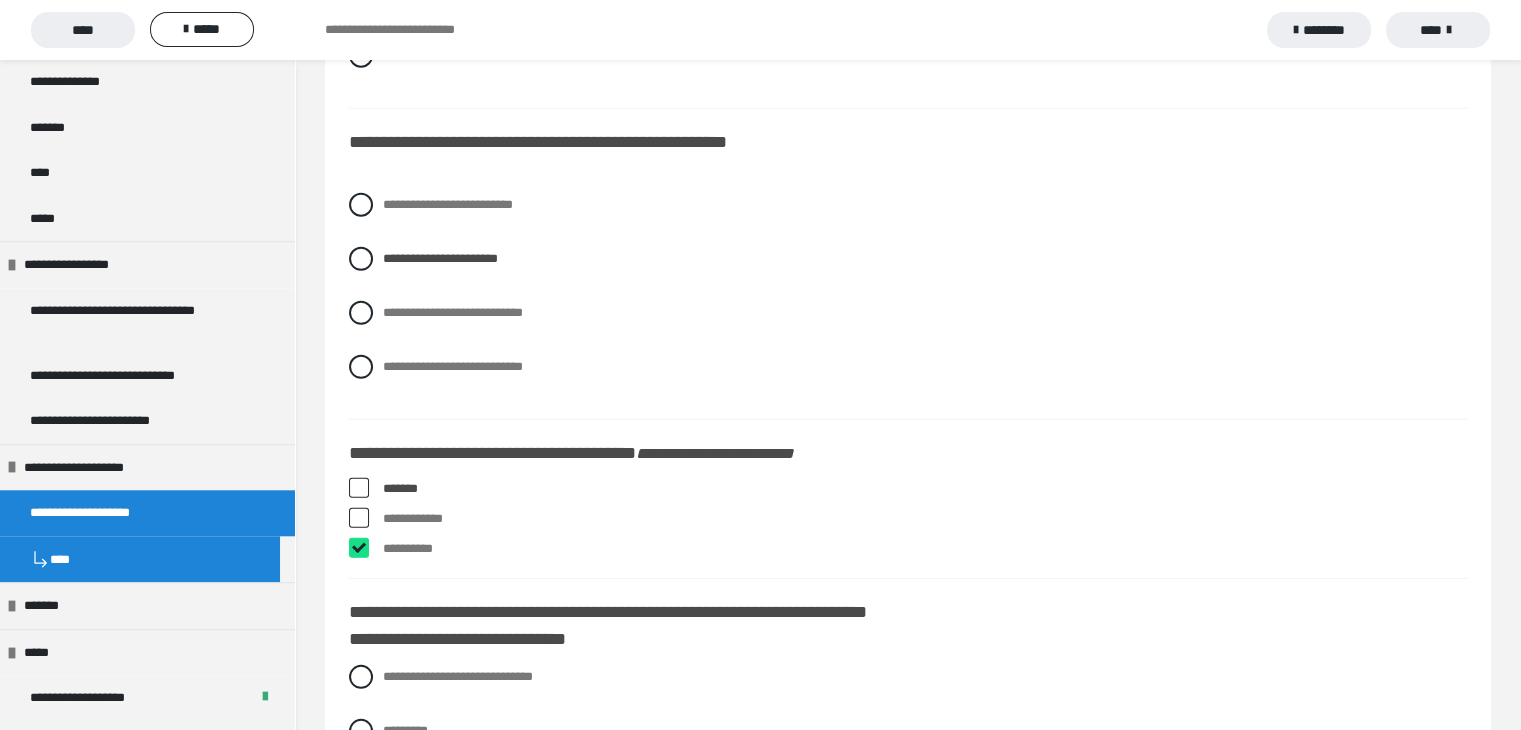 checkbox on "****" 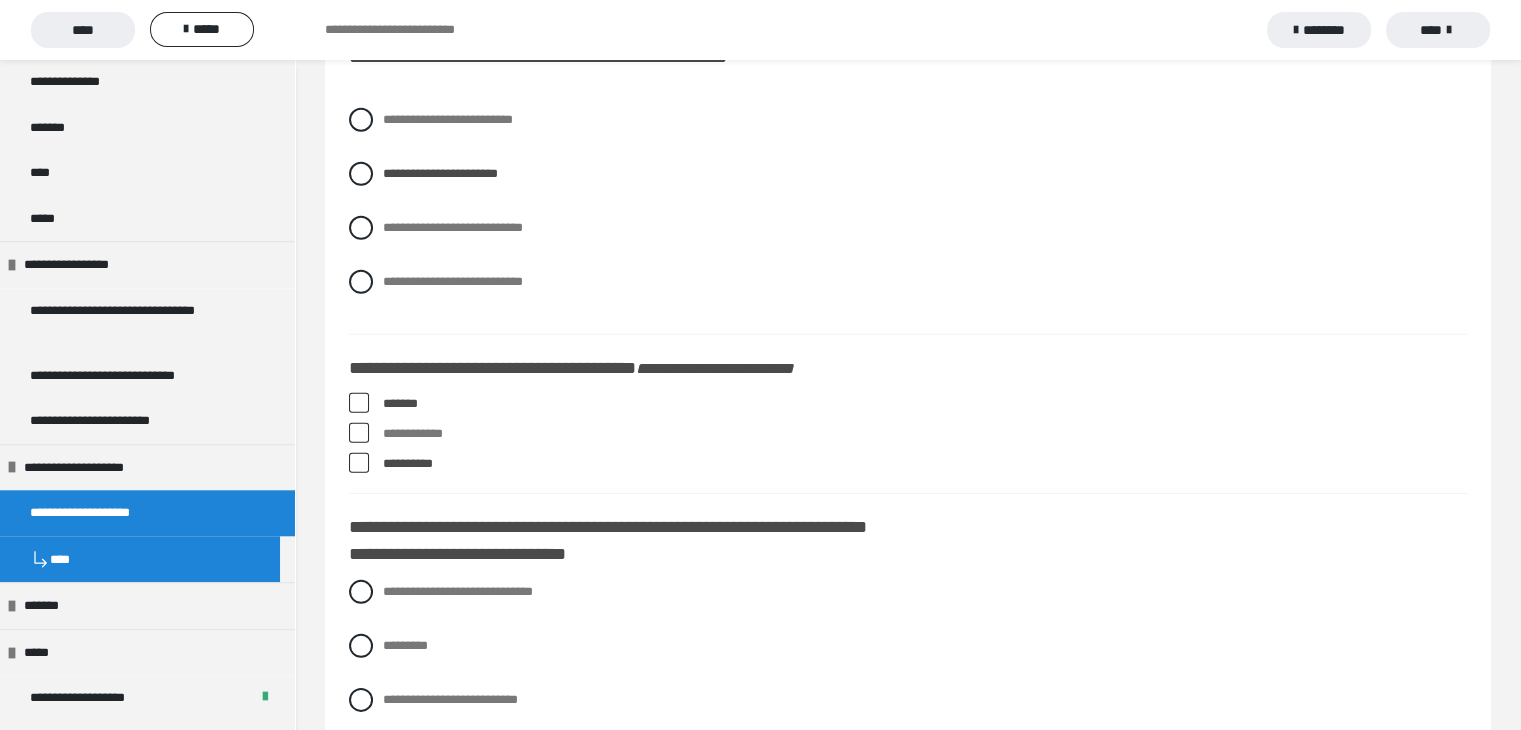 scroll, scrollTop: 6100, scrollLeft: 0, axis: vertical 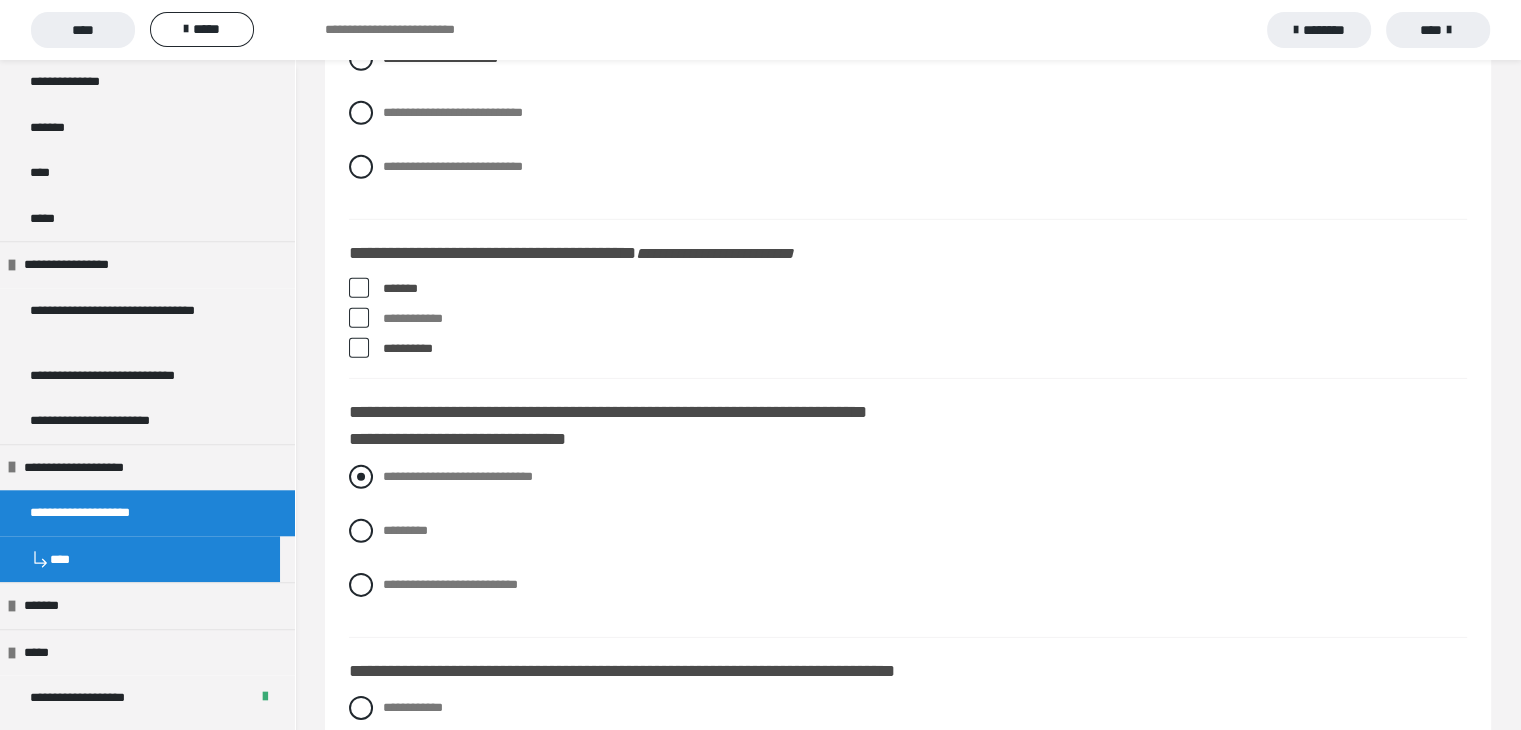 click at bounding box center [361, 477] 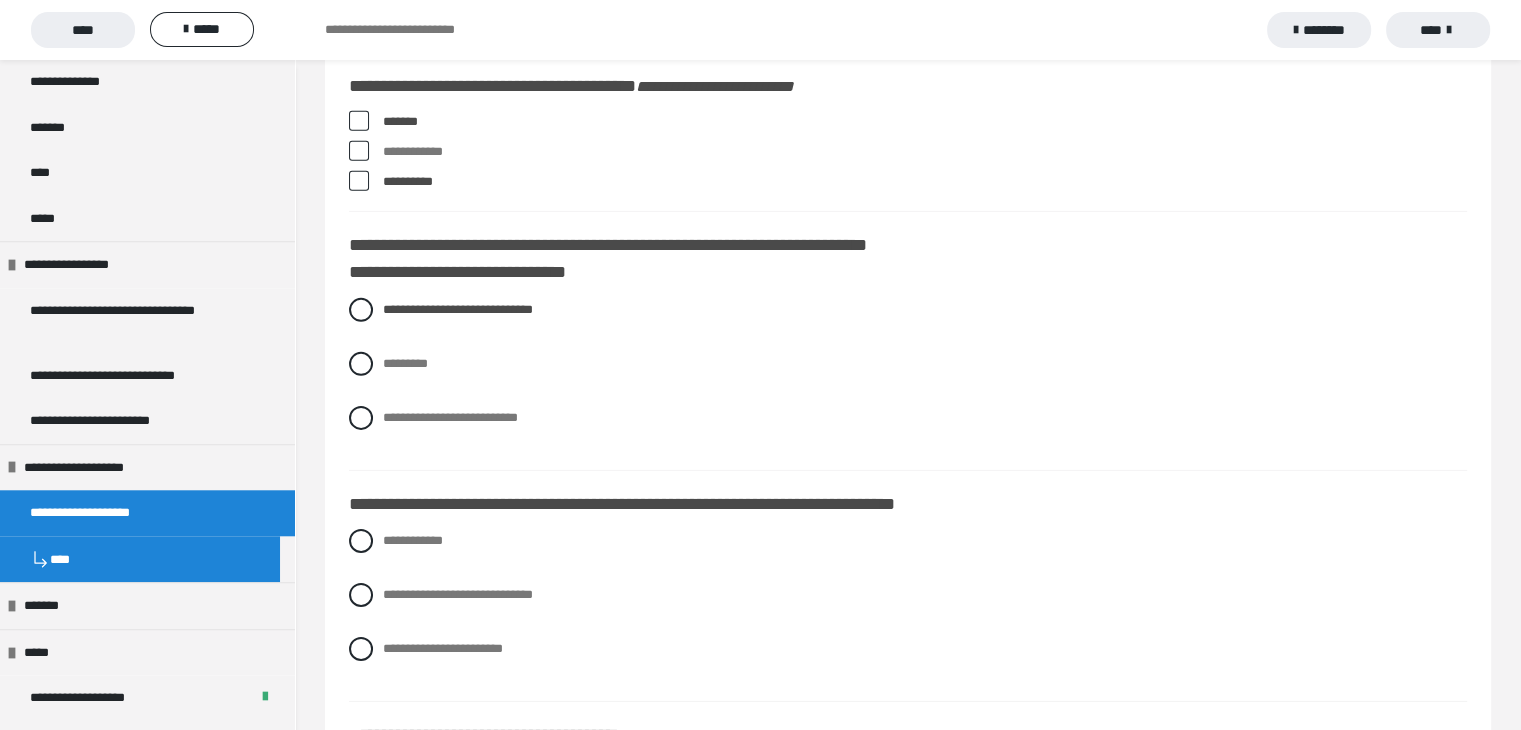 scroll, scrollTop: 6300, scrollLeft: 0, axis: vertical 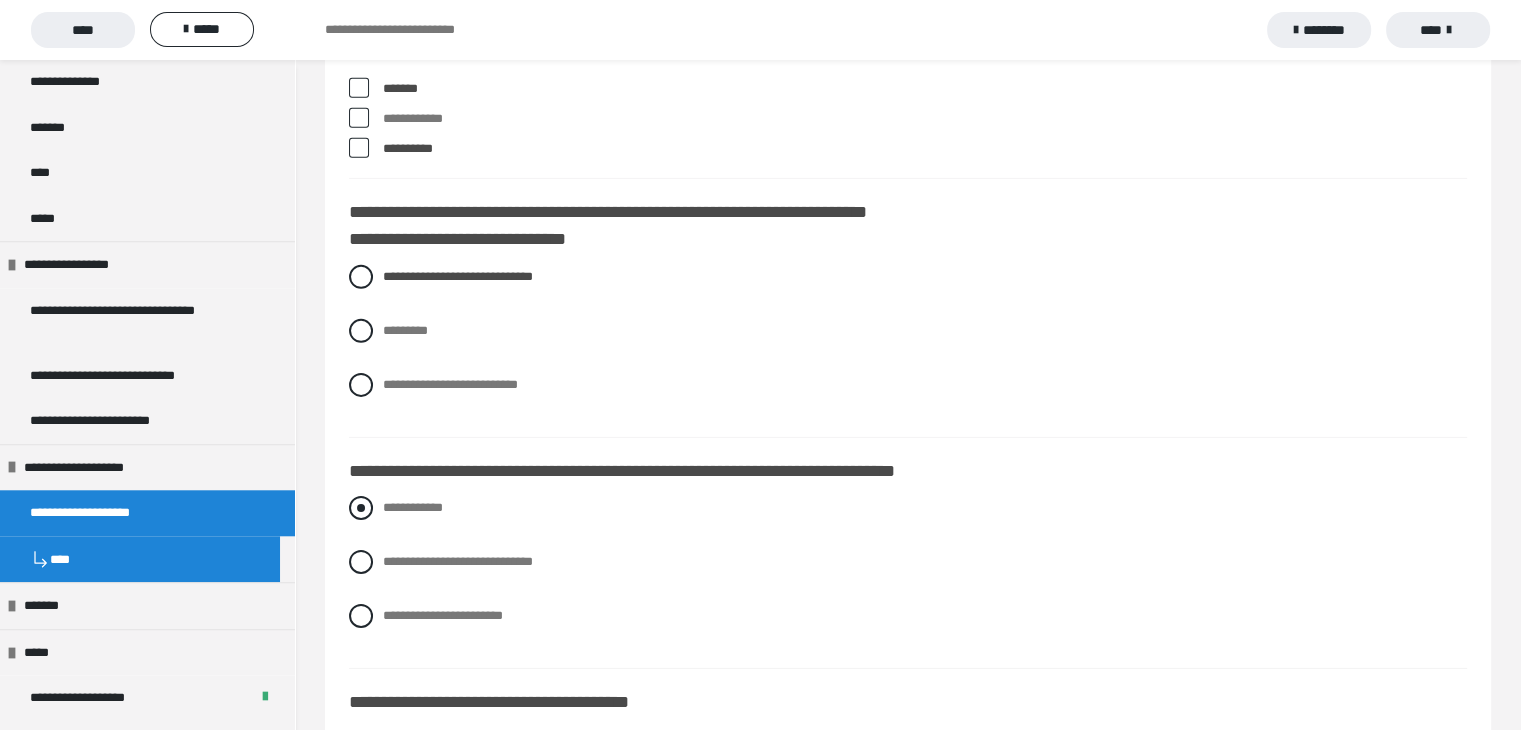 click at bounding box center (361, 508) 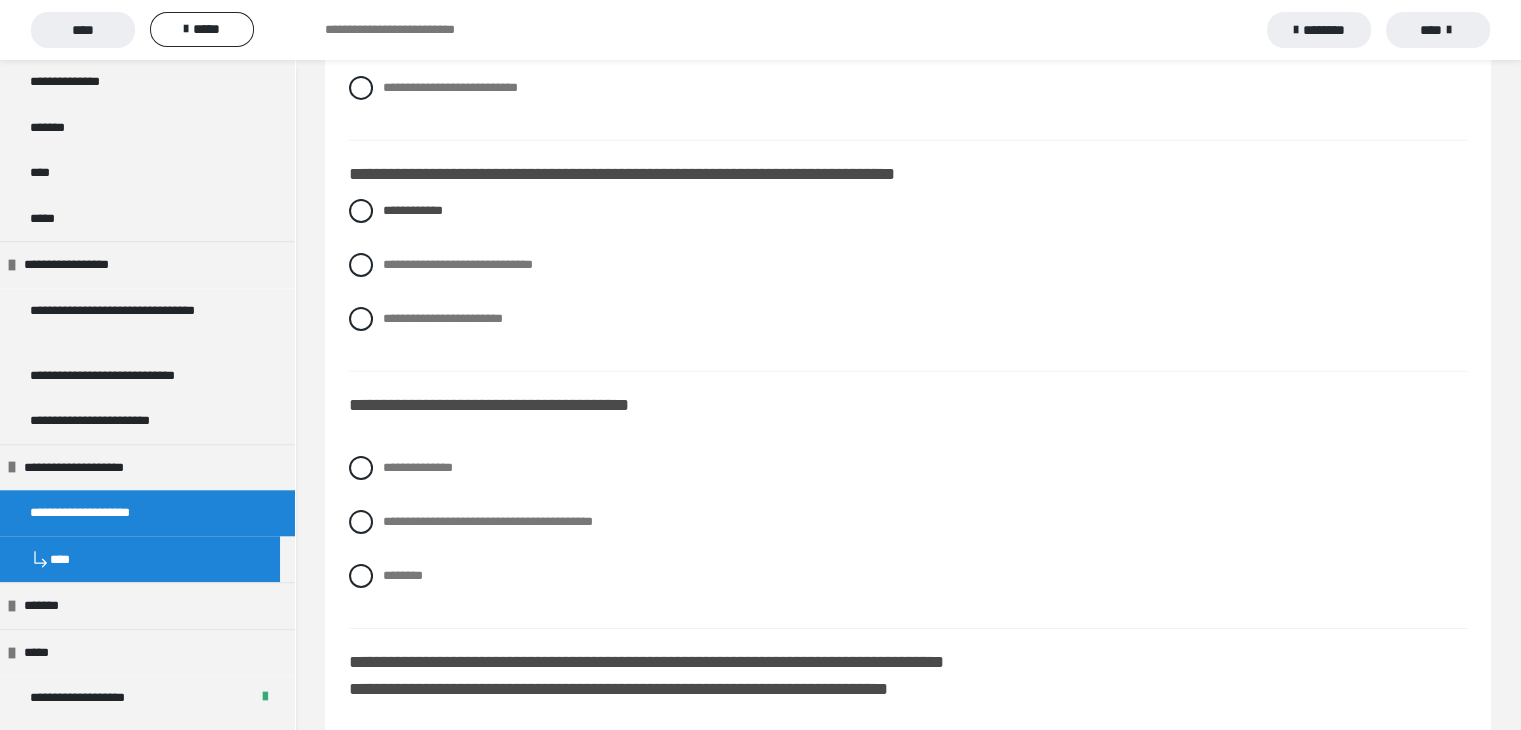 scroll, scrollTop: 6600, scrollLeft: 0, axis: vertical 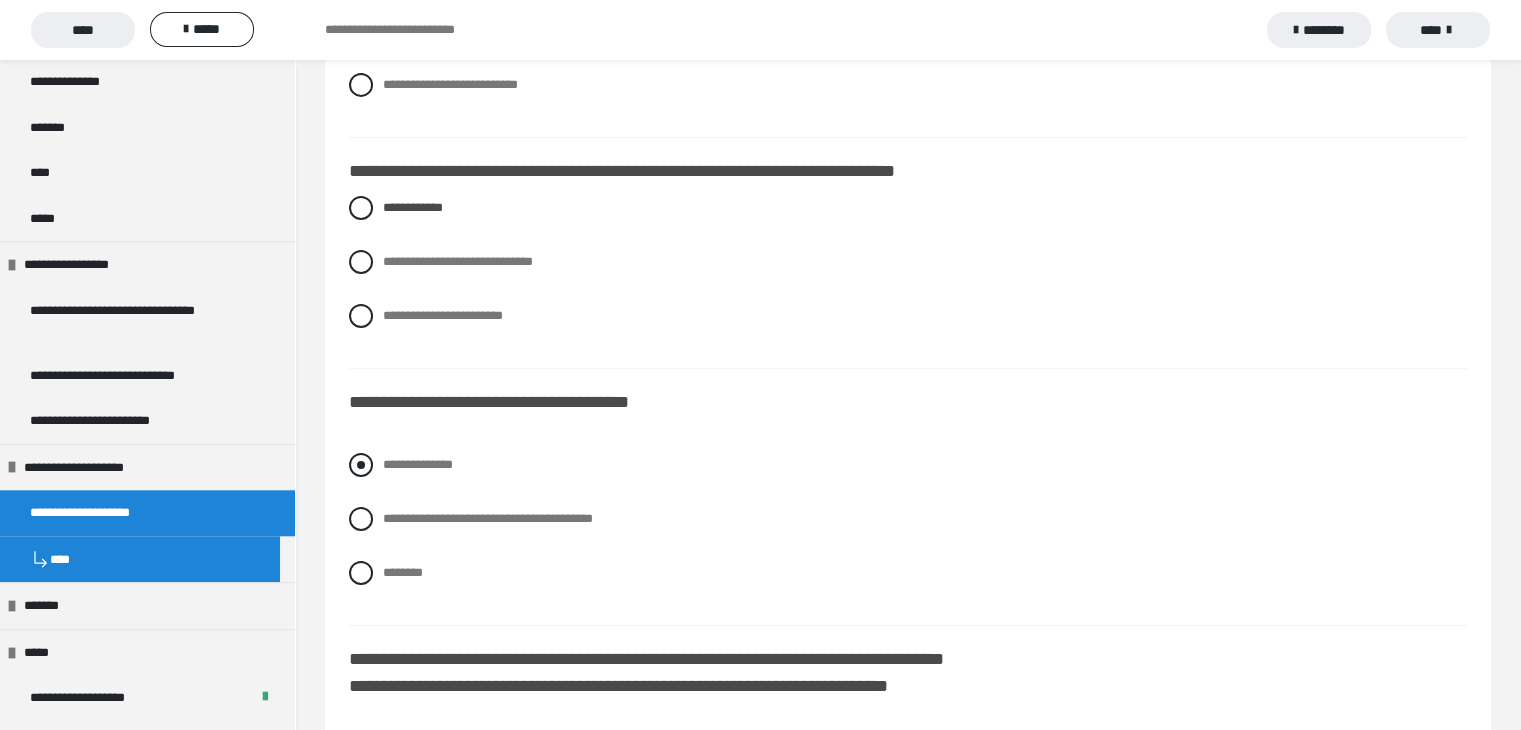 click at bounding box center (361, 465) 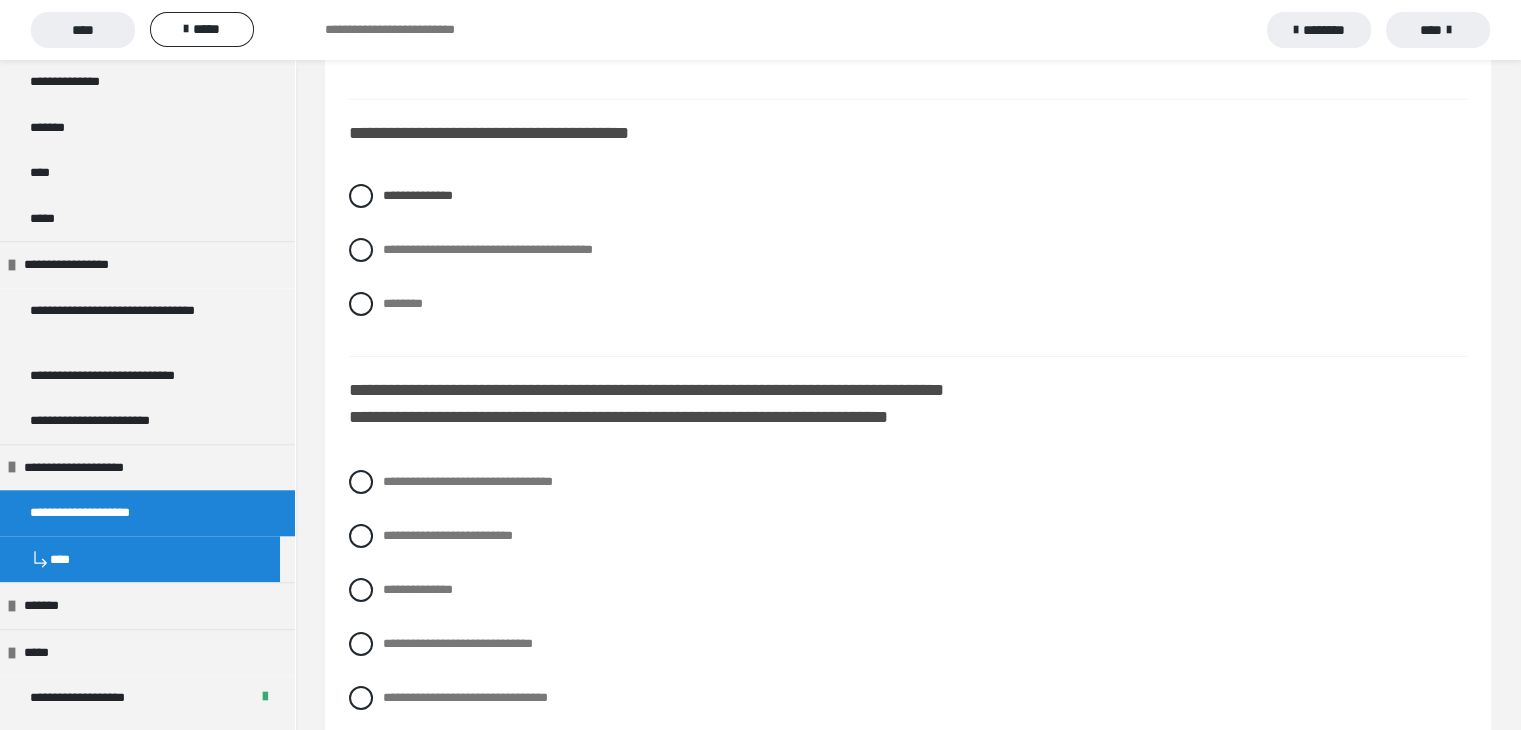 scroll, scrollTop: 6900, scrollLeft: 0, axis: vertical 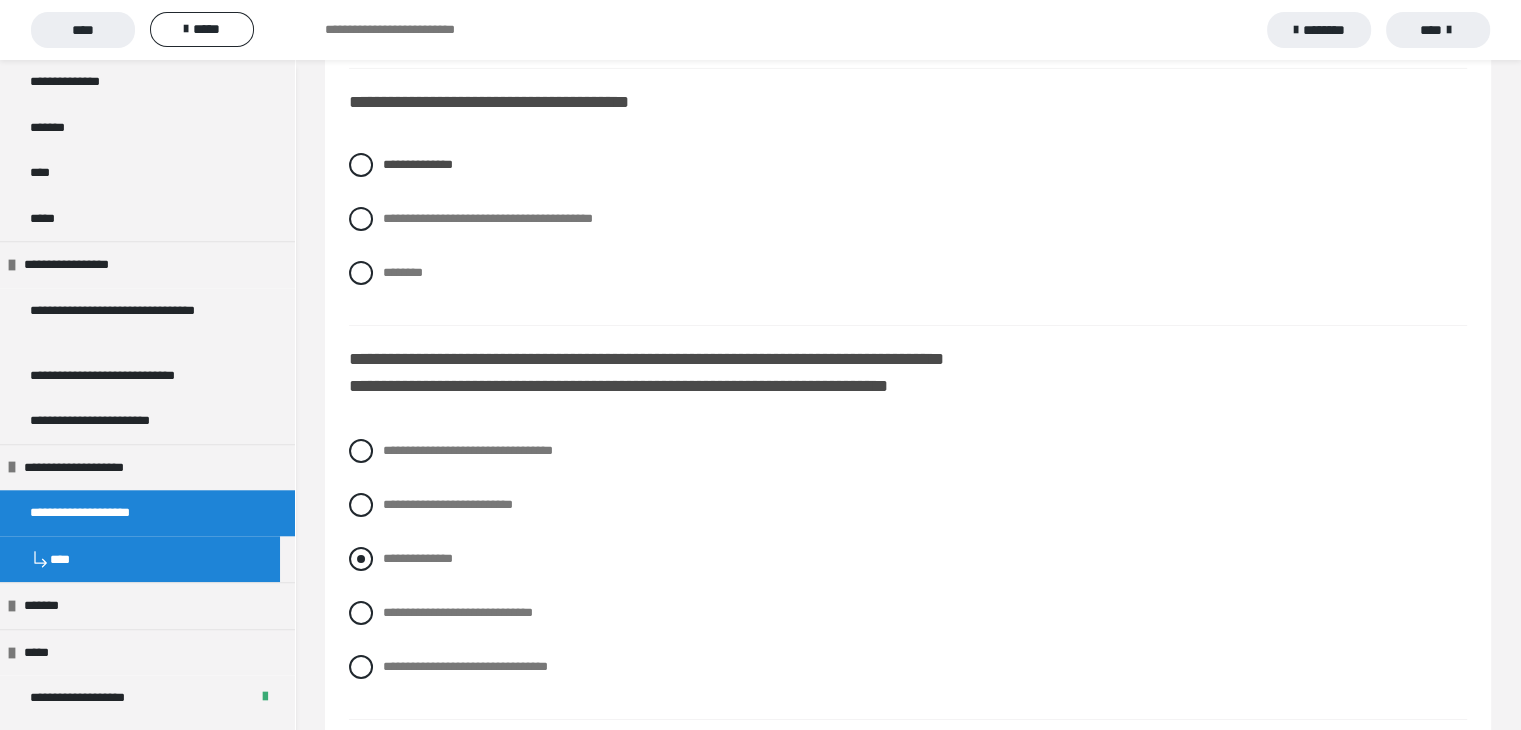 click at bounding box center (361, 559) 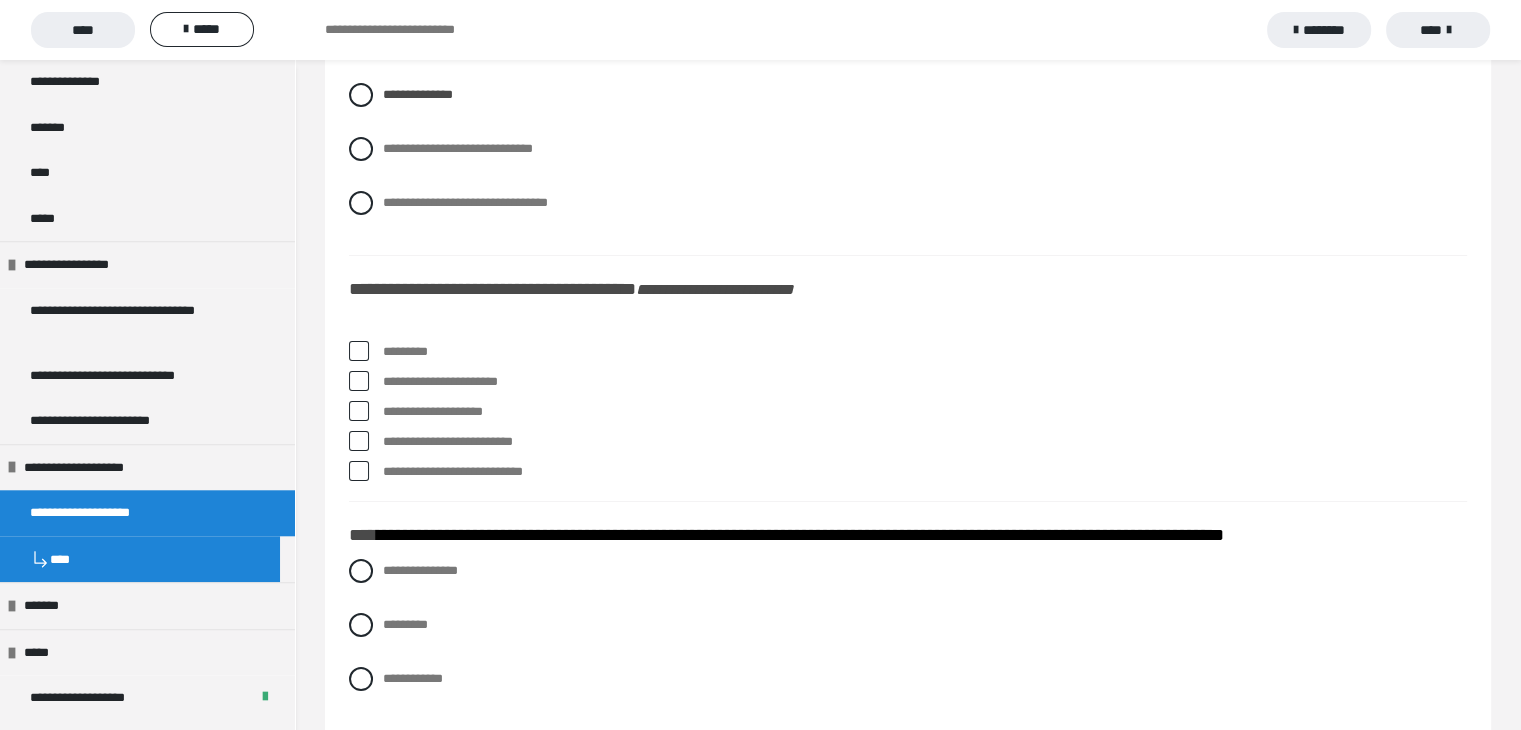 scroll, scrollTop: 7400, scrollLeft: 0, axis: vertical 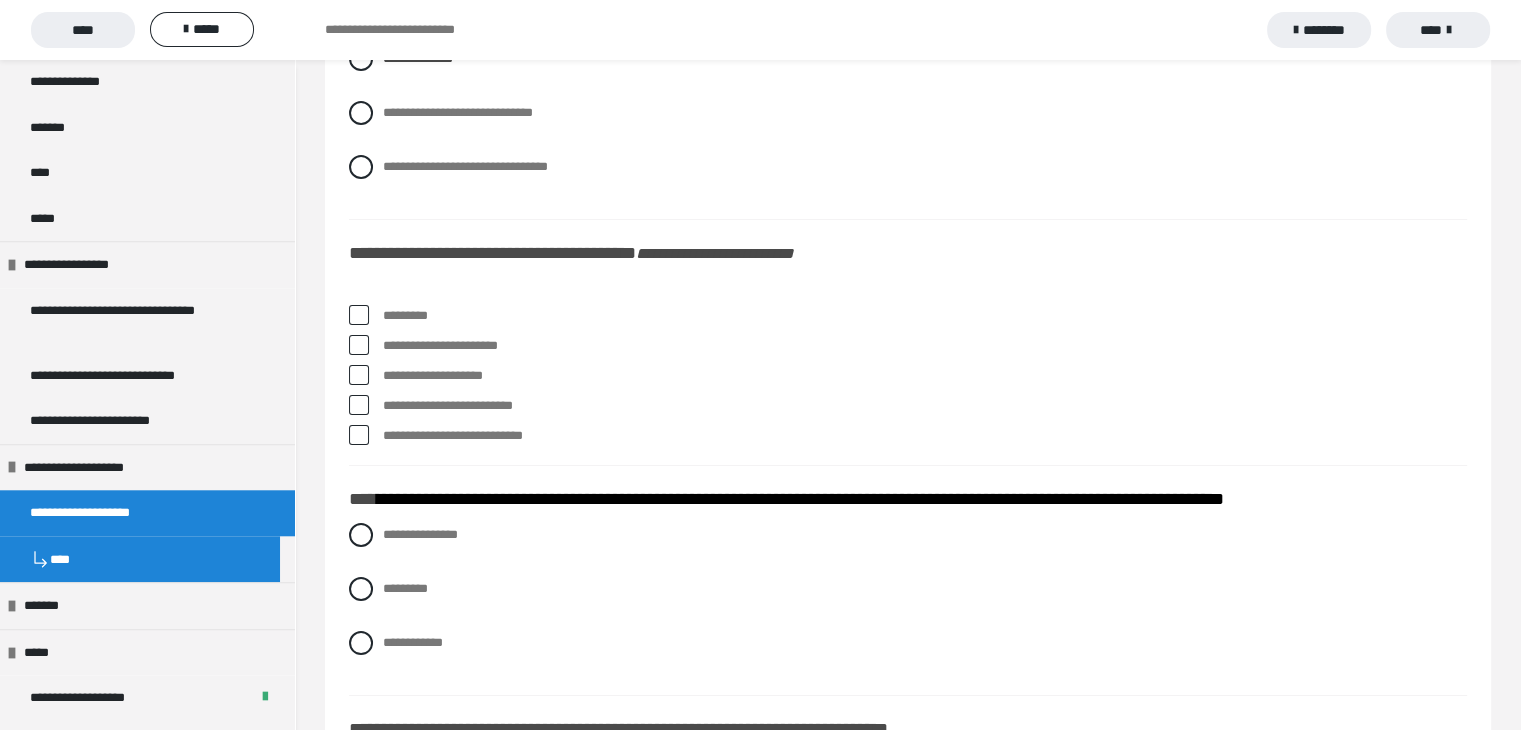 click at bounding box center (359, 315) 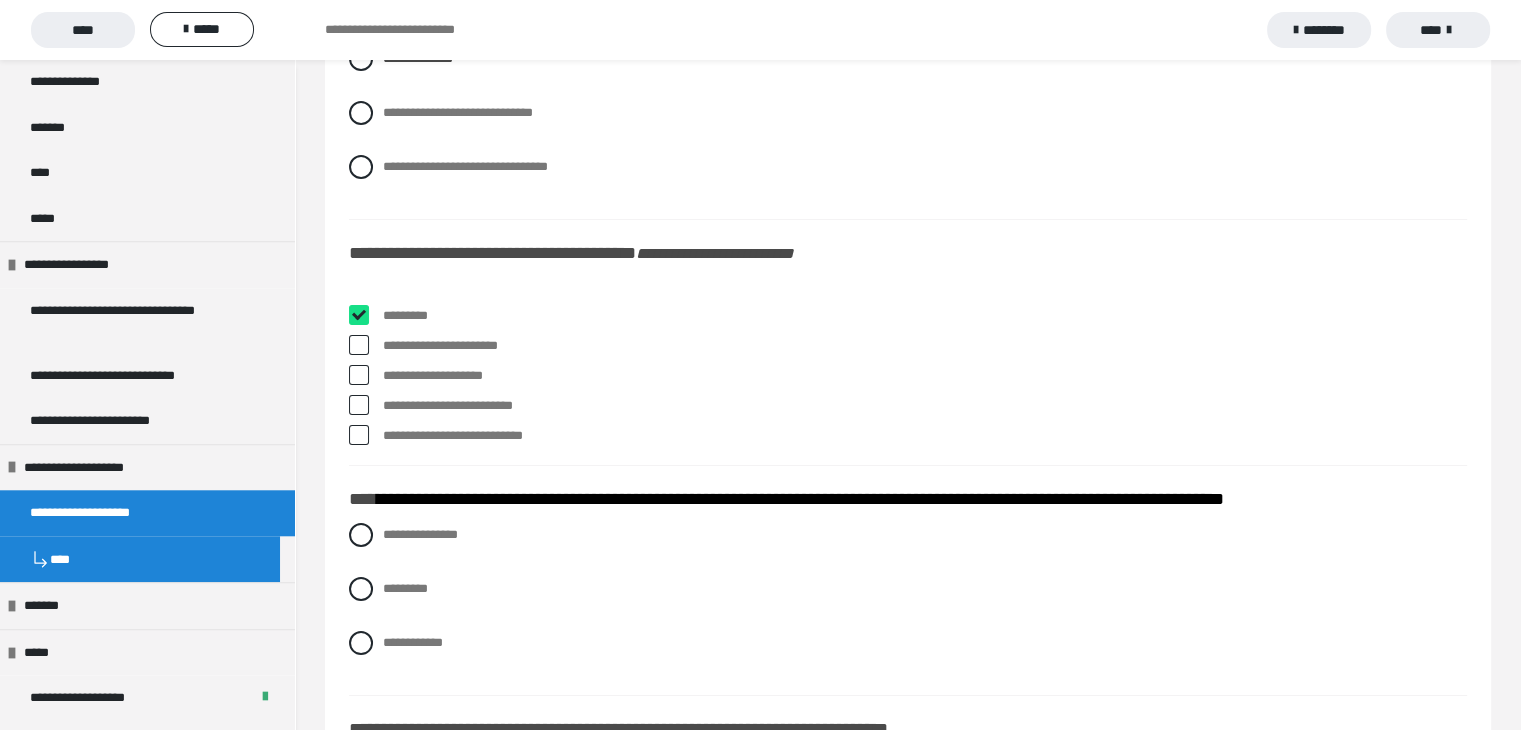 checkbox on "****" 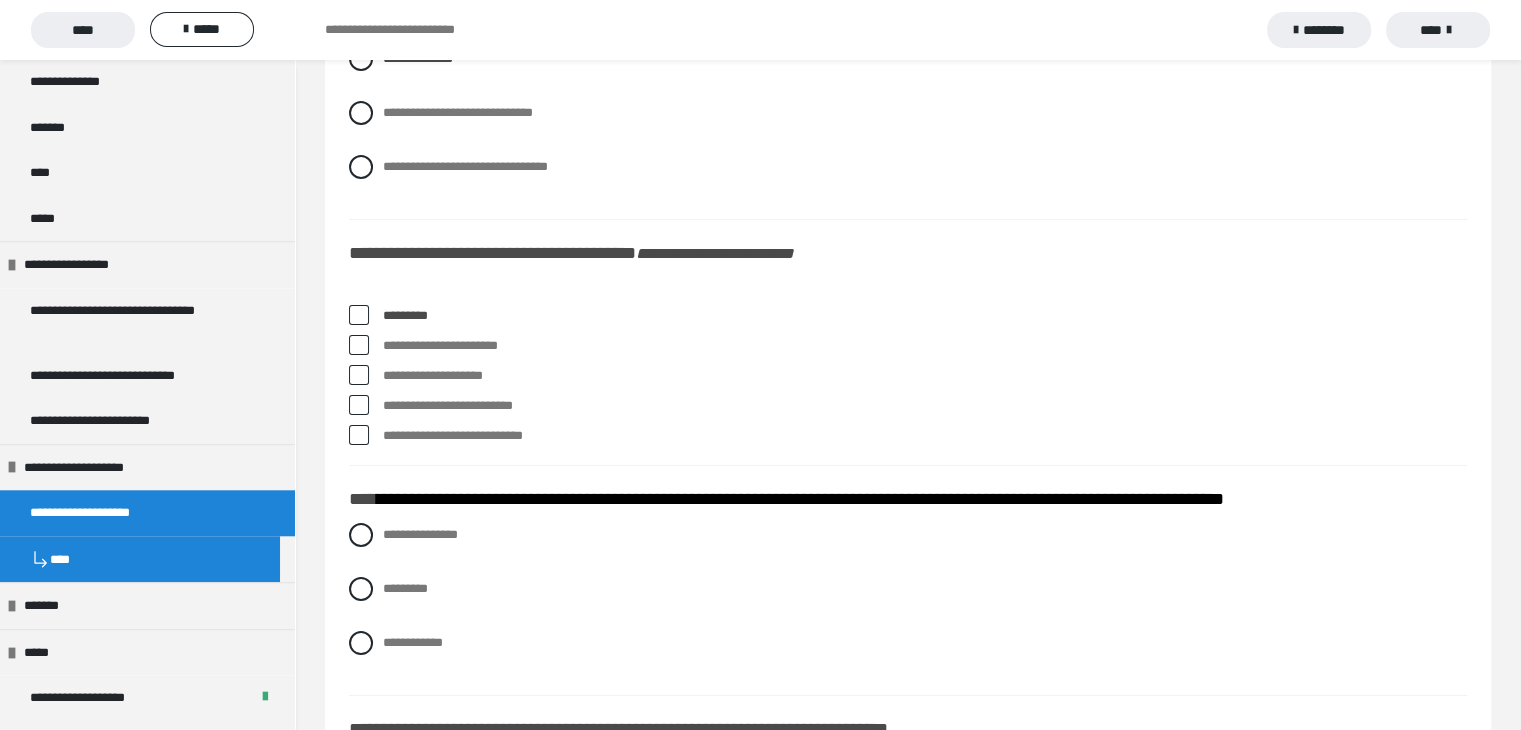 click at bounding box center [359, 345] 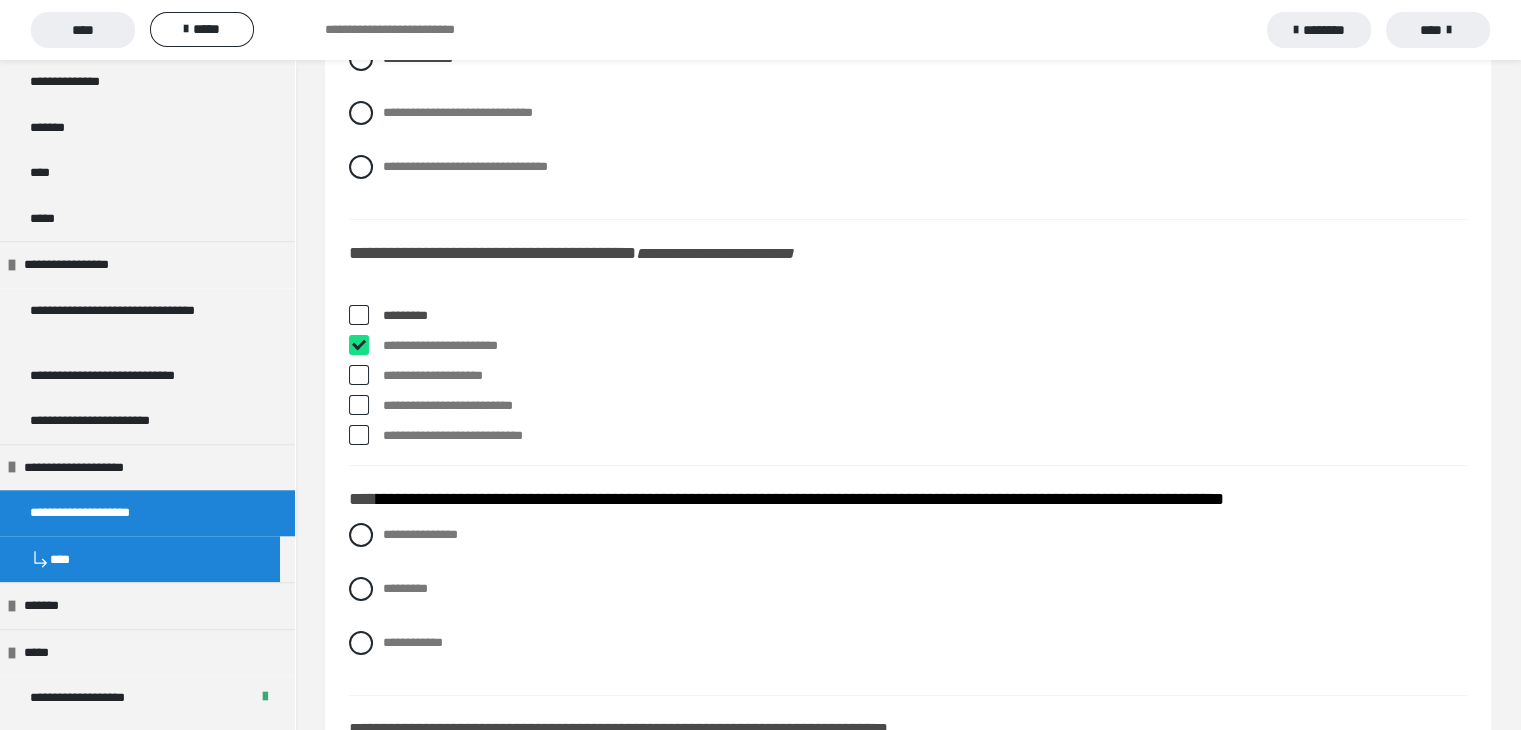 checkbox on "****" 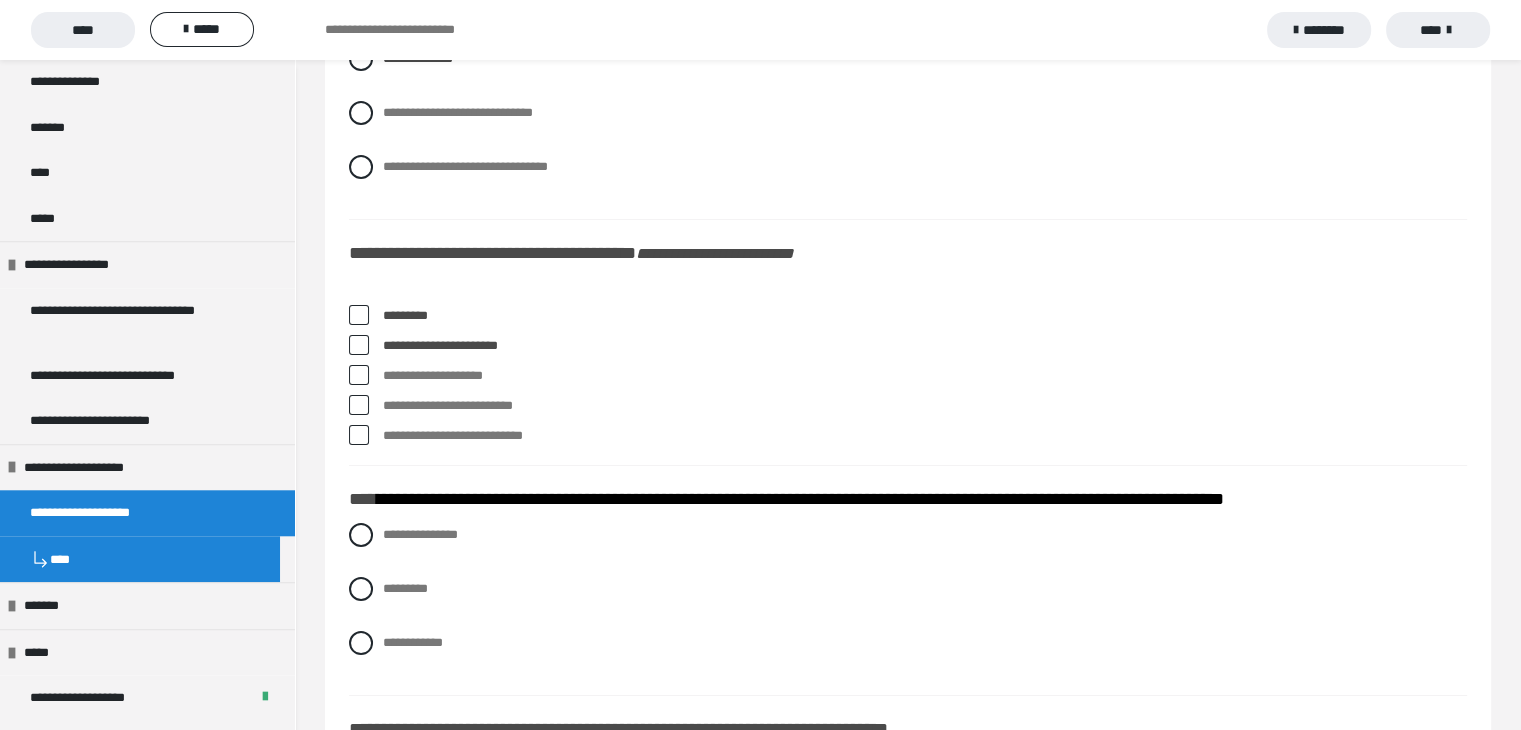 click at bounding box center [359, 405] 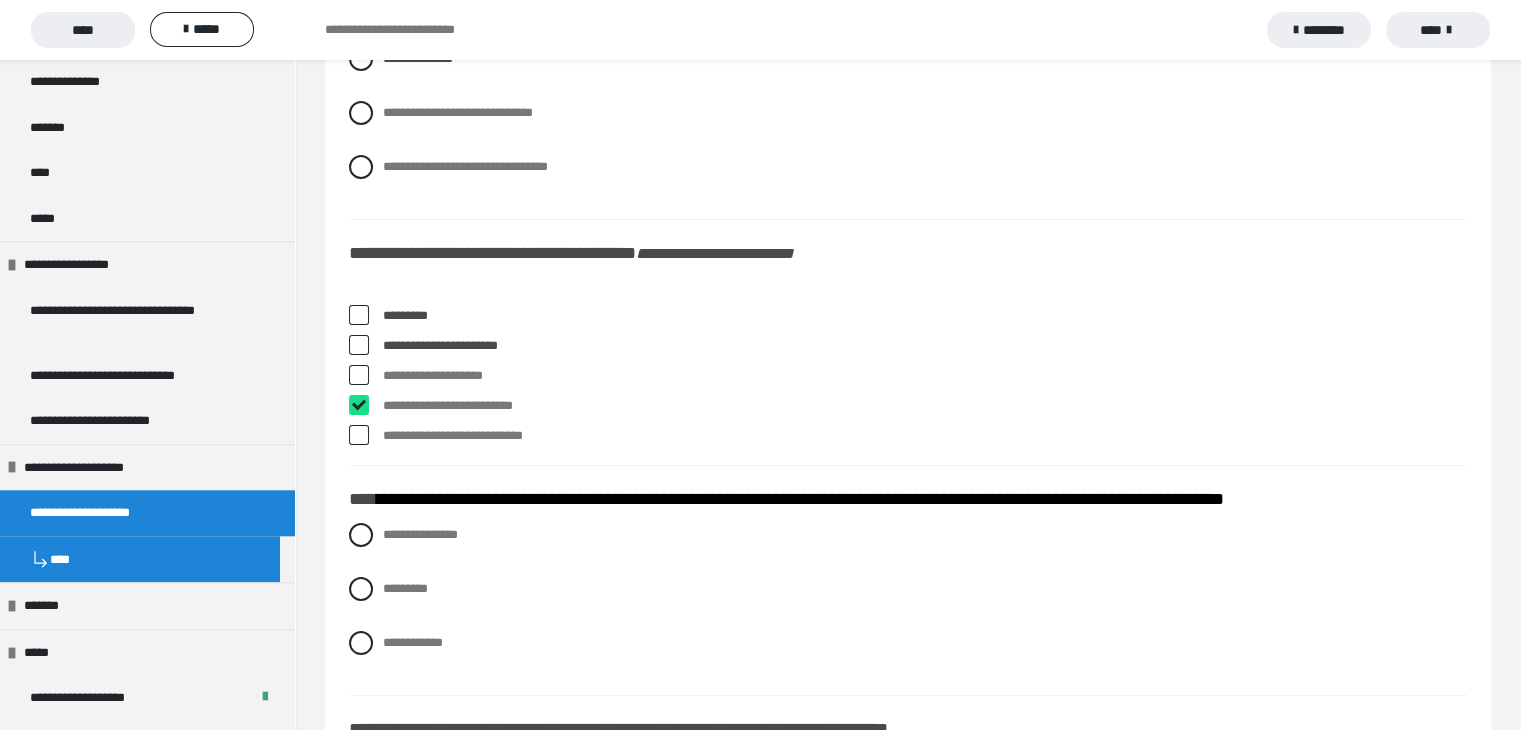 checkbox on "****" 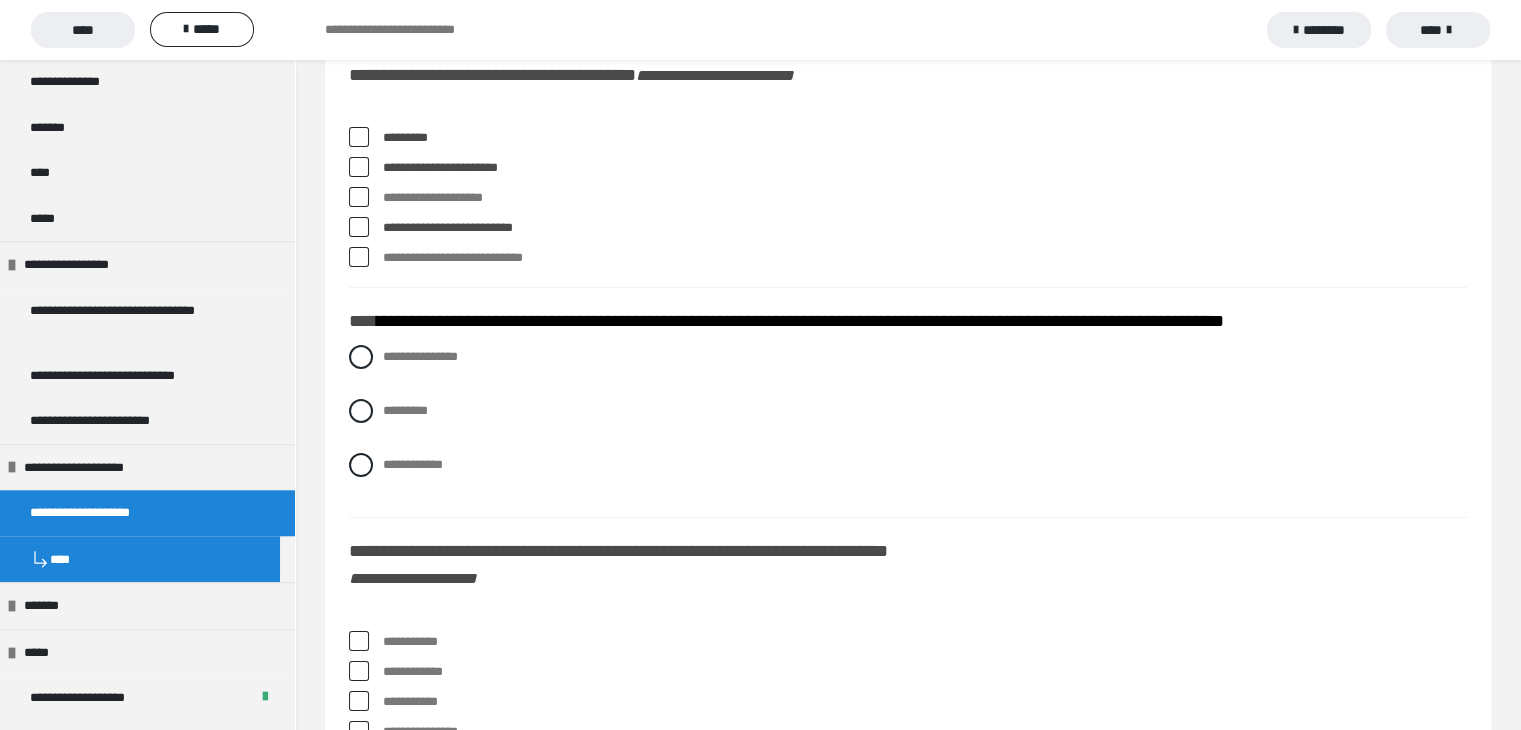 scroll, scrollTop: 7600, scrollLeft: 0, axis: vertical 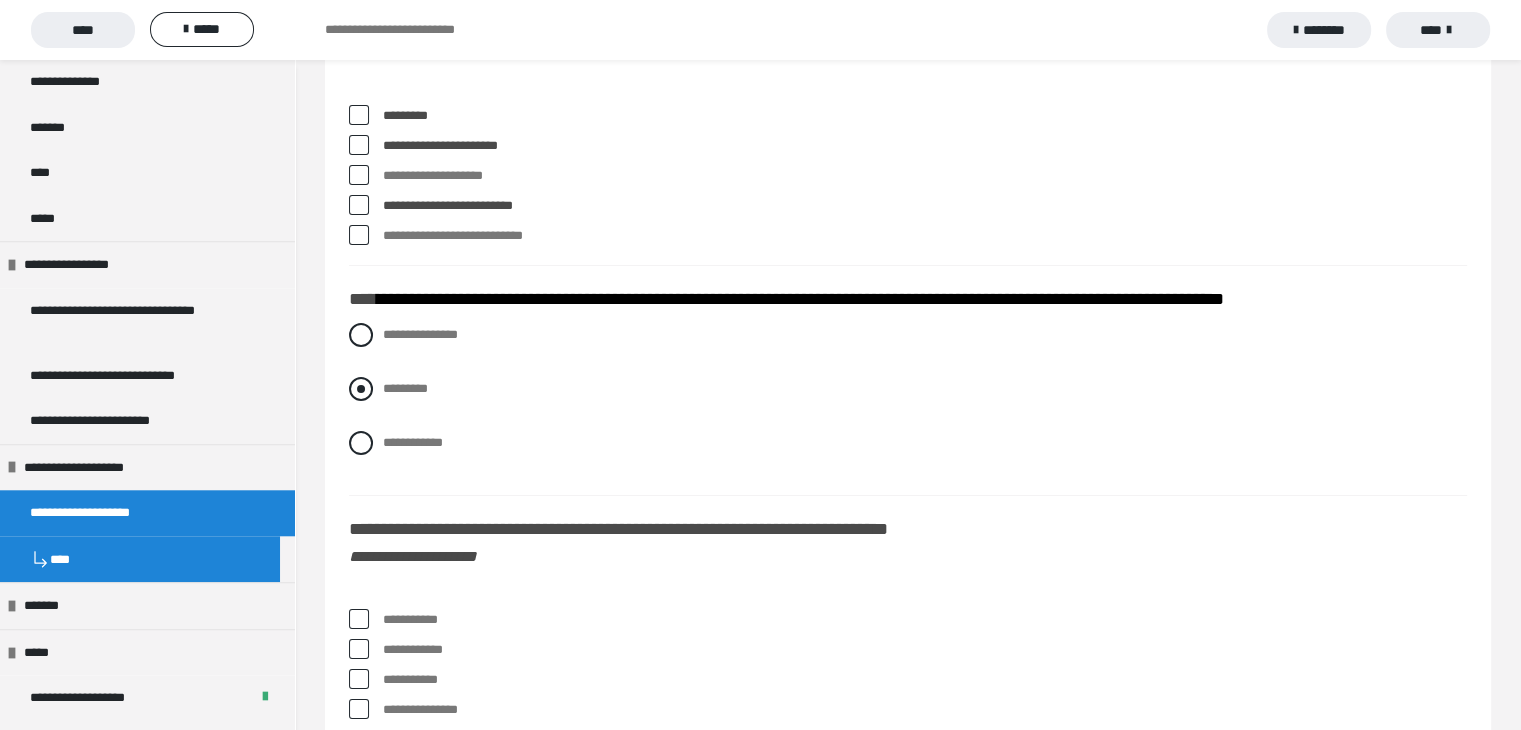 click at bounding box center [361, 389] 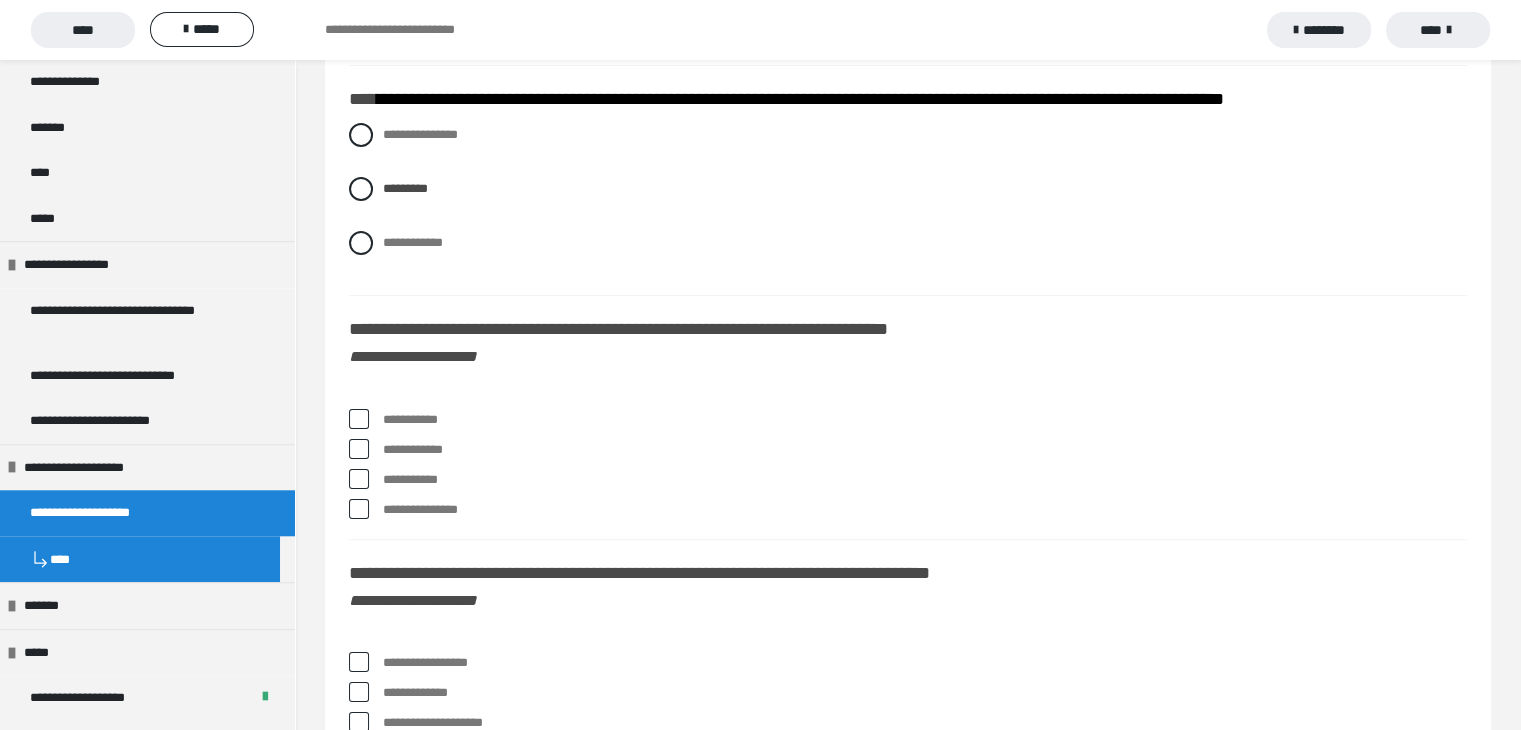 scroll, scrollTop: 7900, scrollLeft: 0, axis: vertical 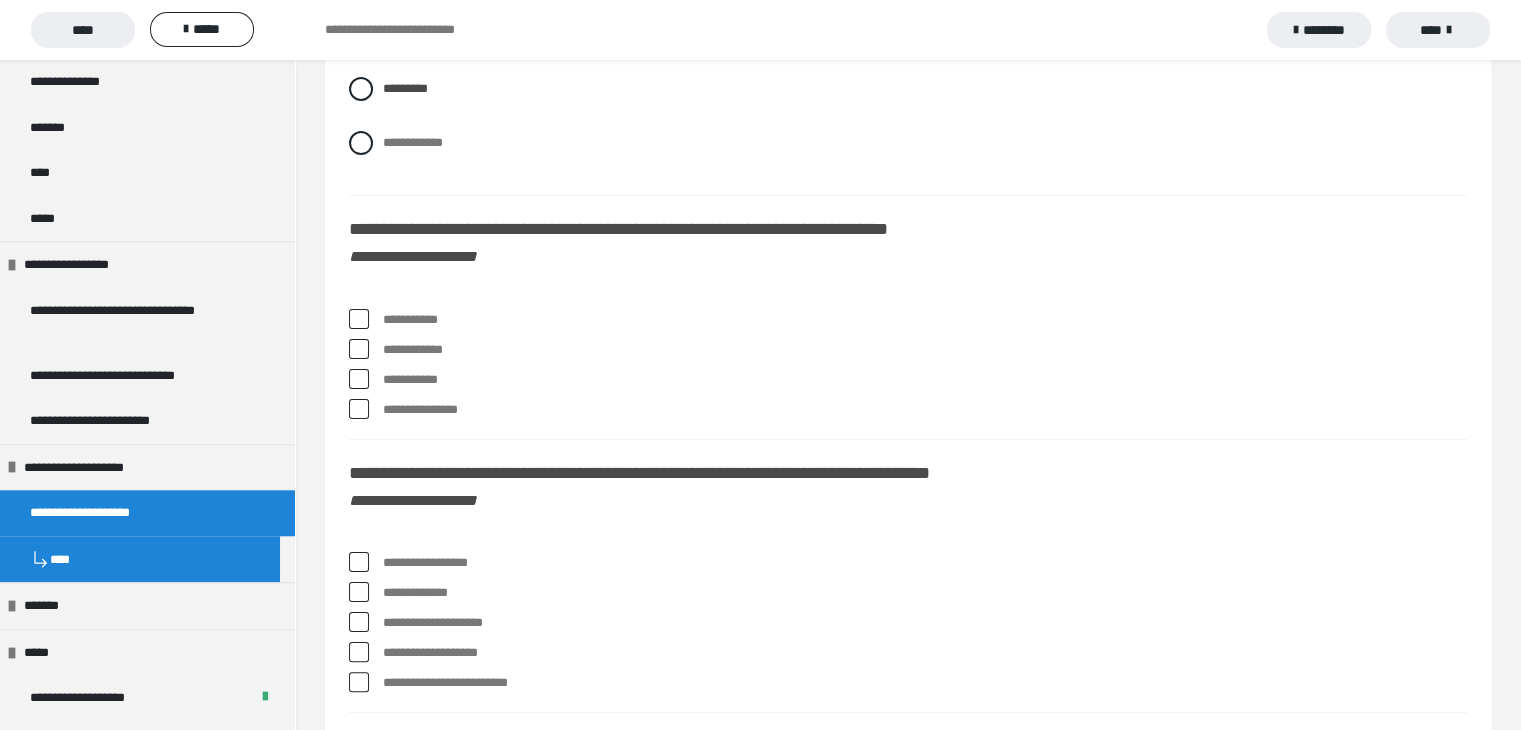 click at bounding box center [359, 319] 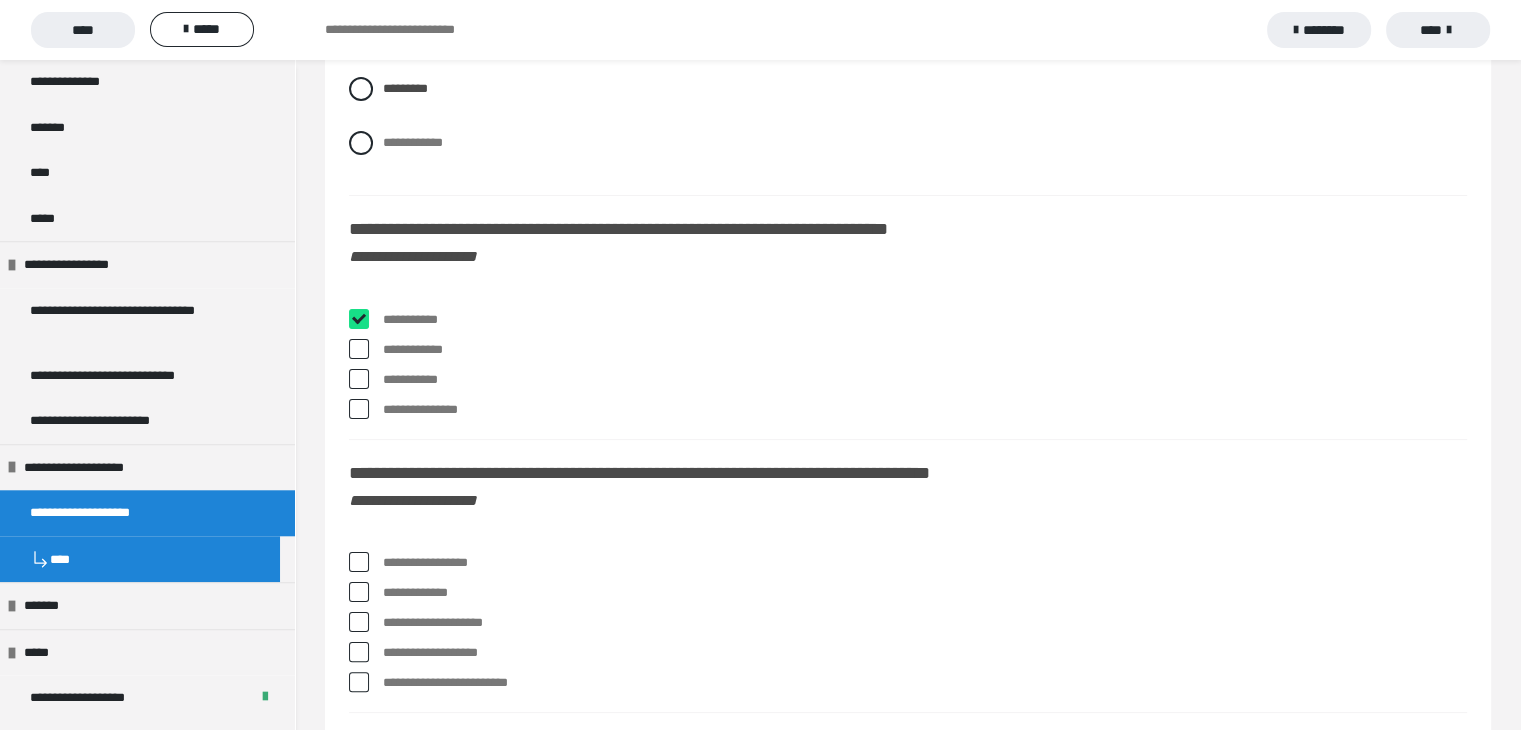checkbox on "****" 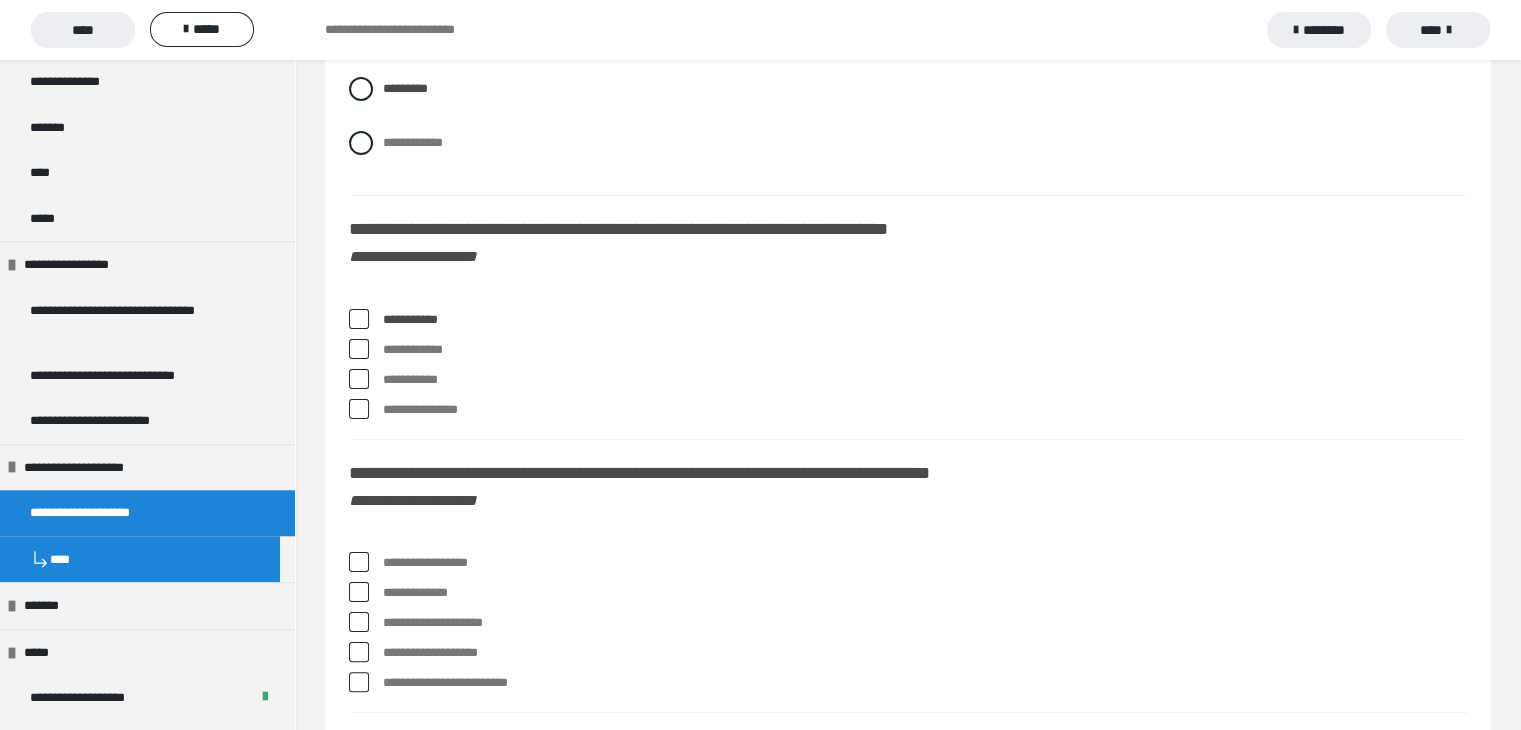 click at bounding box center [359, 379] 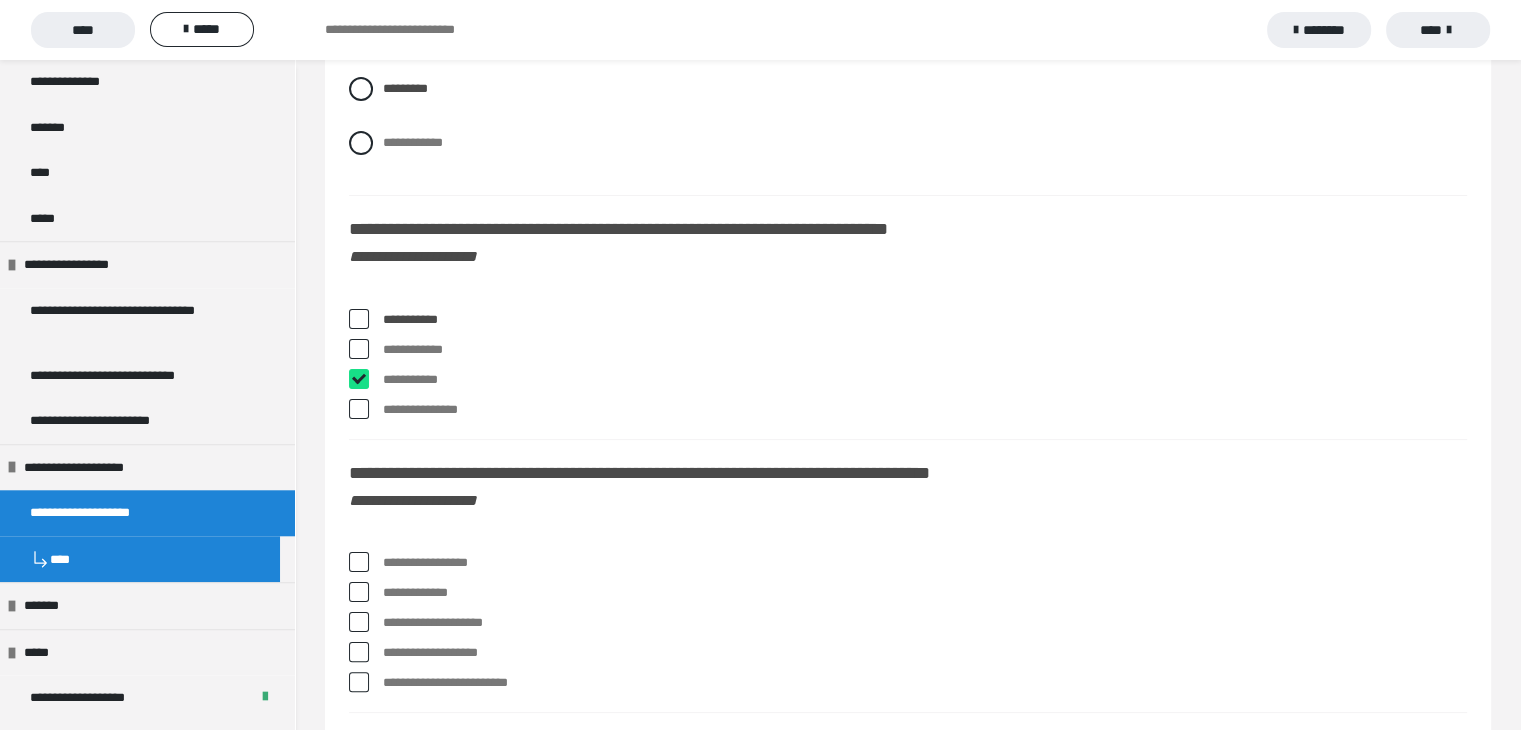 checkbox on "****" 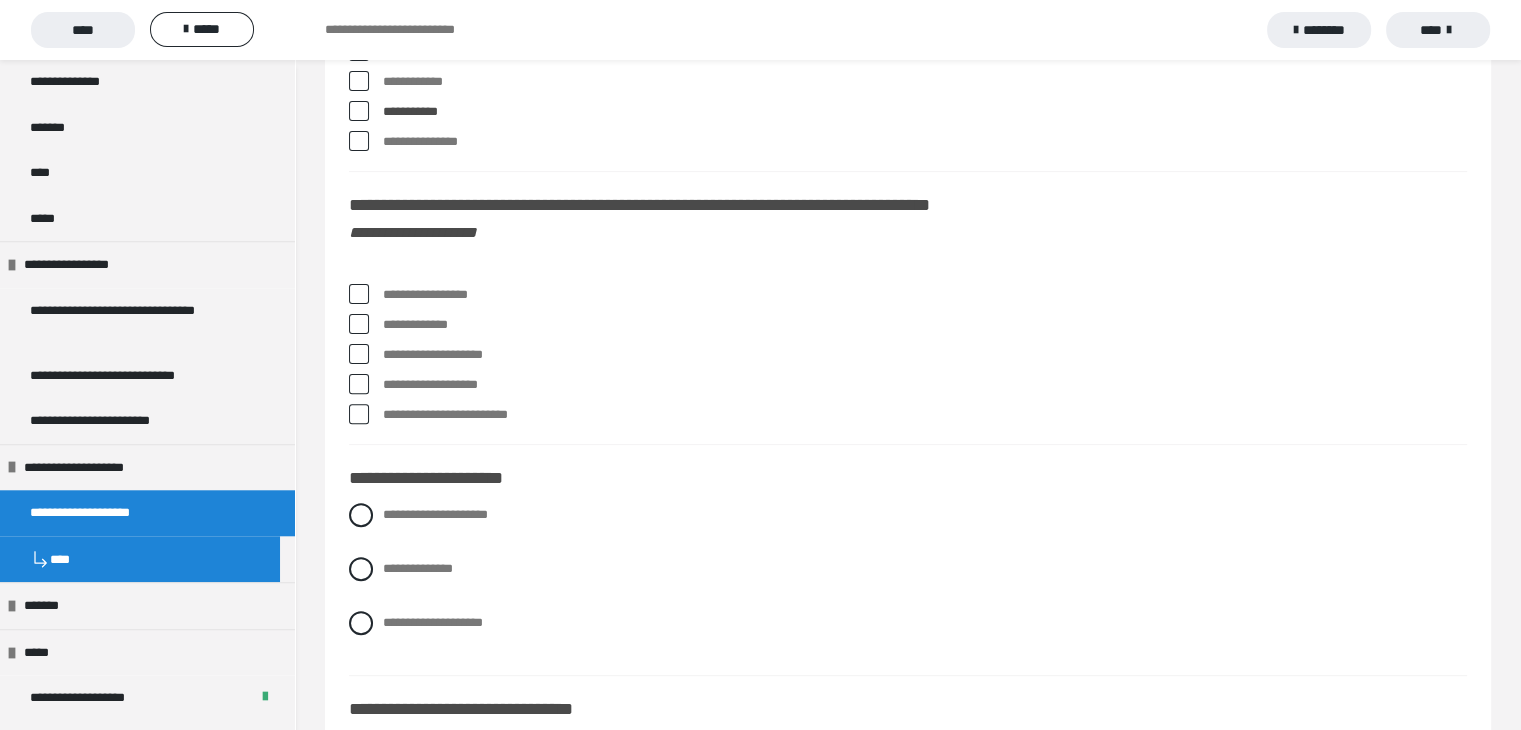 scroll, scrollTop: 8200, scrollLeft: 0, axis: vertical 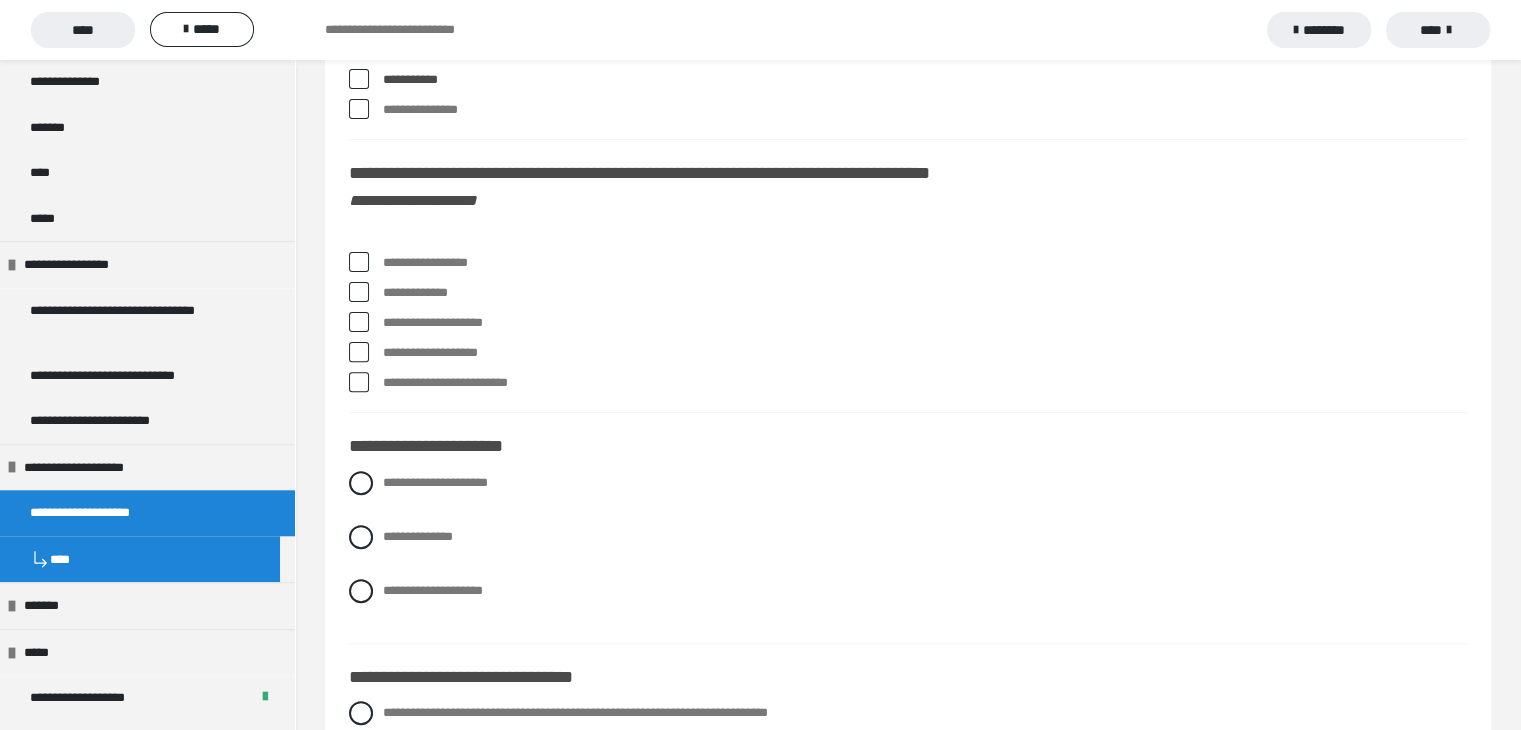 click at bounding box center [359, 262] 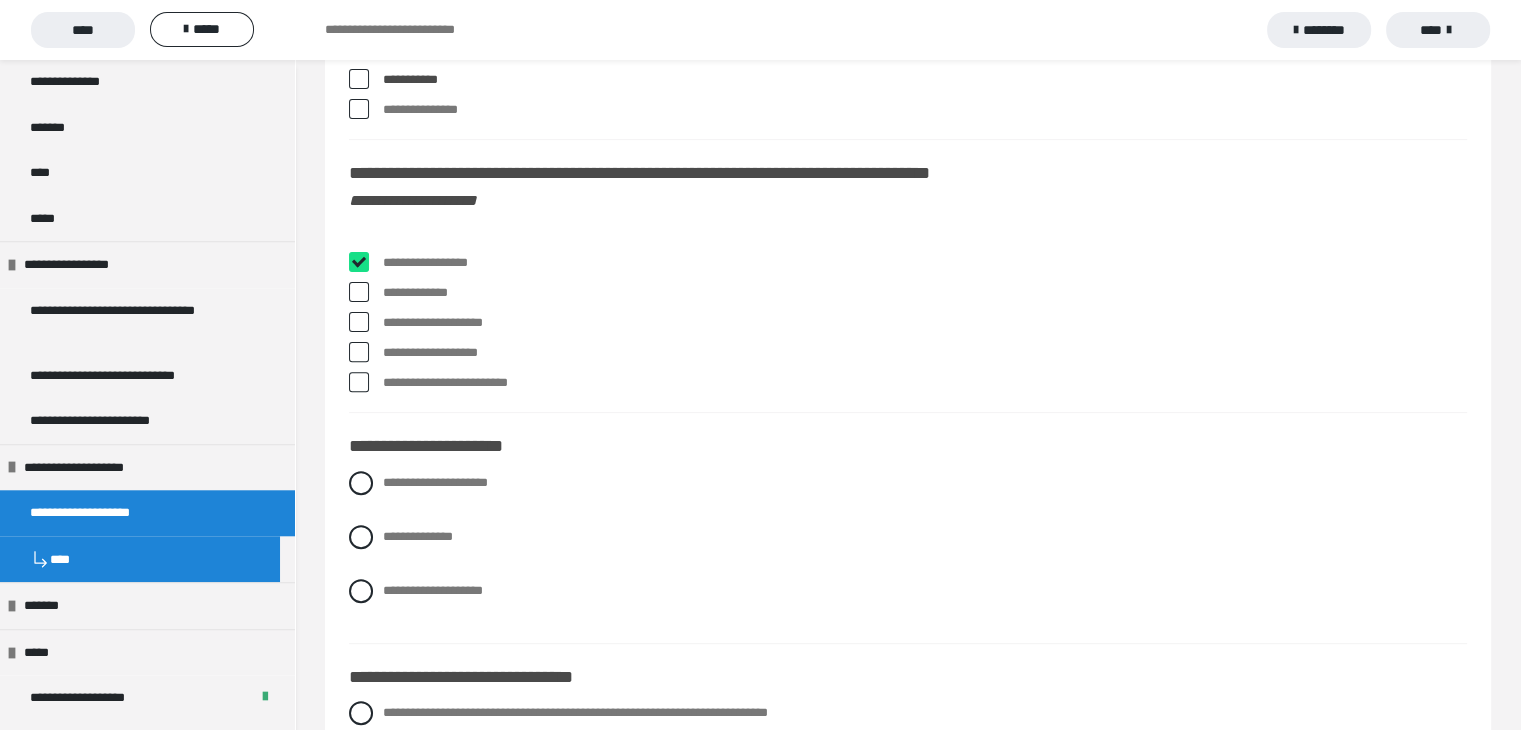 checkbox on "****" 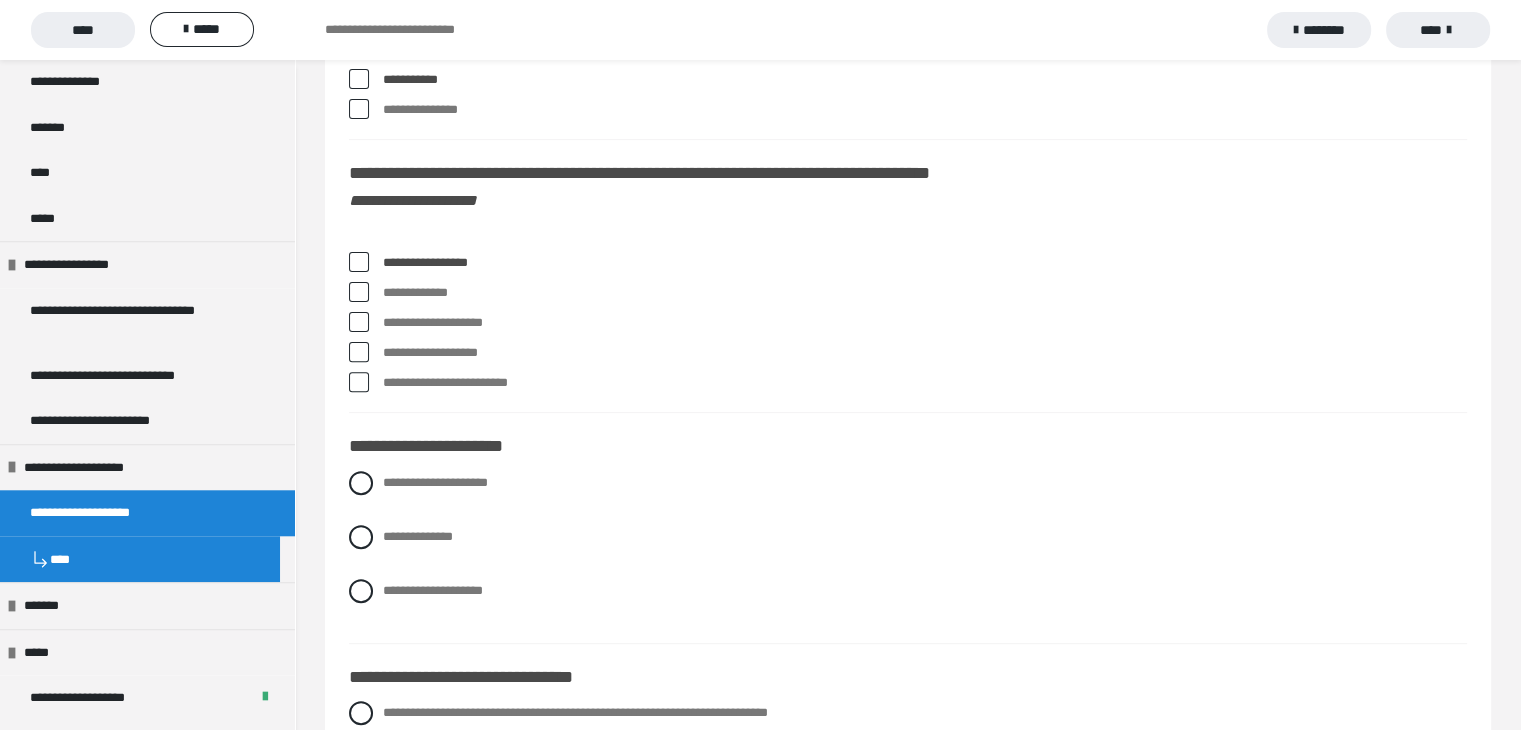 click at bounding box center [359, 322] 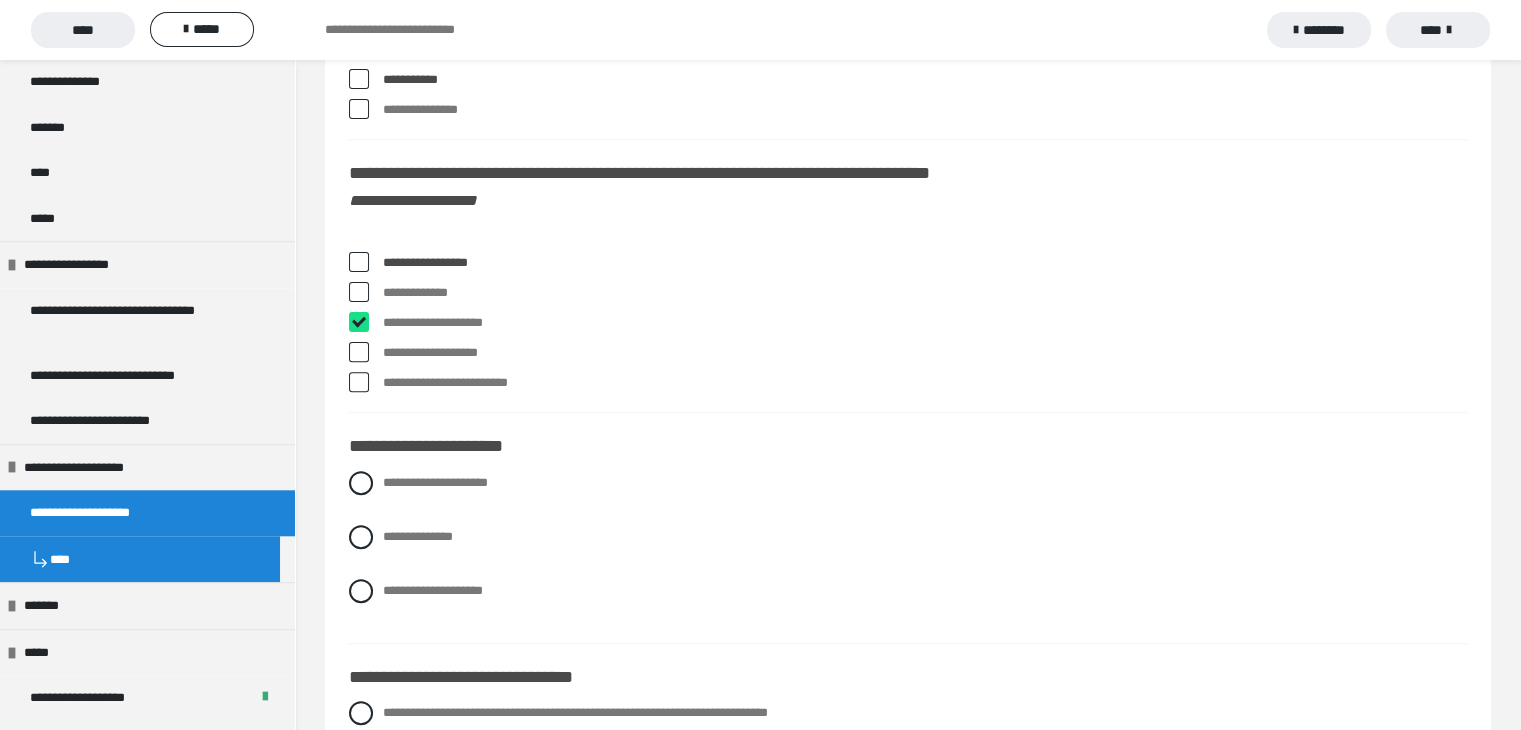 checkbox on "****" 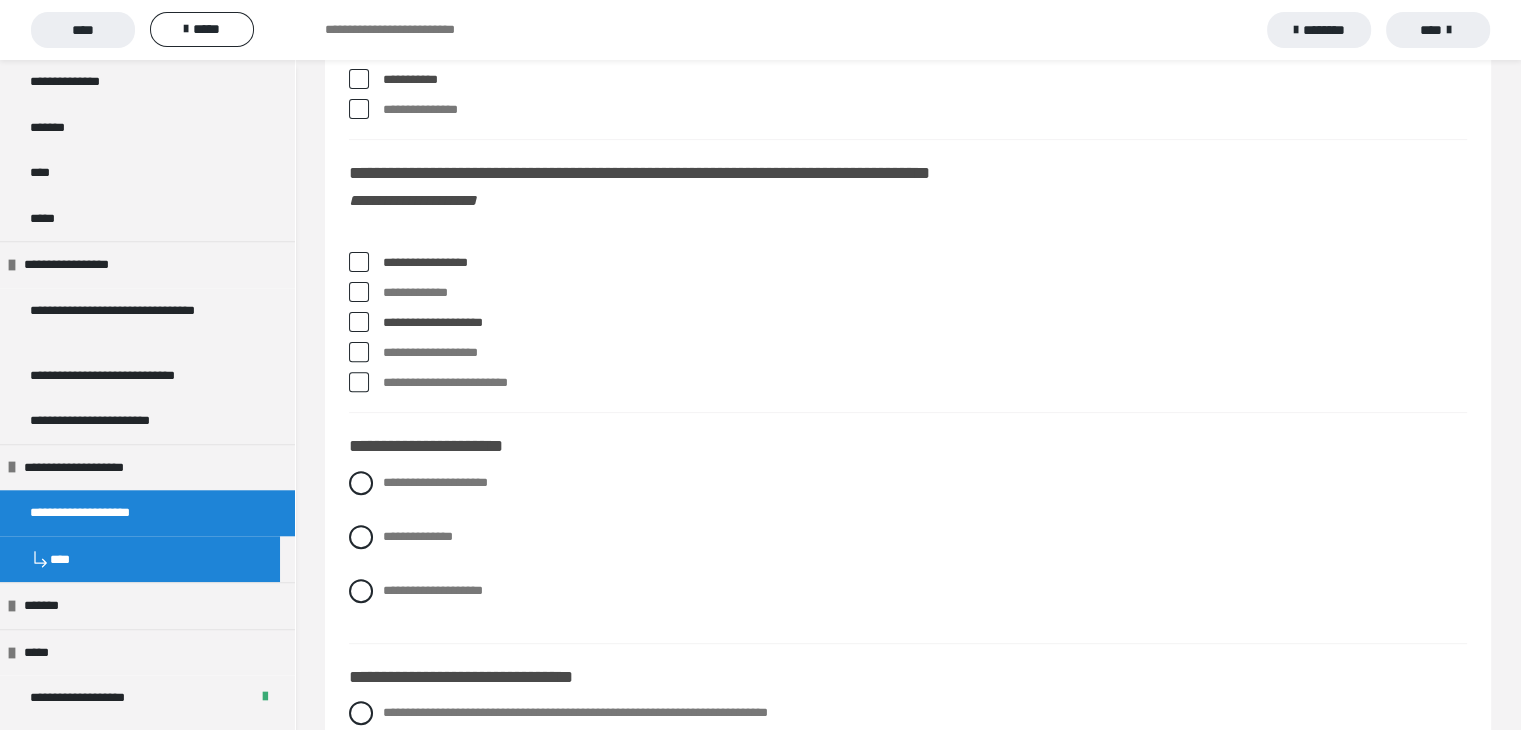 scroll, scrollTop: 8300, scrollLeft: 0, axis: vertical 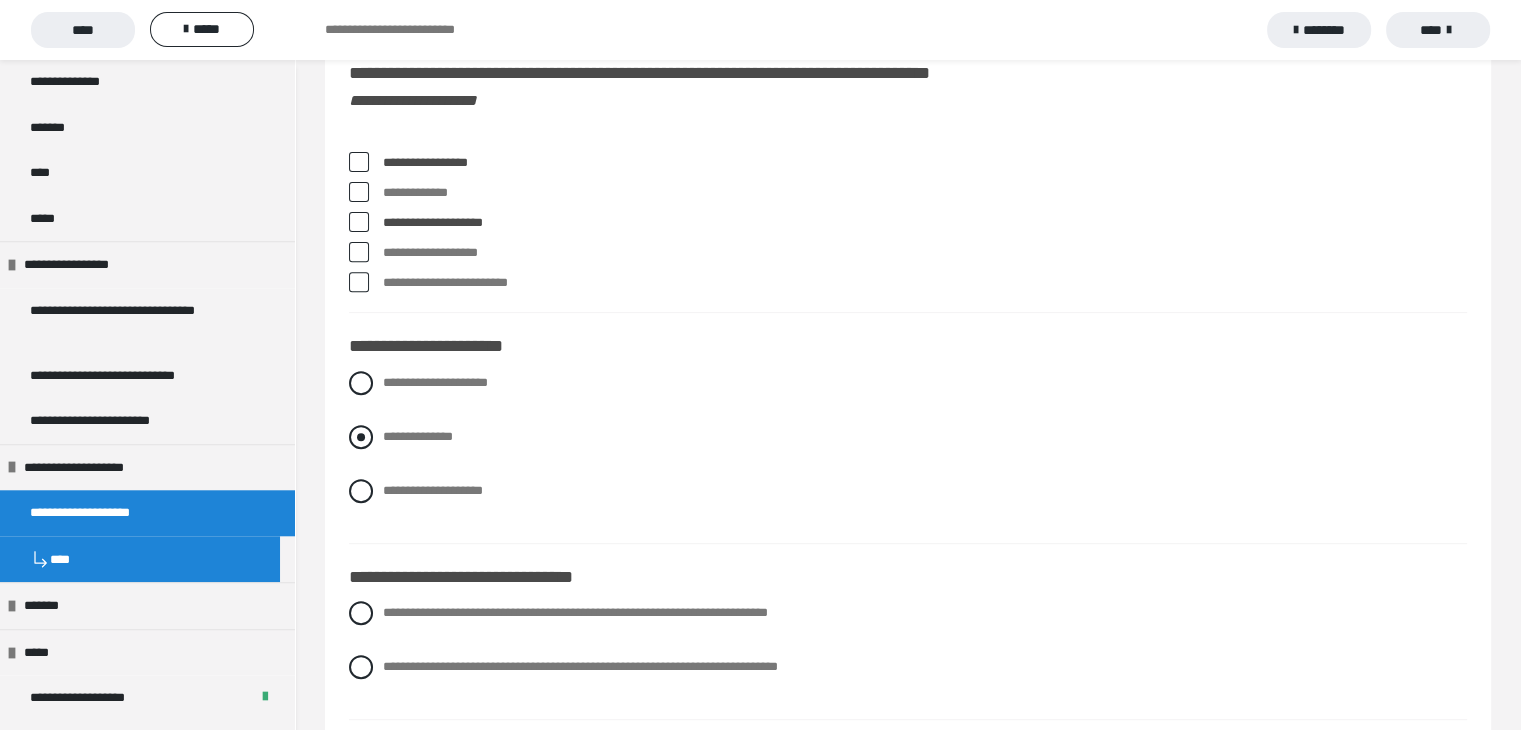 click at bounding box center [361, 437] 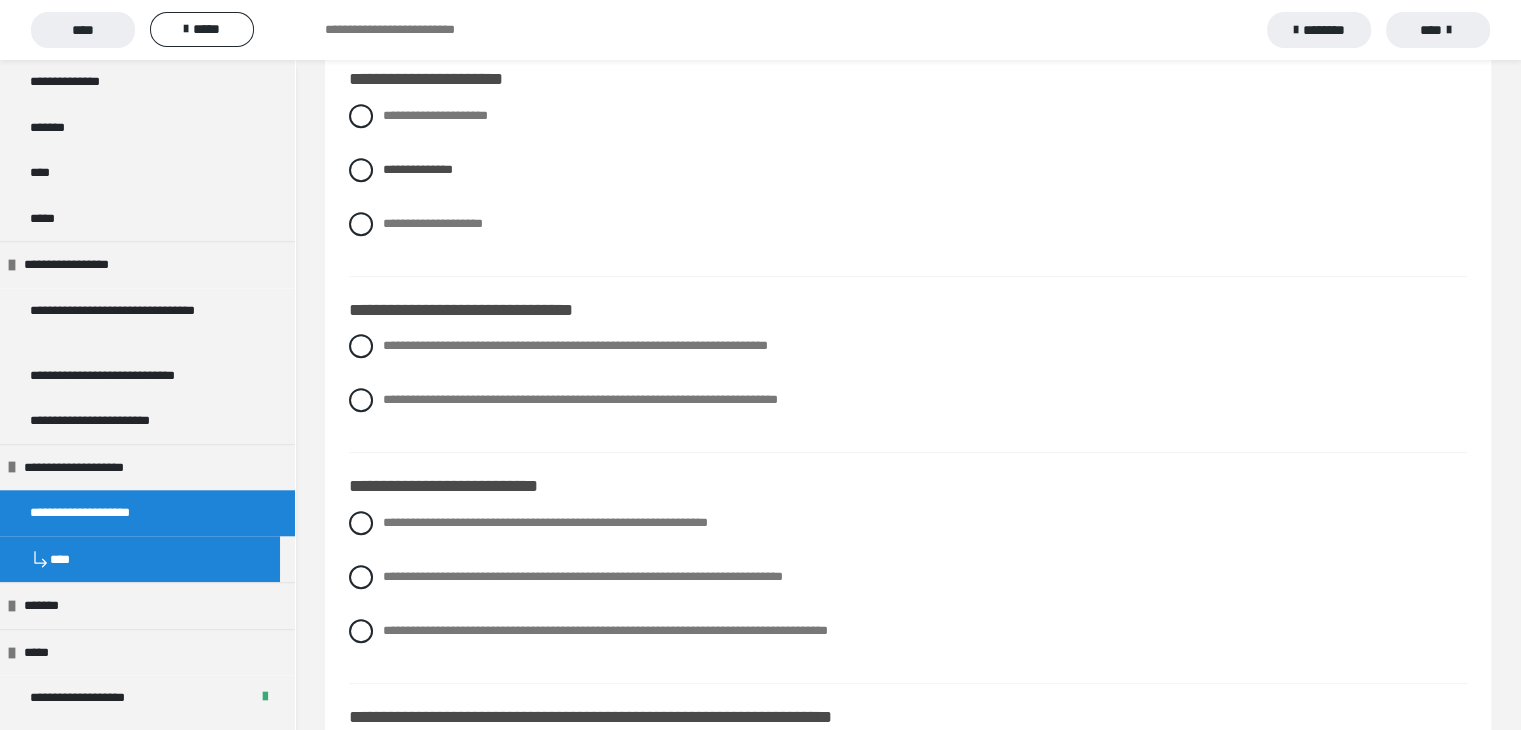 scroll, scrollTop: 8600, scrollLeft: 0, axis: vertical 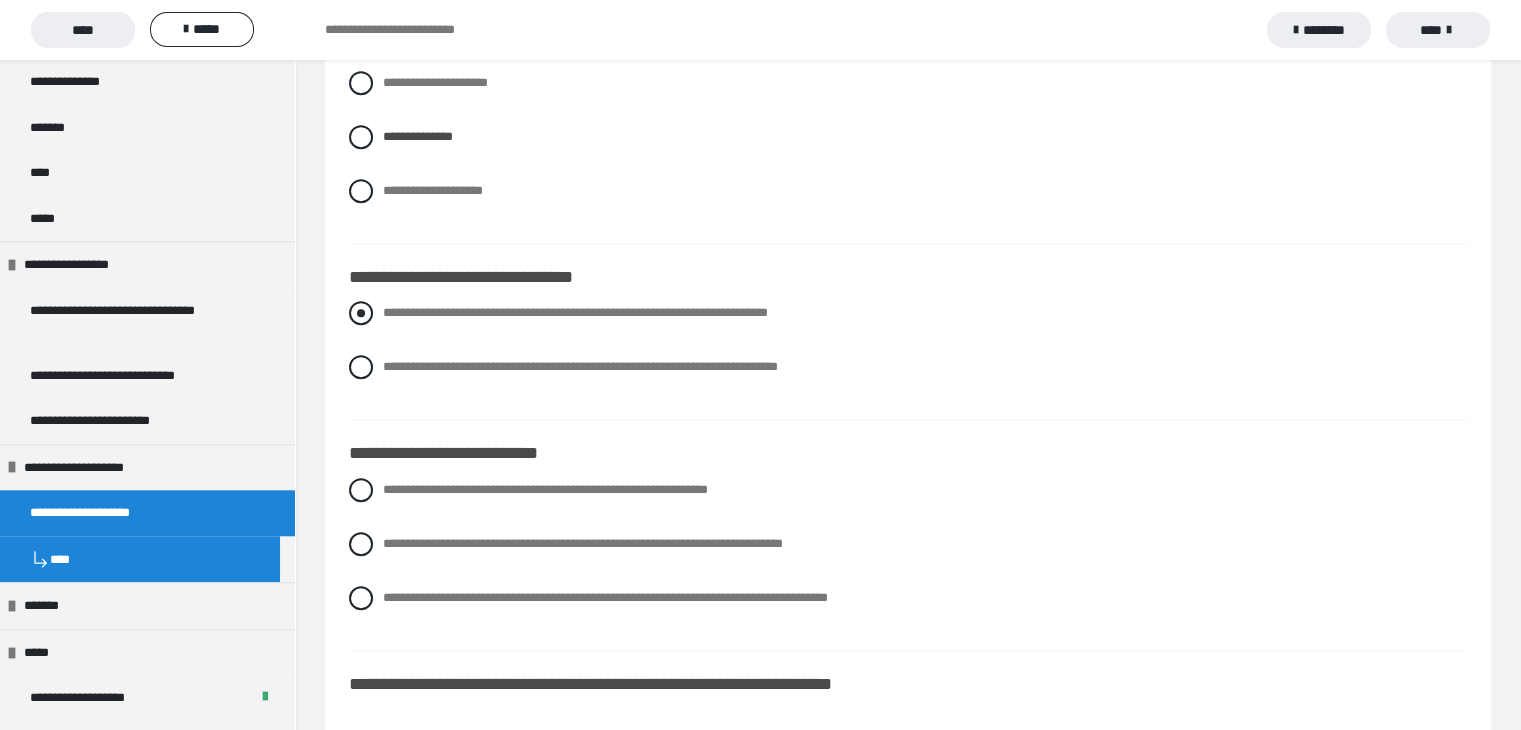 click at bounding box center (361, 313) 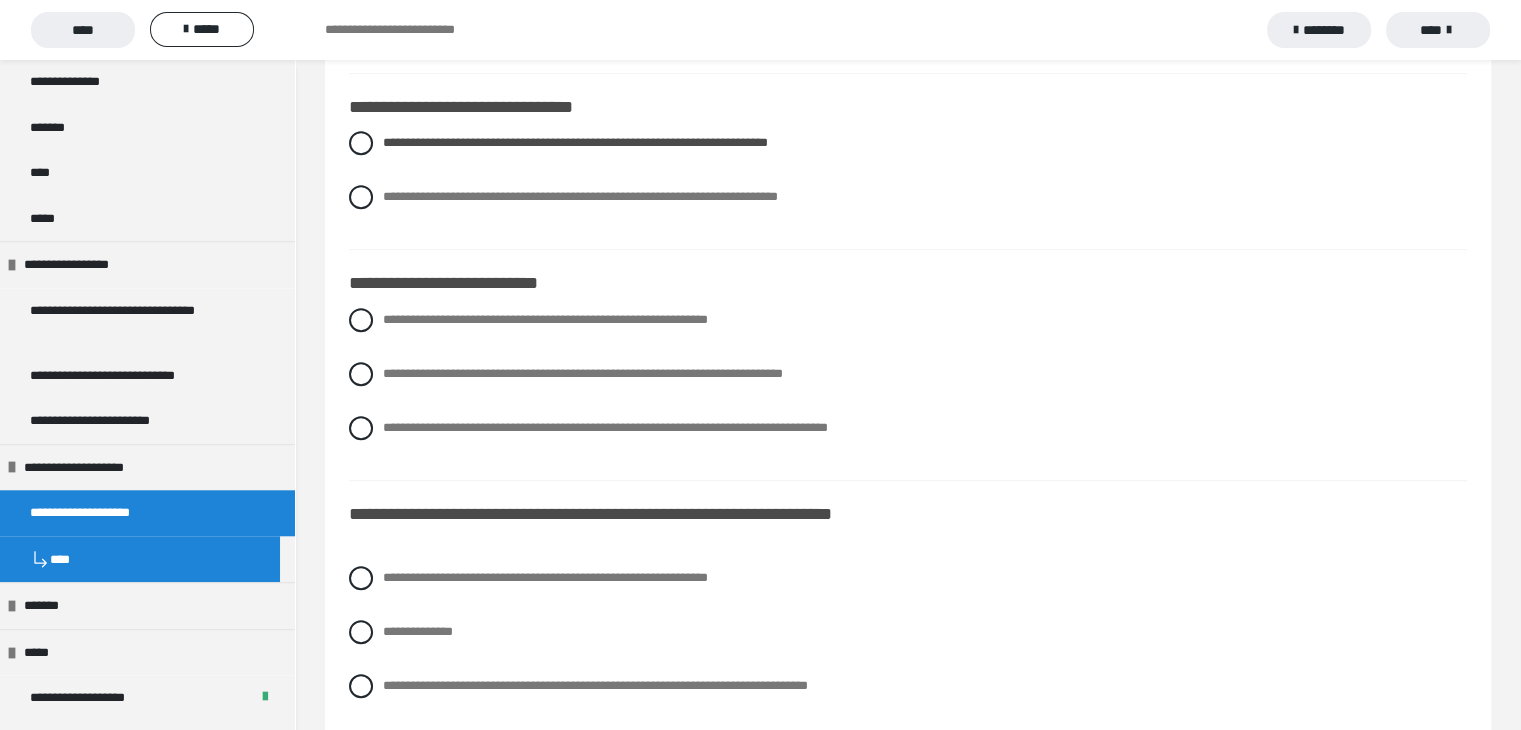 scroll, scrollTop: 8800, scrollLeft: 0, axis: vertical 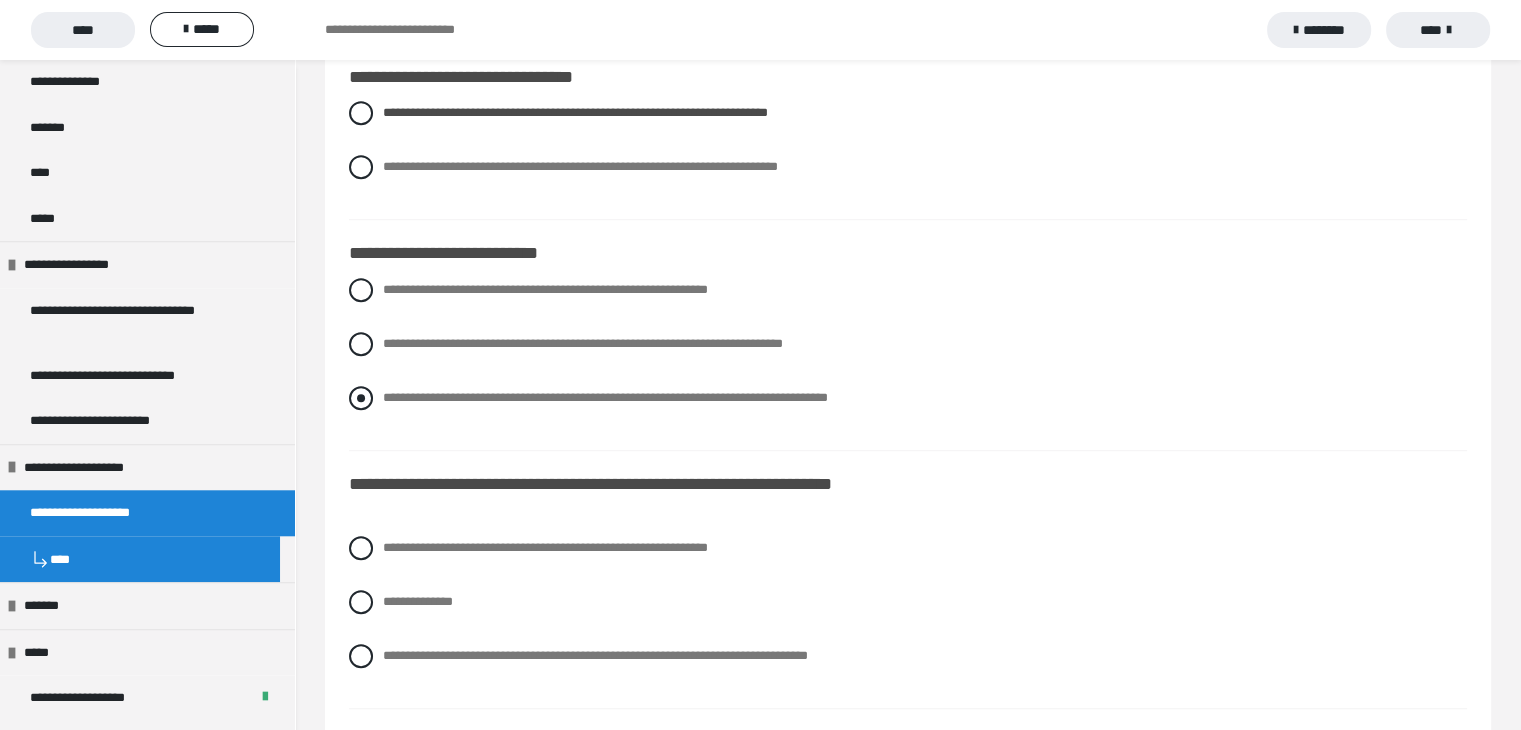 click at bounding box center (361, 398) 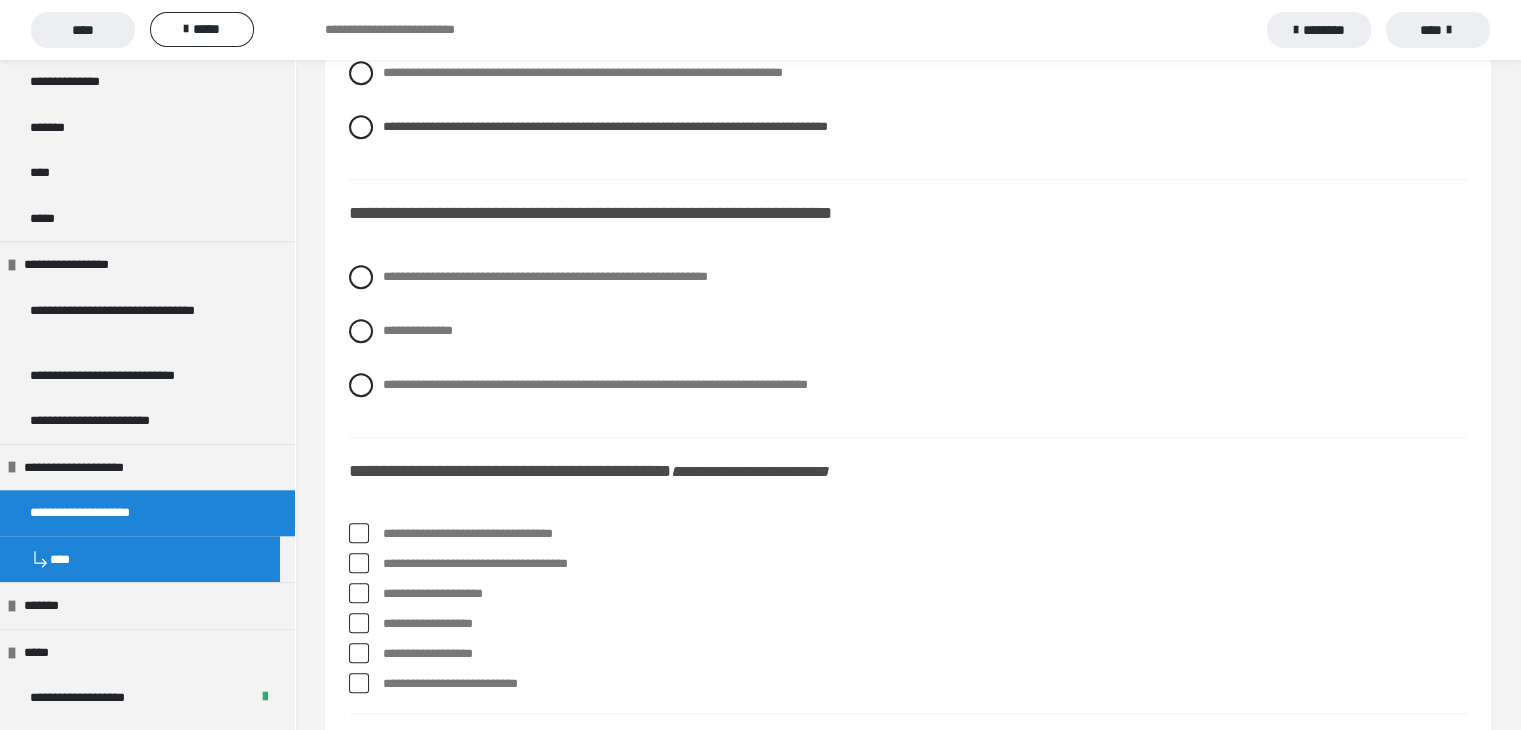 scroll, scrollTop: 9100, scrollLeft: 0, axis: vertical 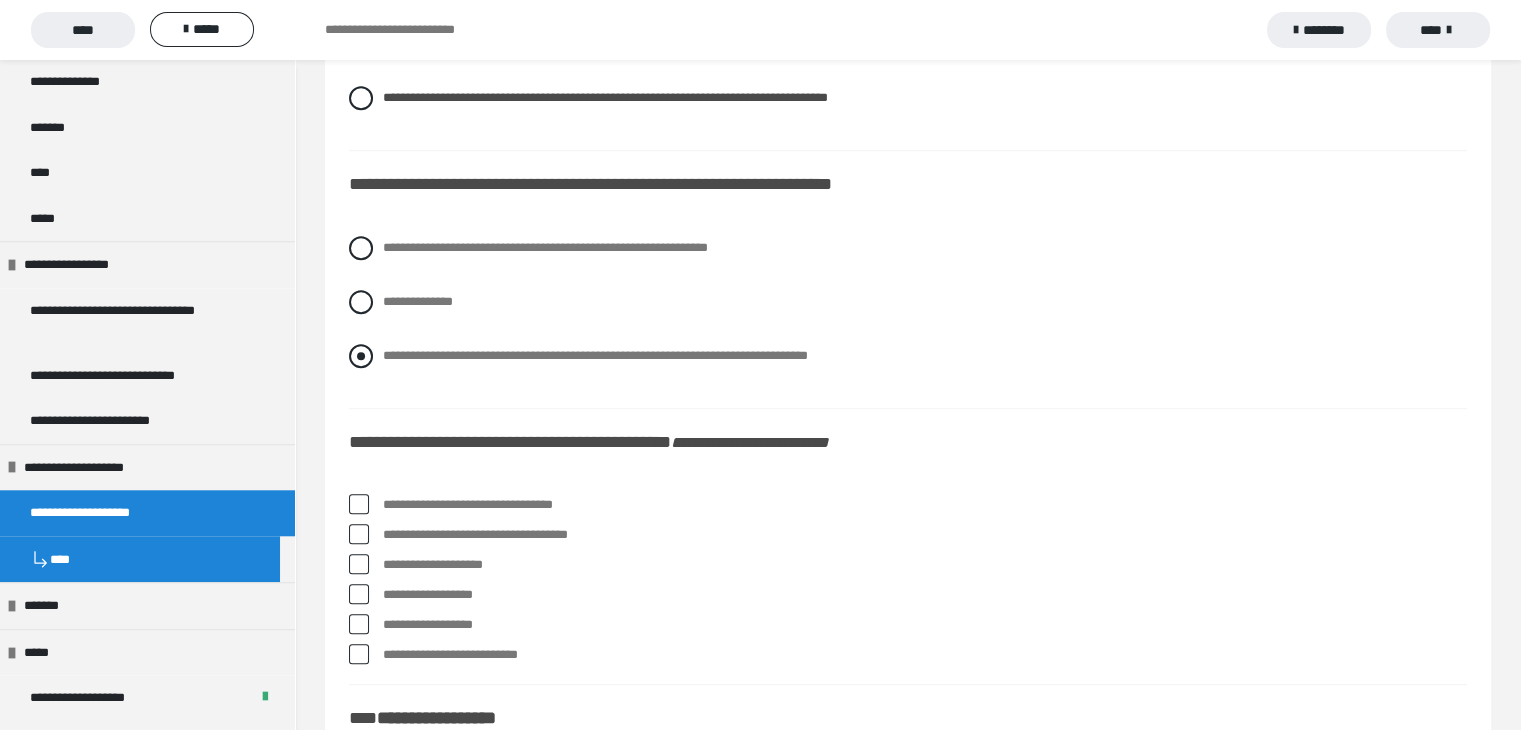 click at bounding box center [361, 356] 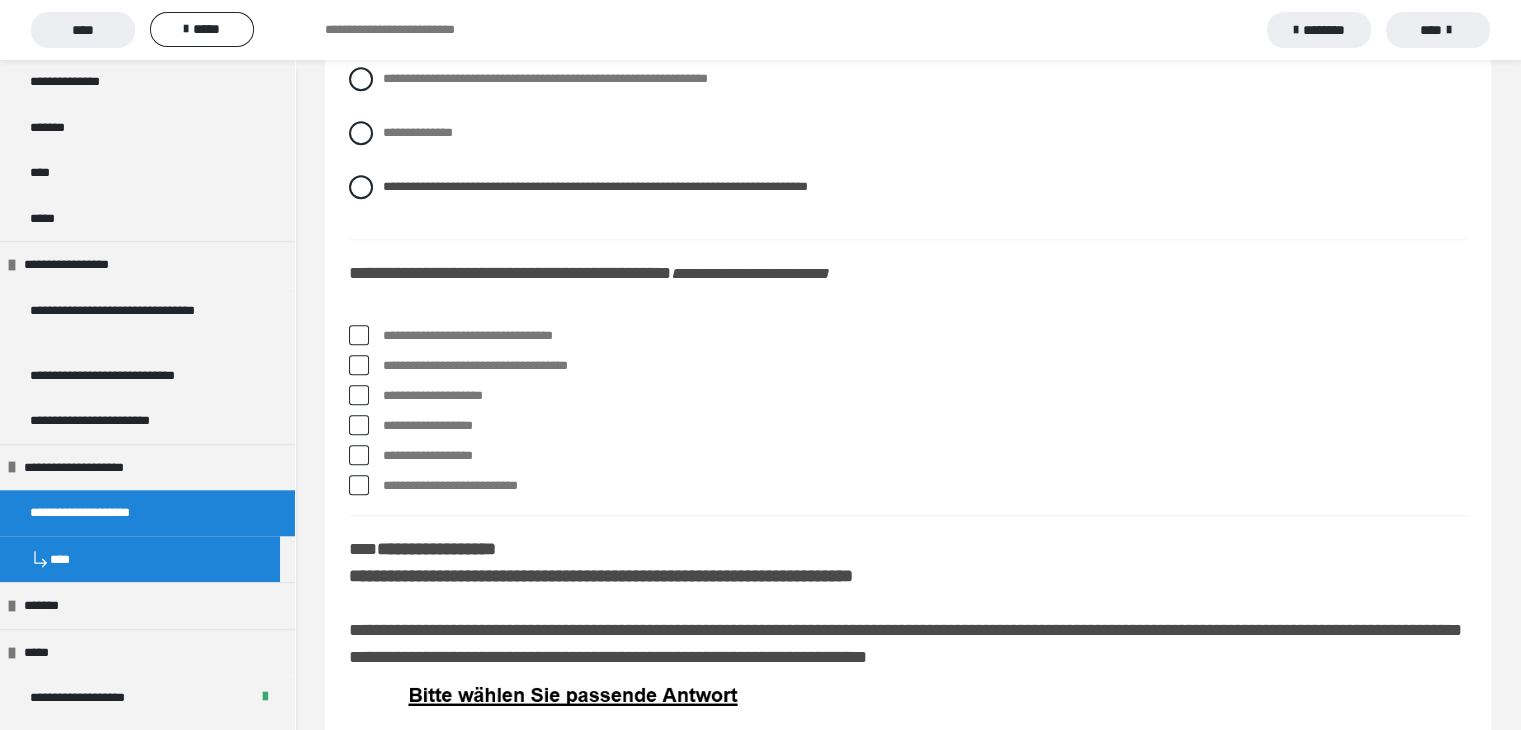 scroll, scrollTop: 9300, scrollLeft: 0, axis: vertical 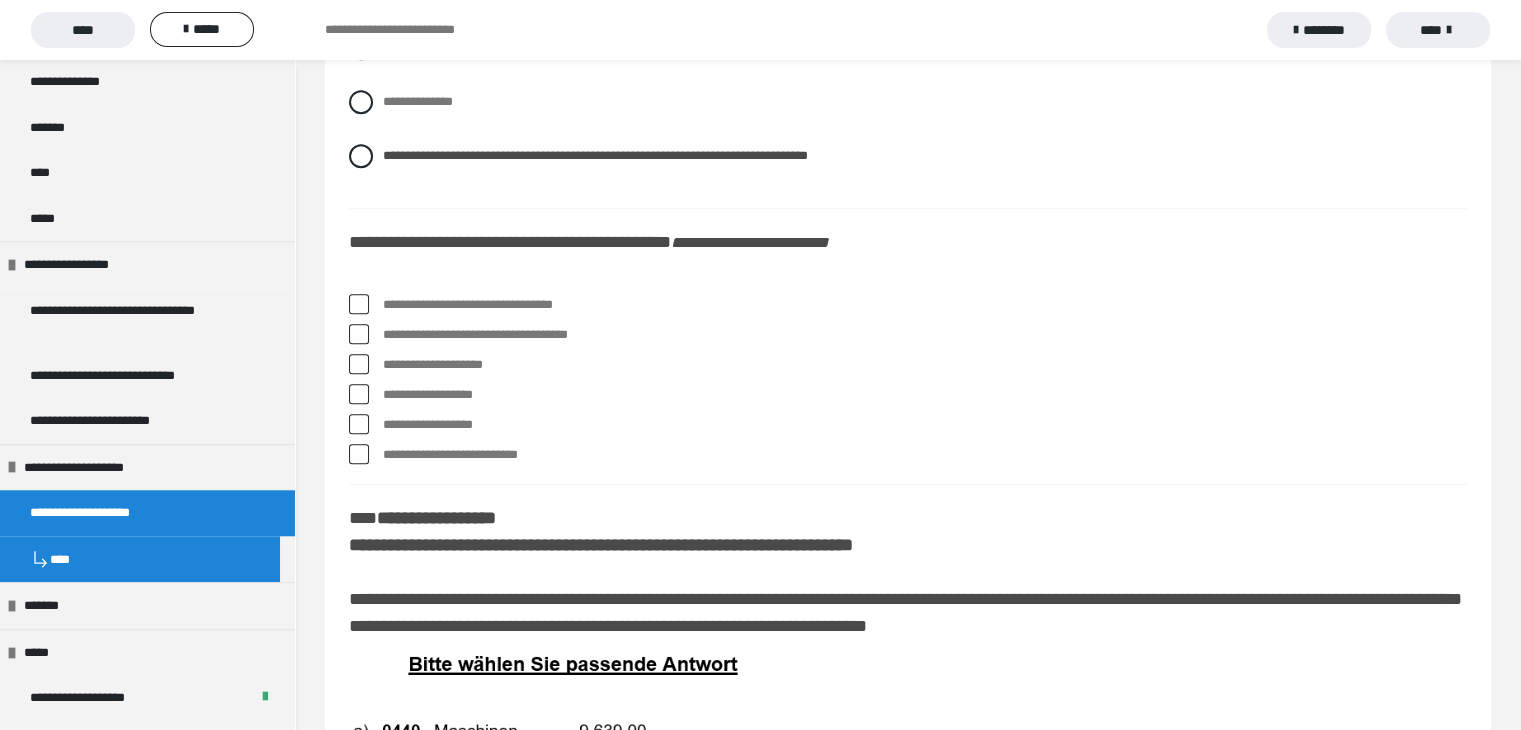 click at bounding box center [359, 304] 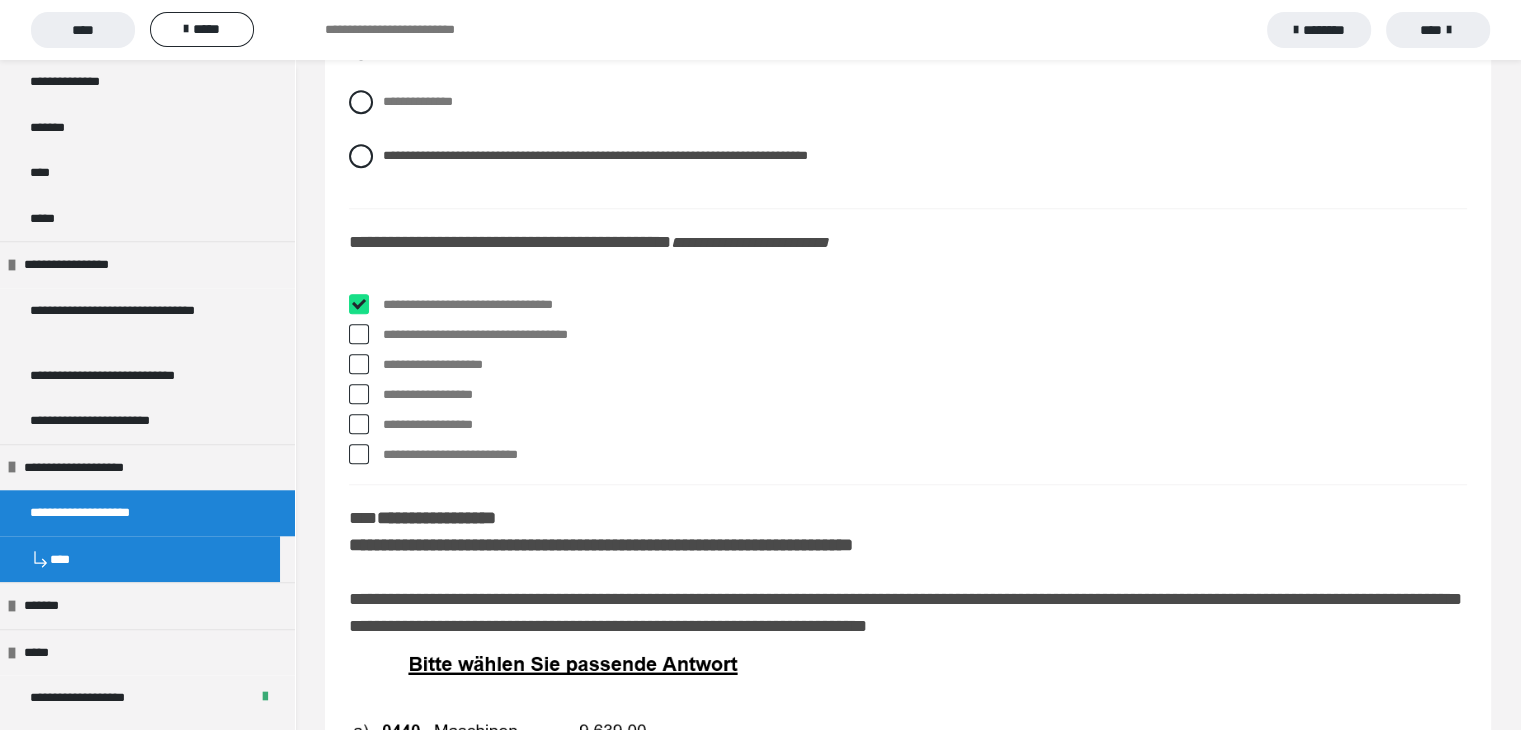 checkbox on "****" 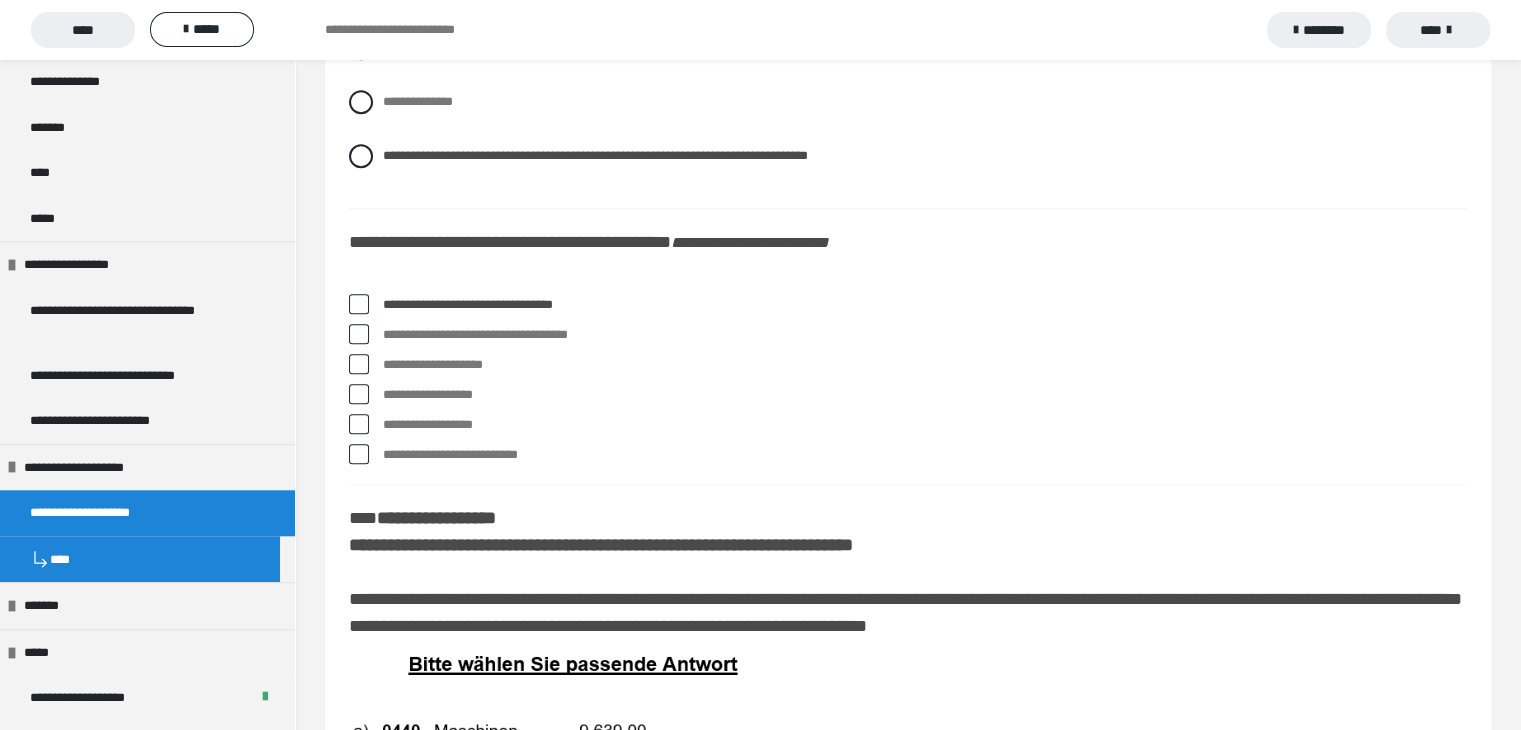click at bounding box center [359, 334] 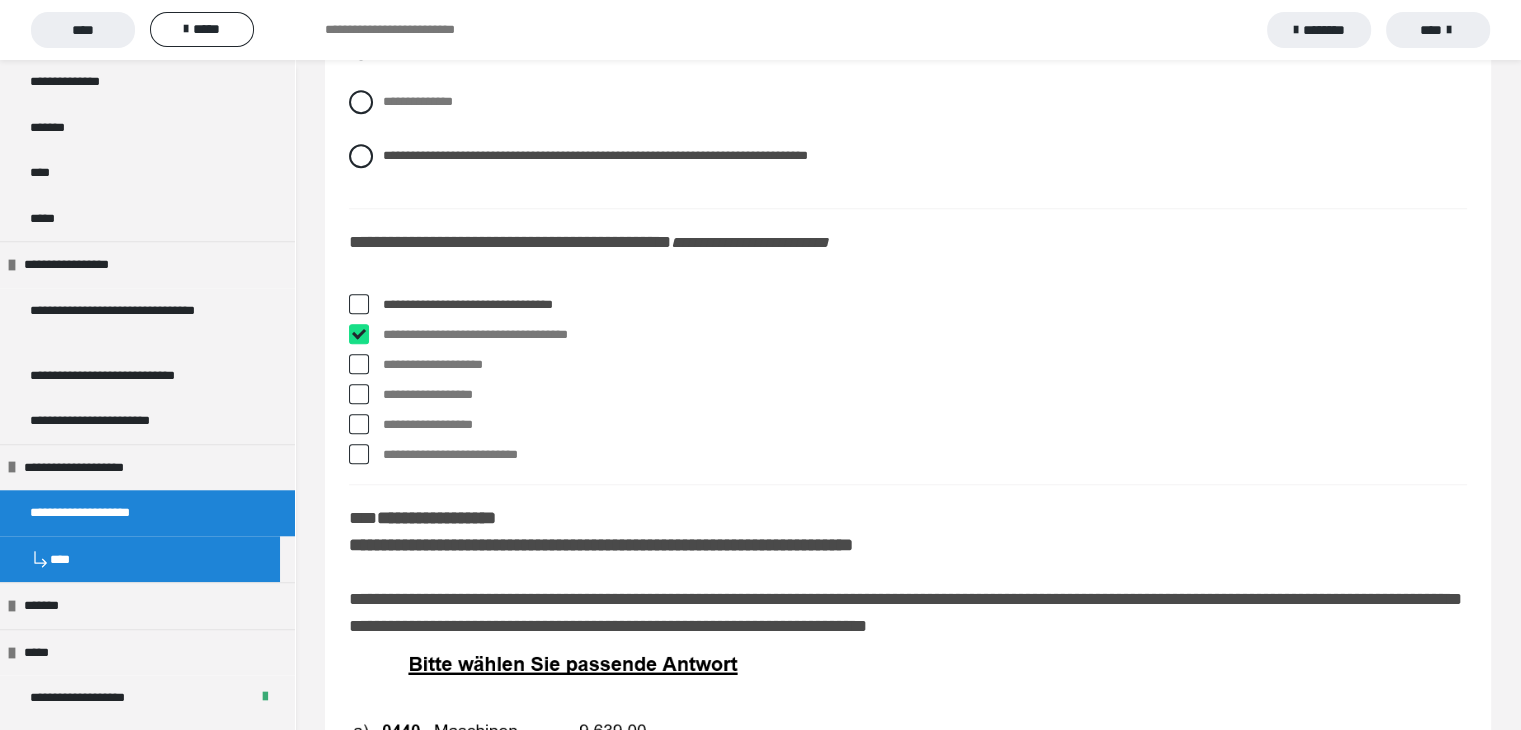 checkbox on "****" 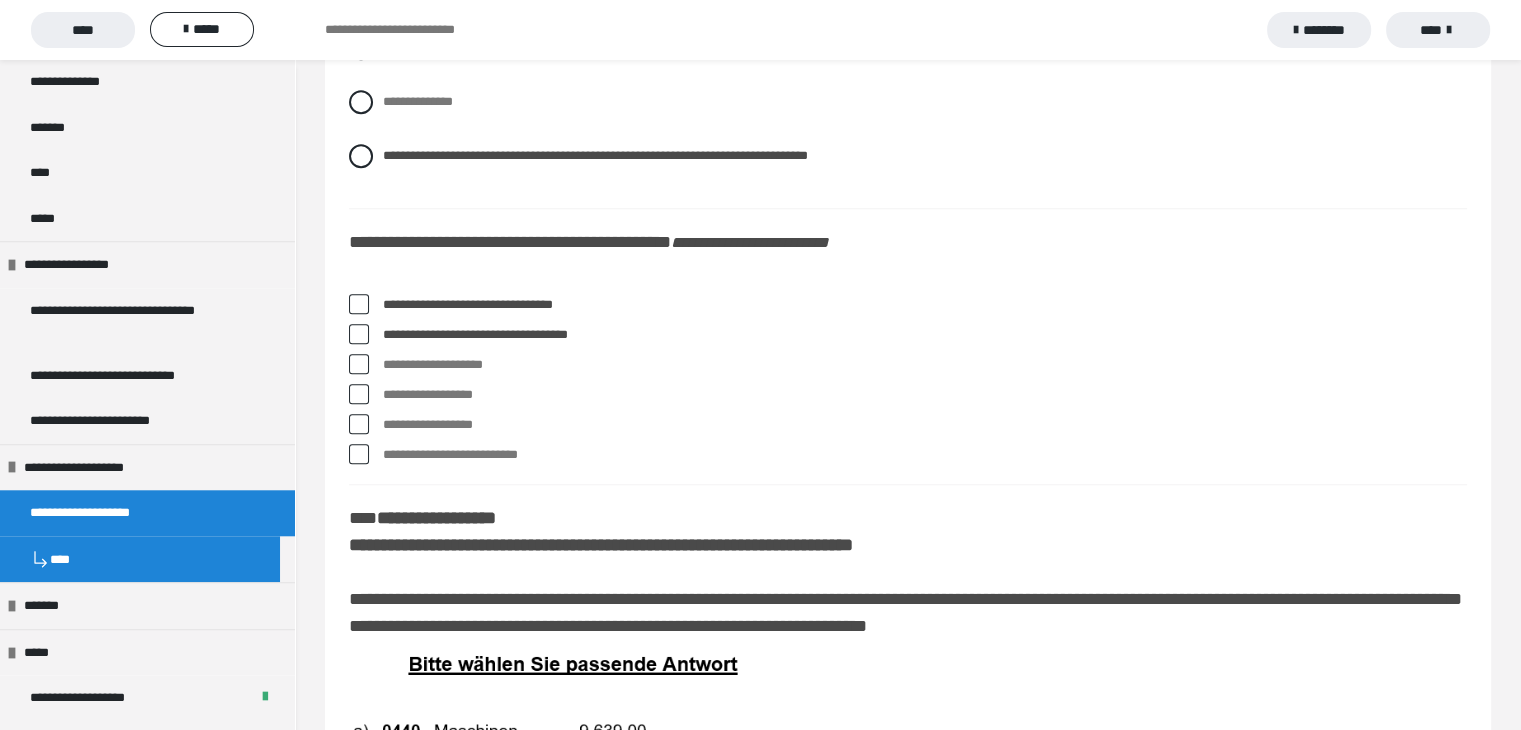 click at bounding box center (359, 424) 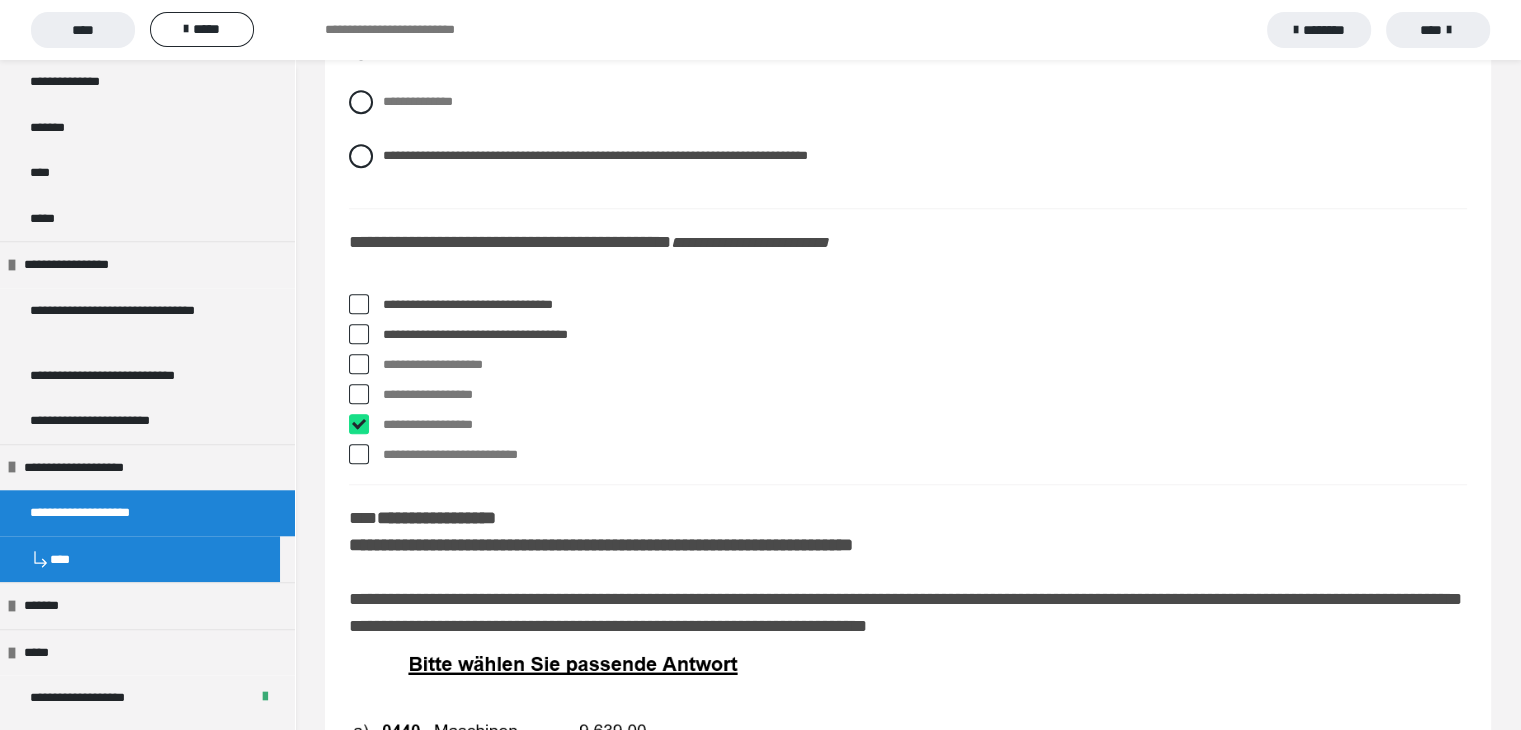 checkbox on "****" 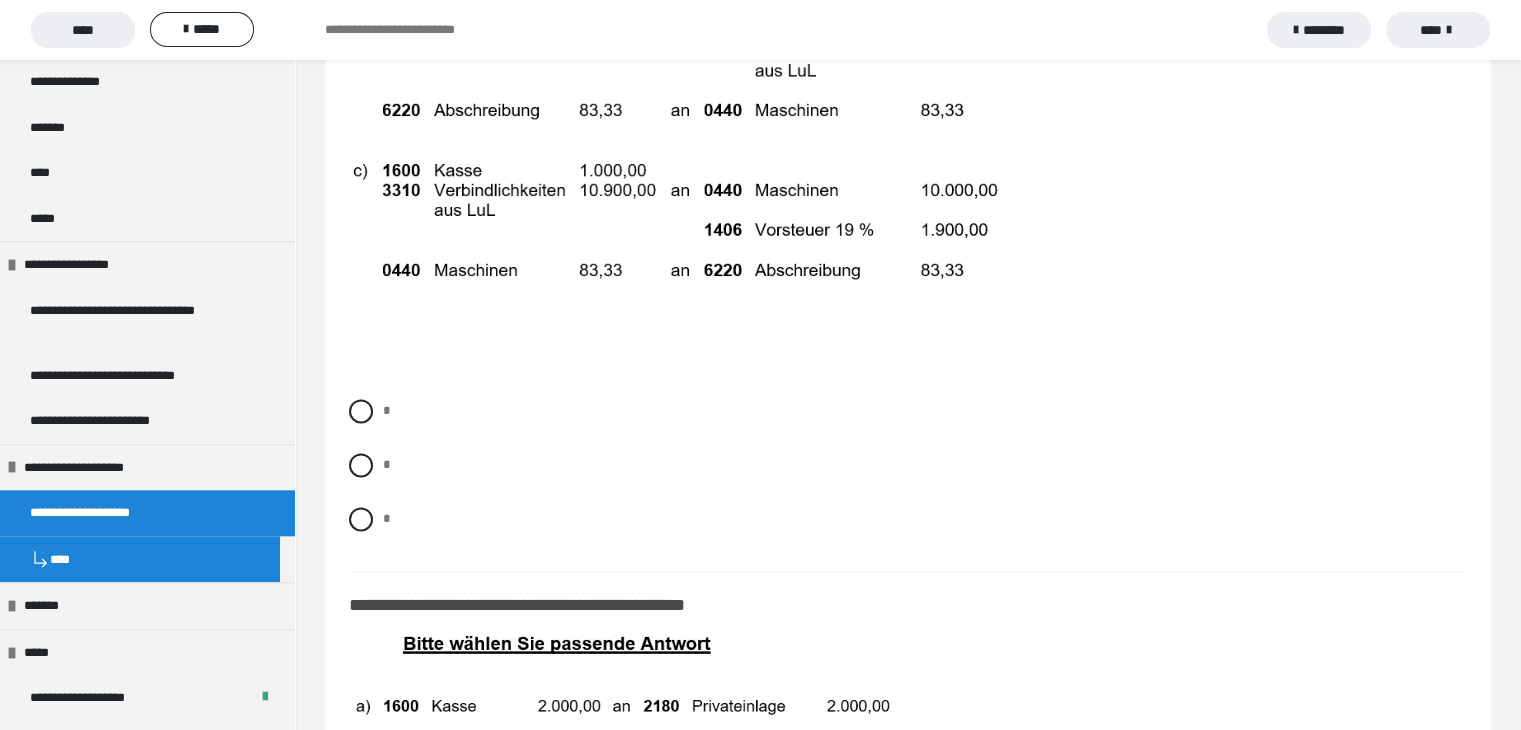 scroll, scrollTop: 10200, scrollLeft: 0, axis: vertical 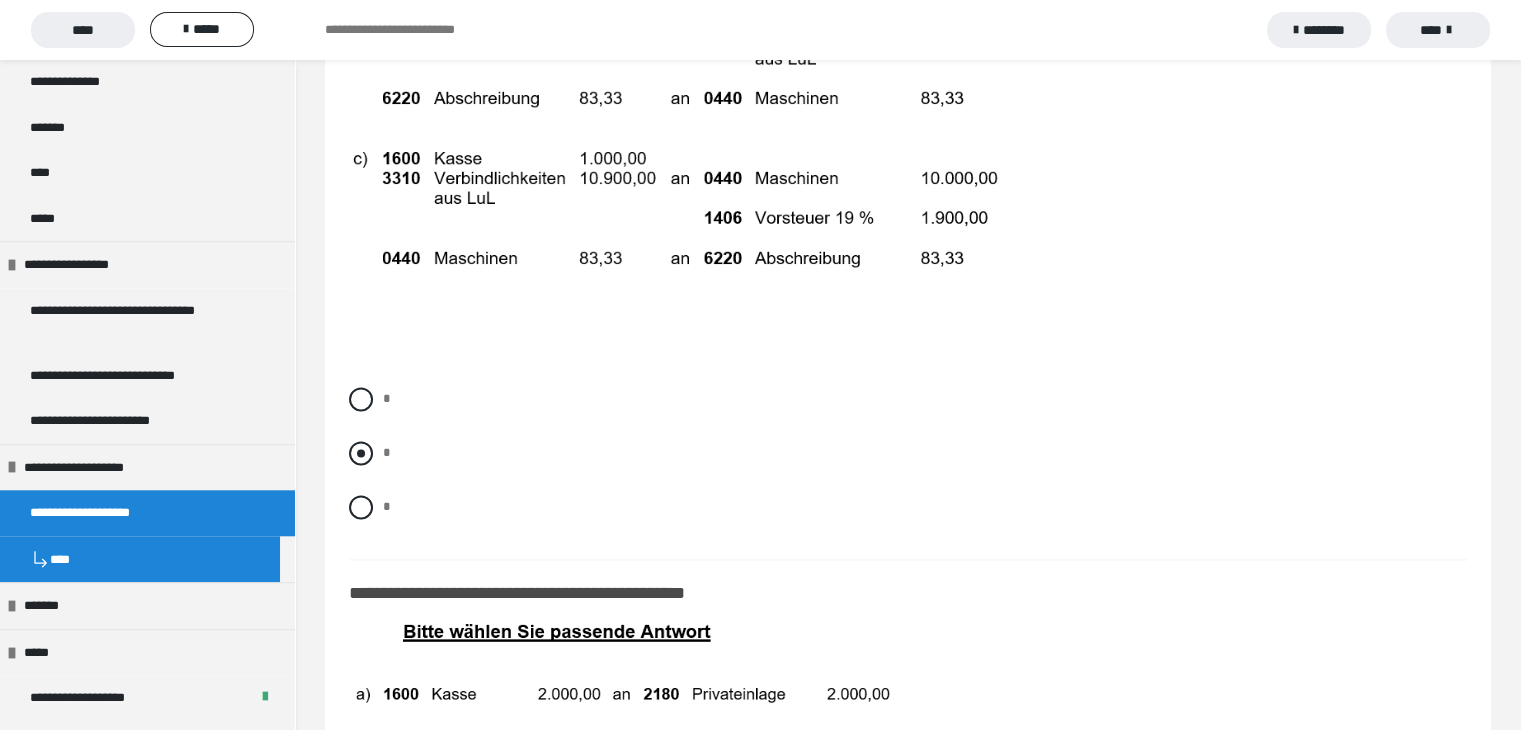 click at bounding box center (361, 453) 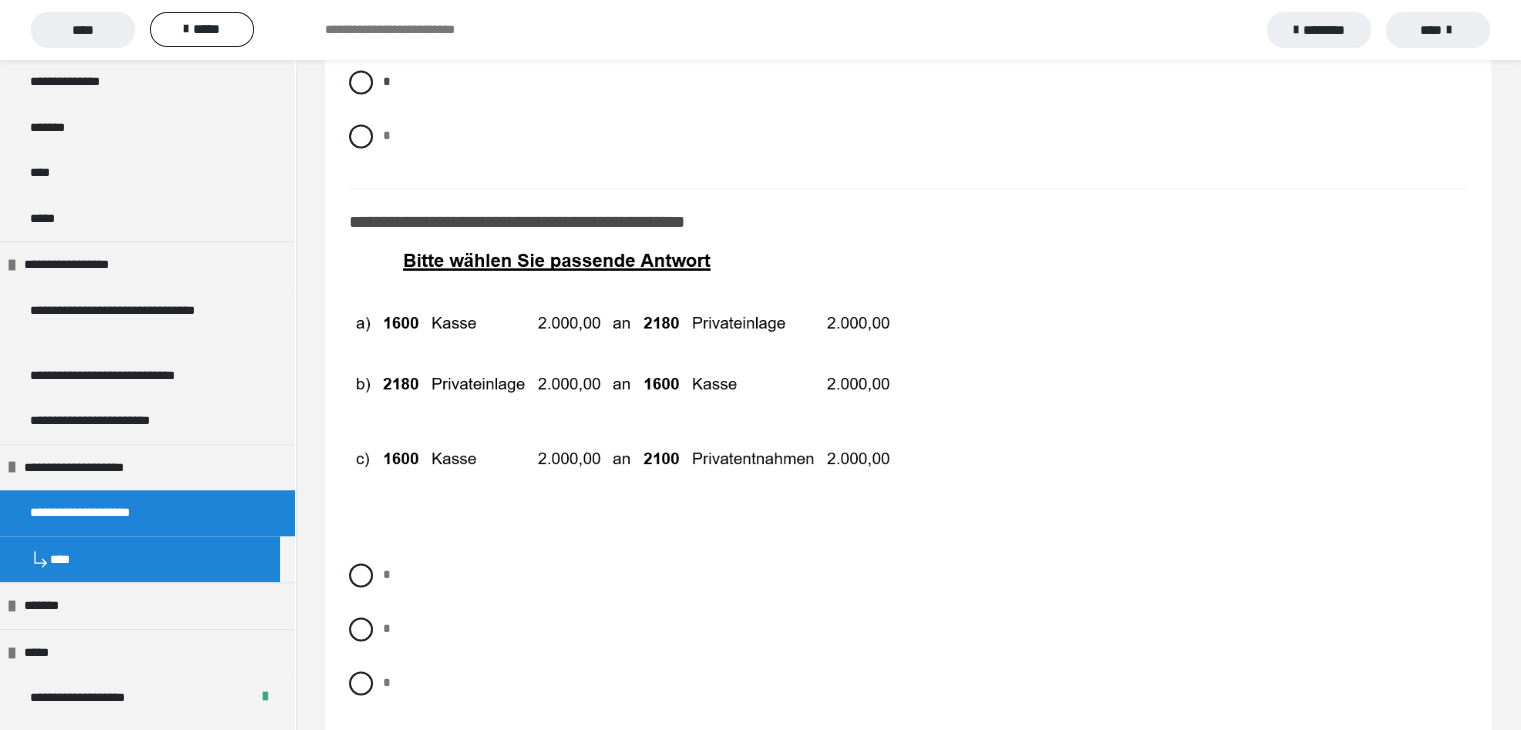 scroll, scrollTop: 10700, scrollLeft: 0, axis: vertical 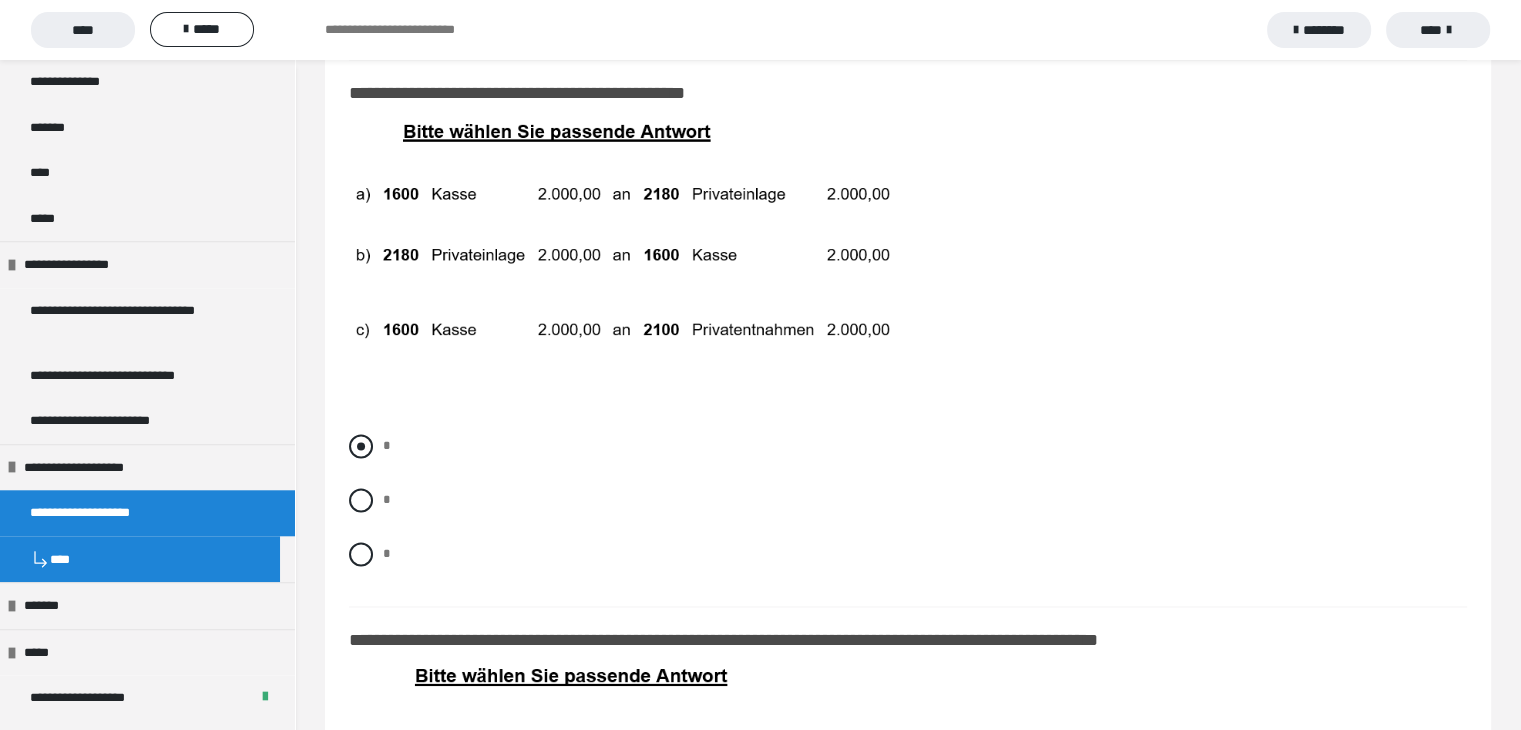 click at bounding box center (361, 446) 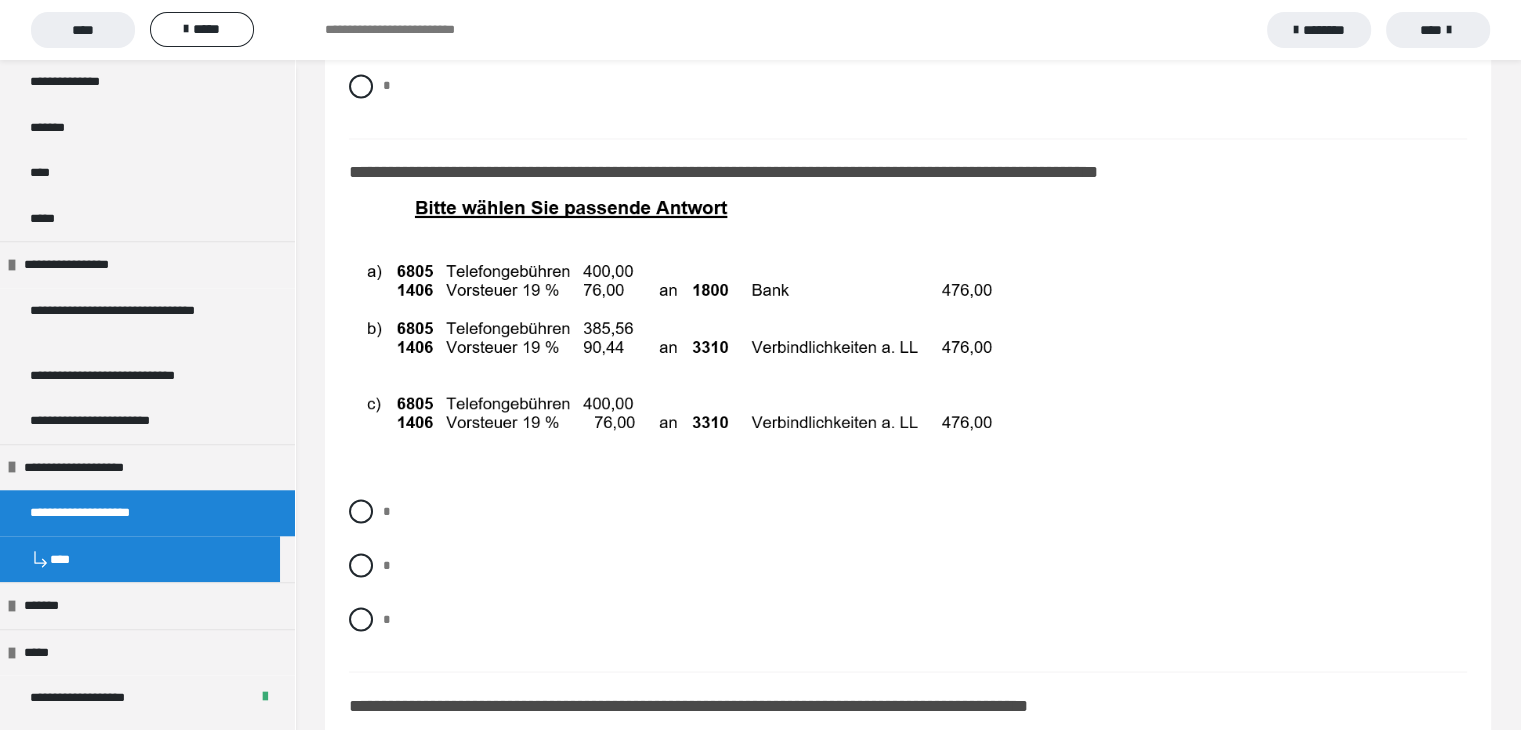 scroll, scrollTop: 11200, scrollLeft: 0, axis: vertical 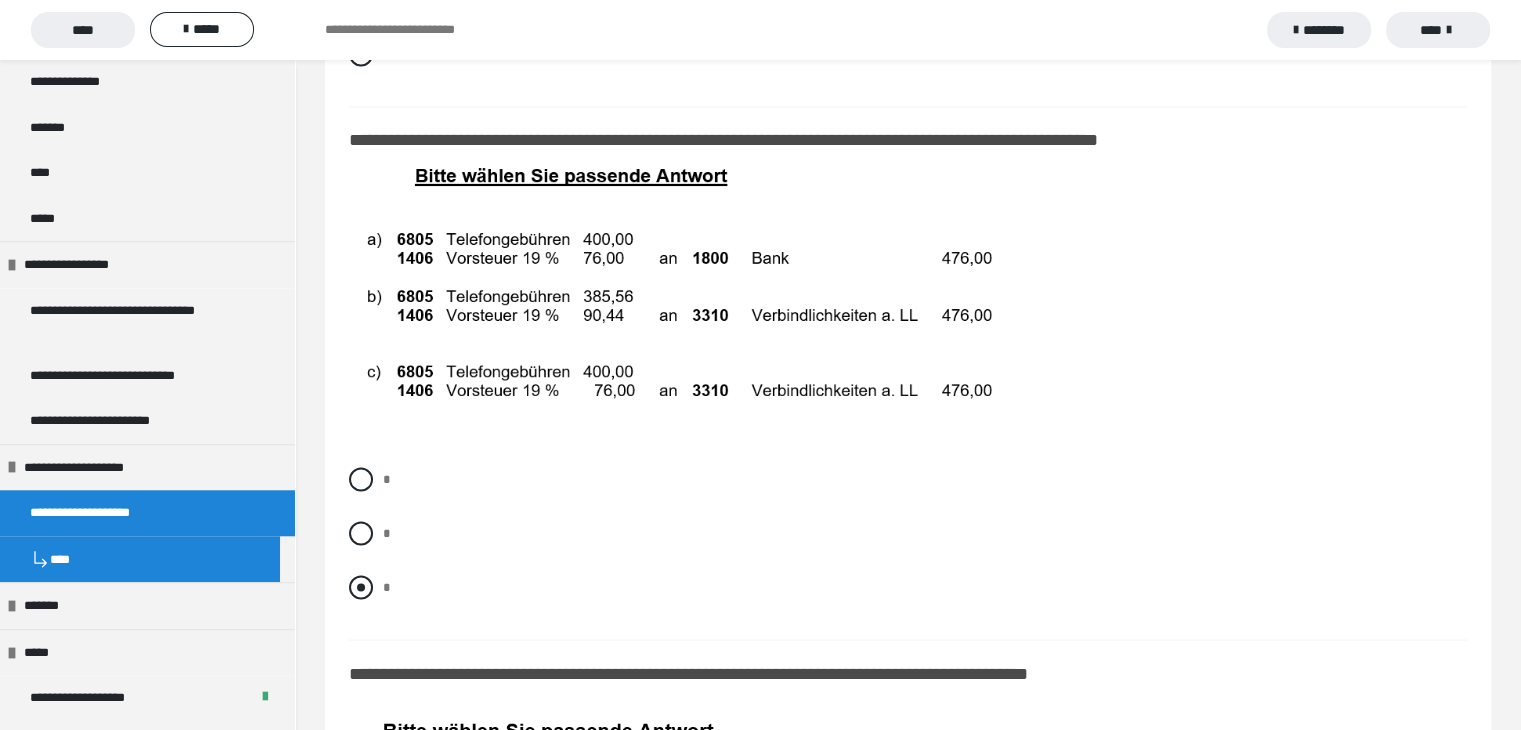 click at bounding box center [361, 587] 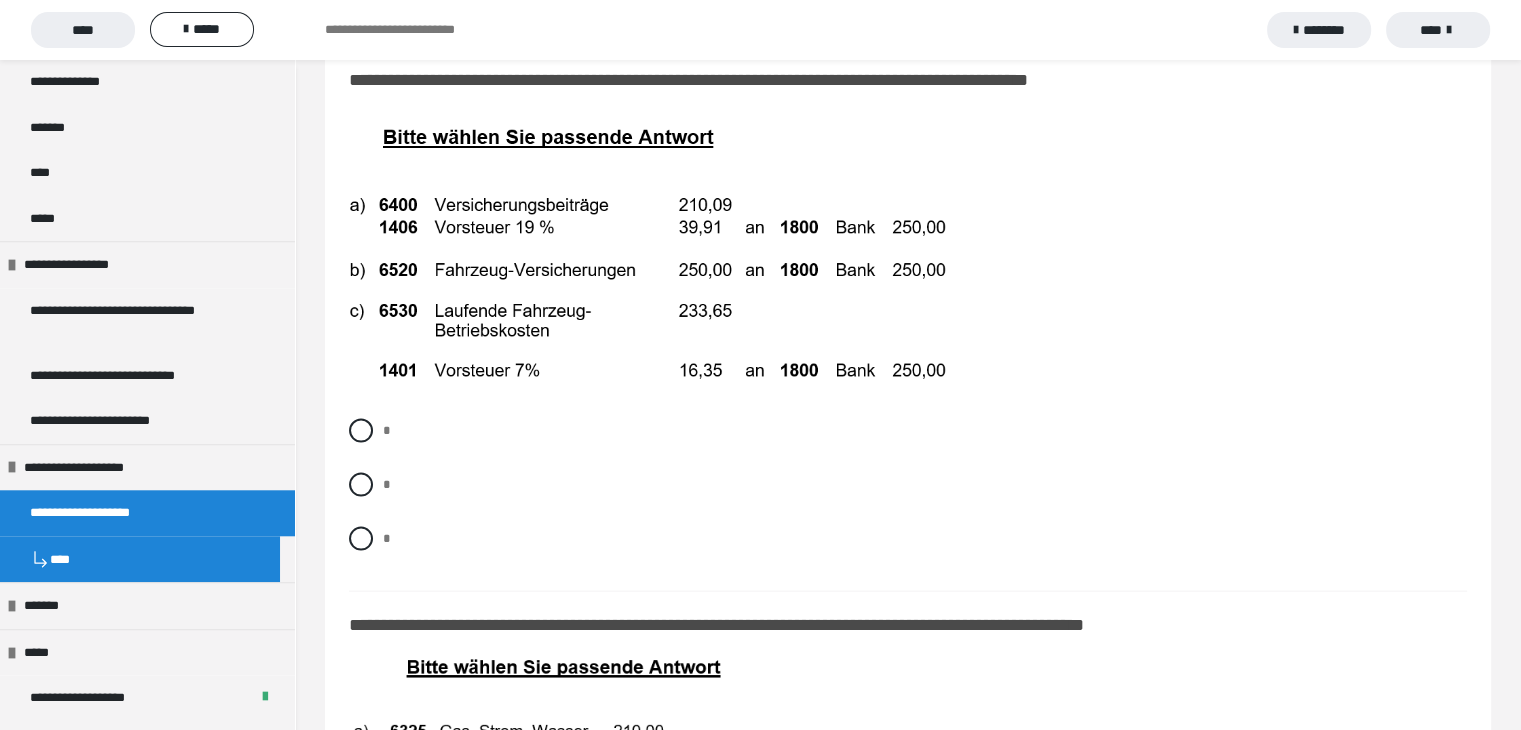 scroll, scrollTop: 11800, scrollLeft: 0, axis: vertical 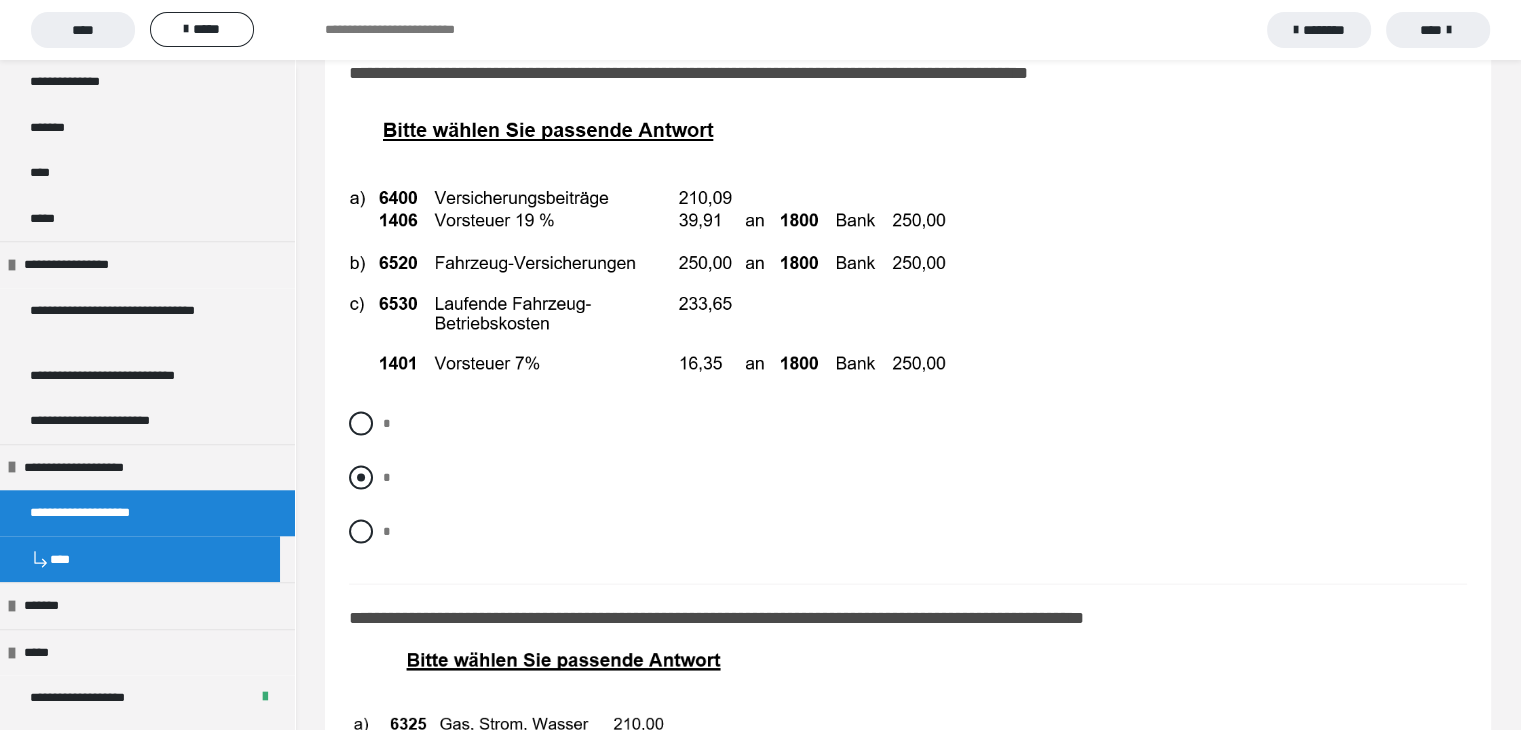 click at bounding box center (361, 478) 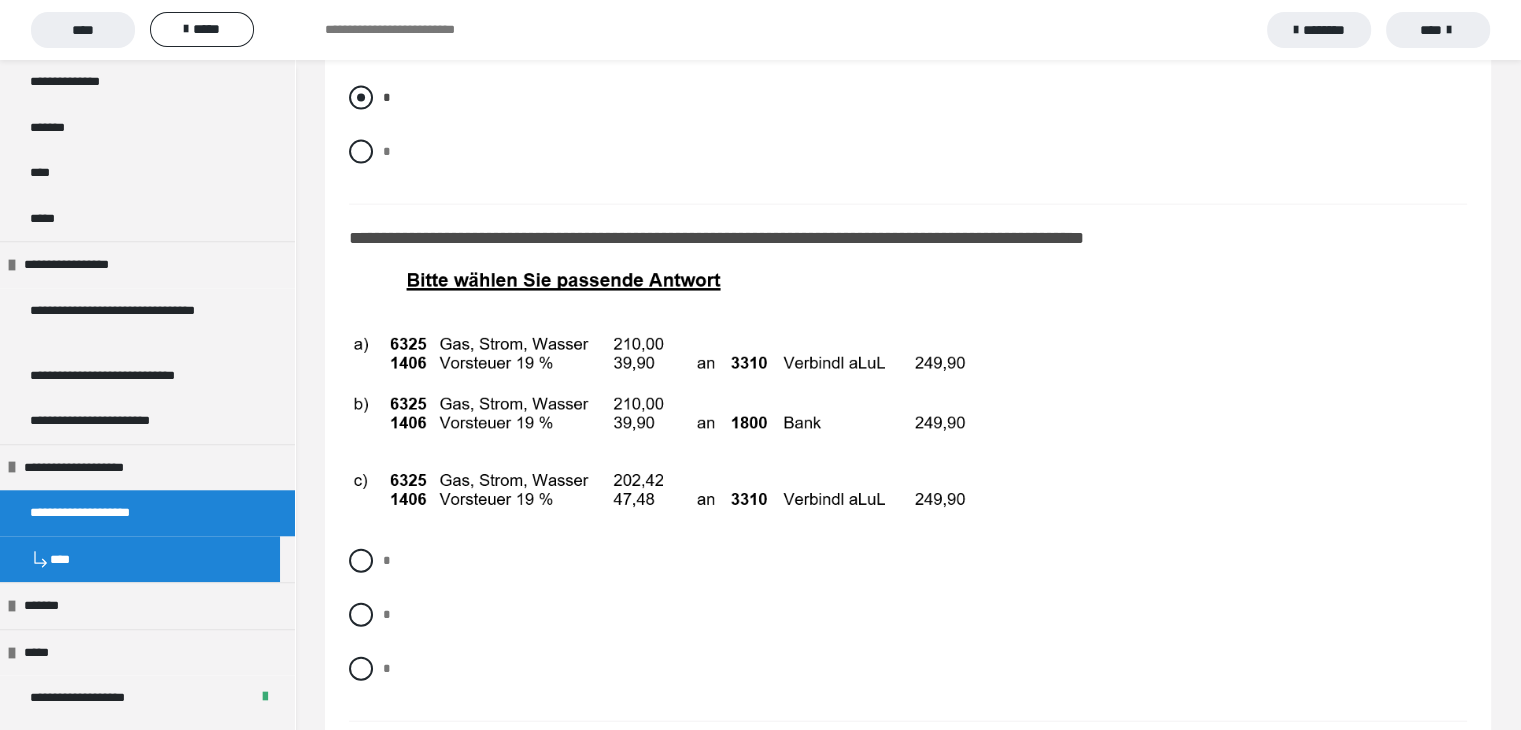 scroll, scrollTop: 12200, scrollLeft: 0, axis: vertical 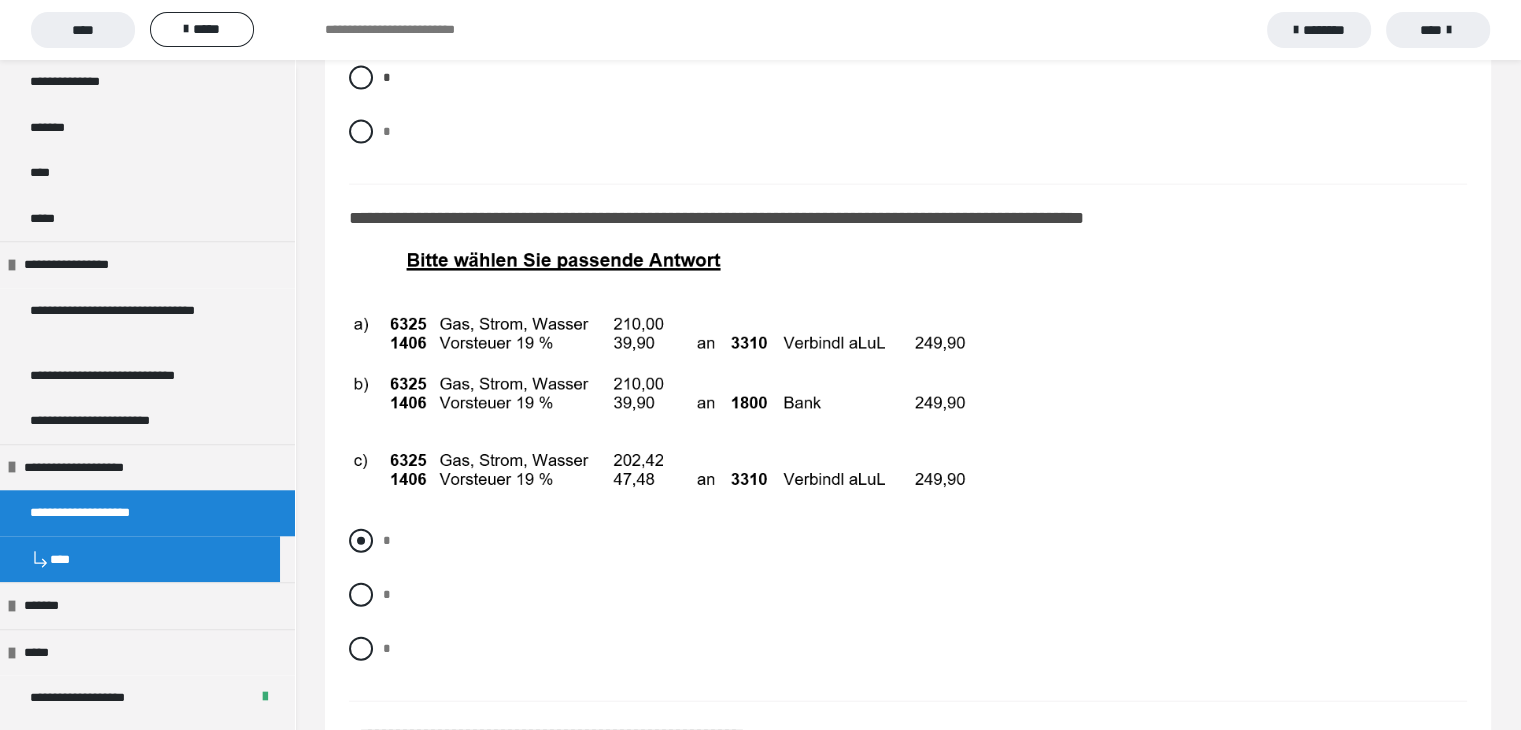 click at bounding box center (361, 541) 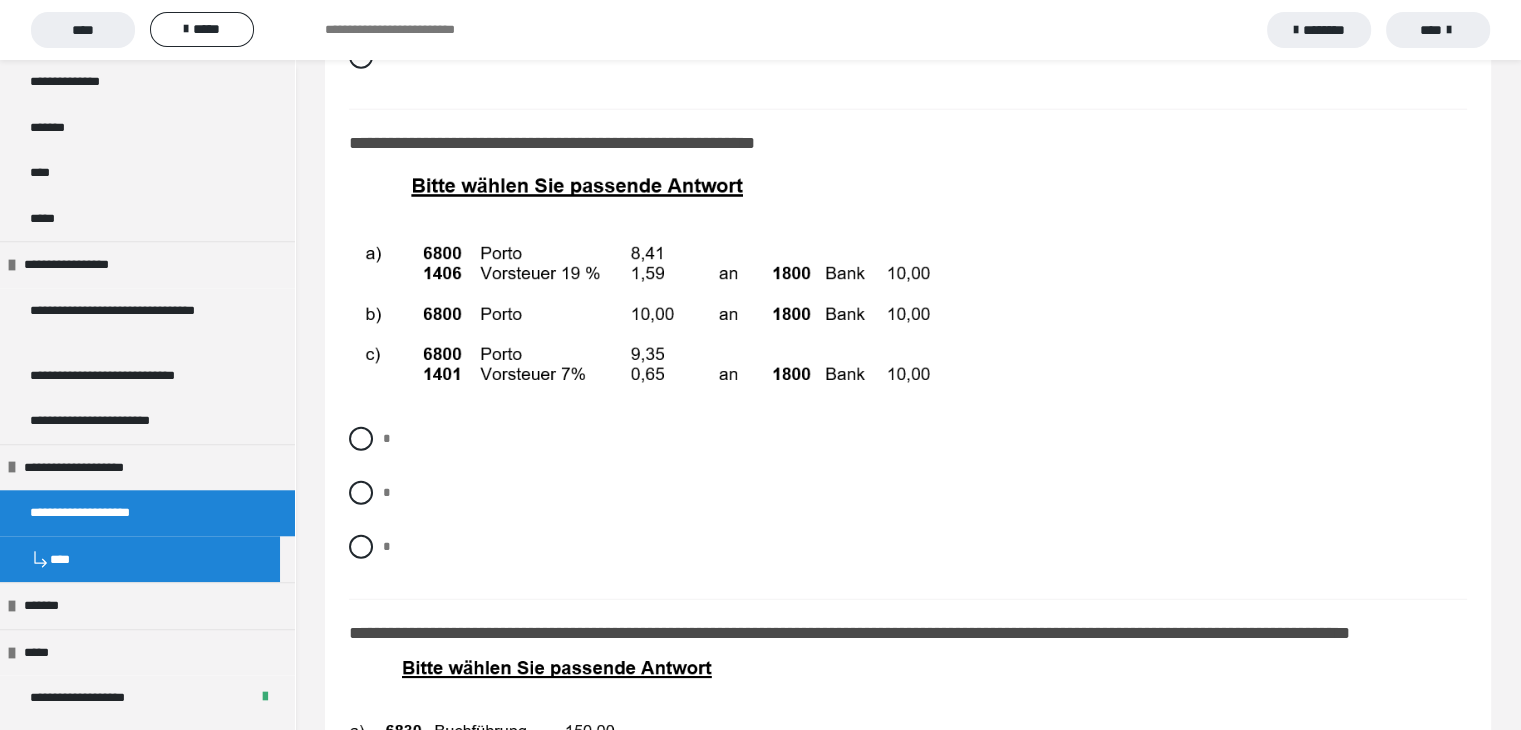 scroll, scrollTop: 12800, scrollLeft: 0, axis: vertical 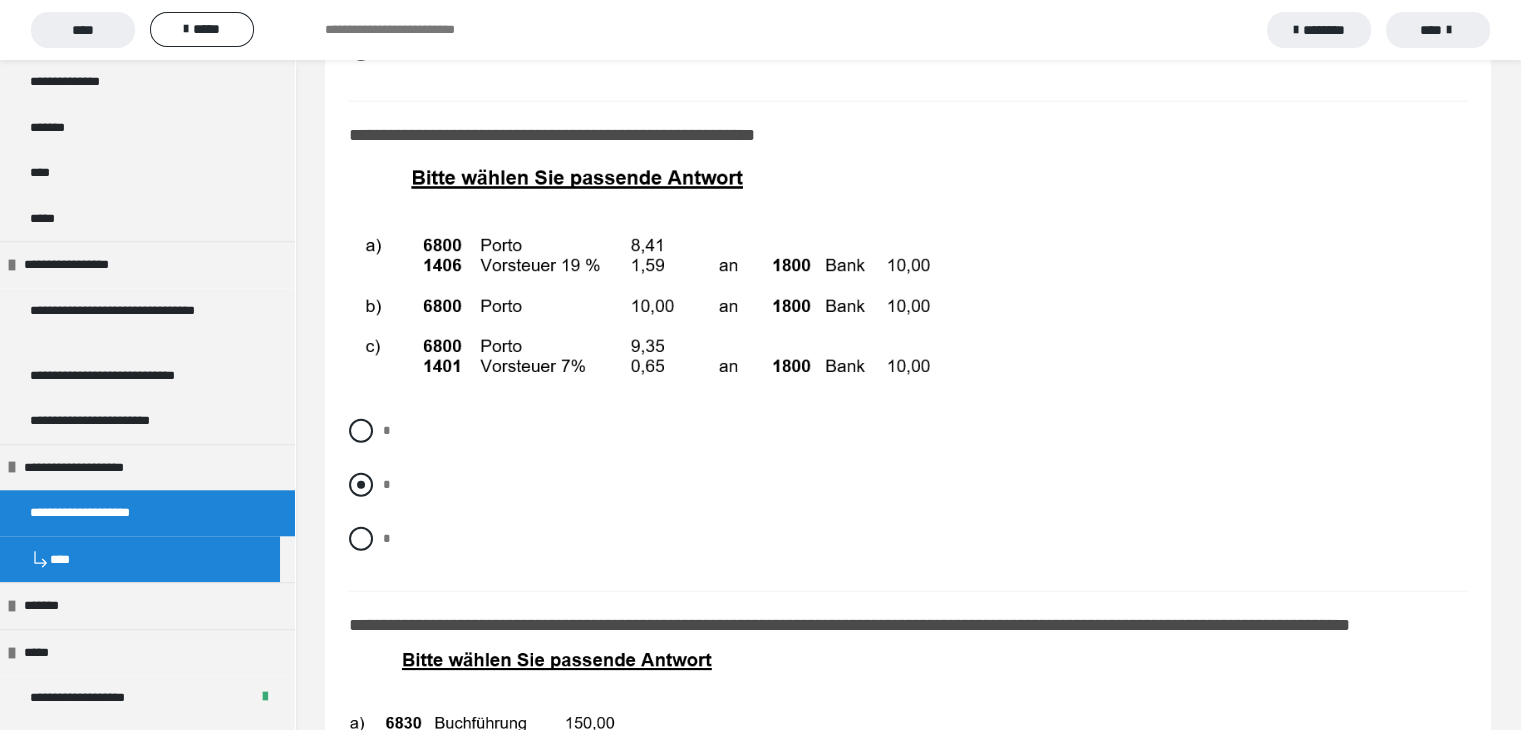 click at bounding box center [361, 485] 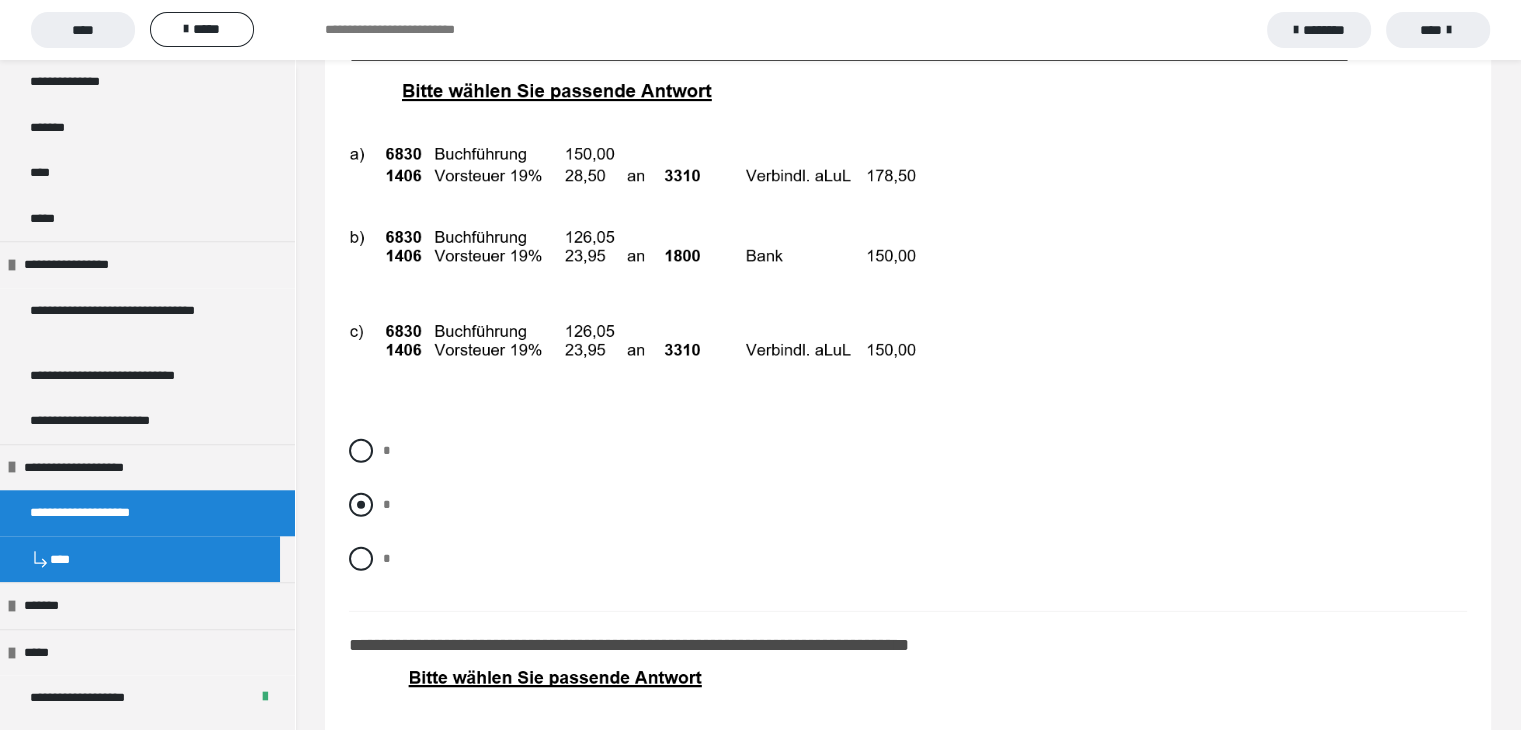 scroll, scrollTop: 13400, scrollLeft: 0, axis: vertical 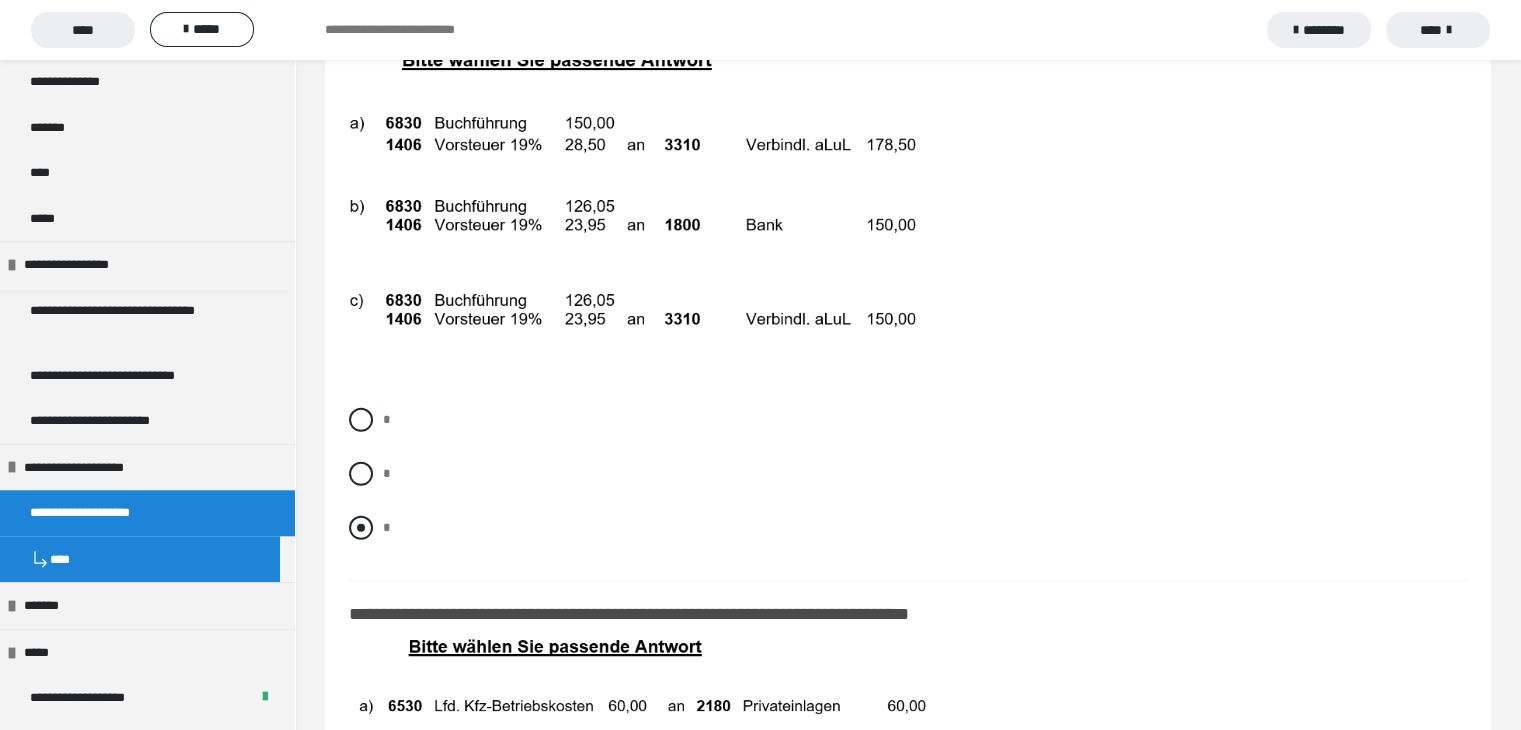click at bounding box center [361, 528] 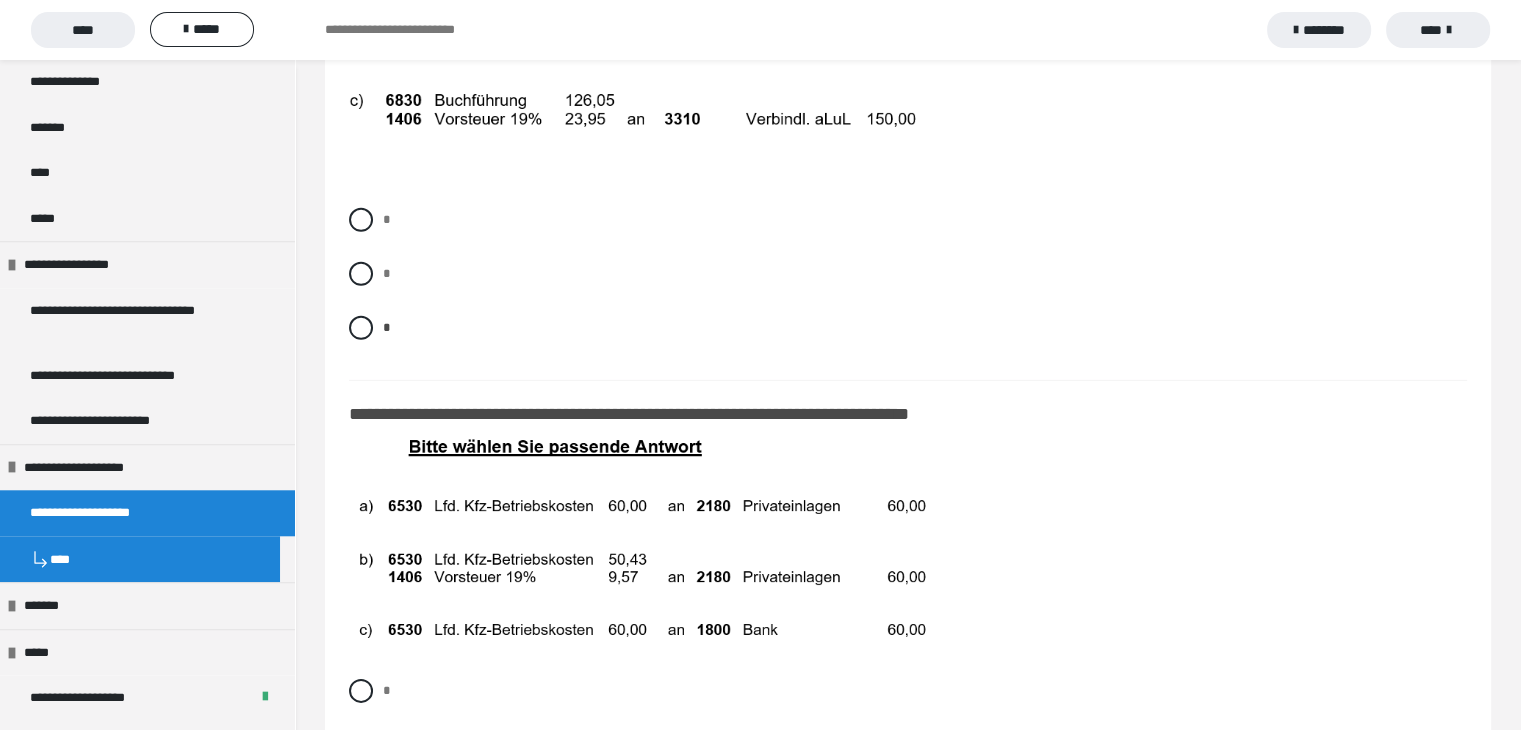 scroll, scrollTop: 13700, scrollLeft: 0, axis: vertical 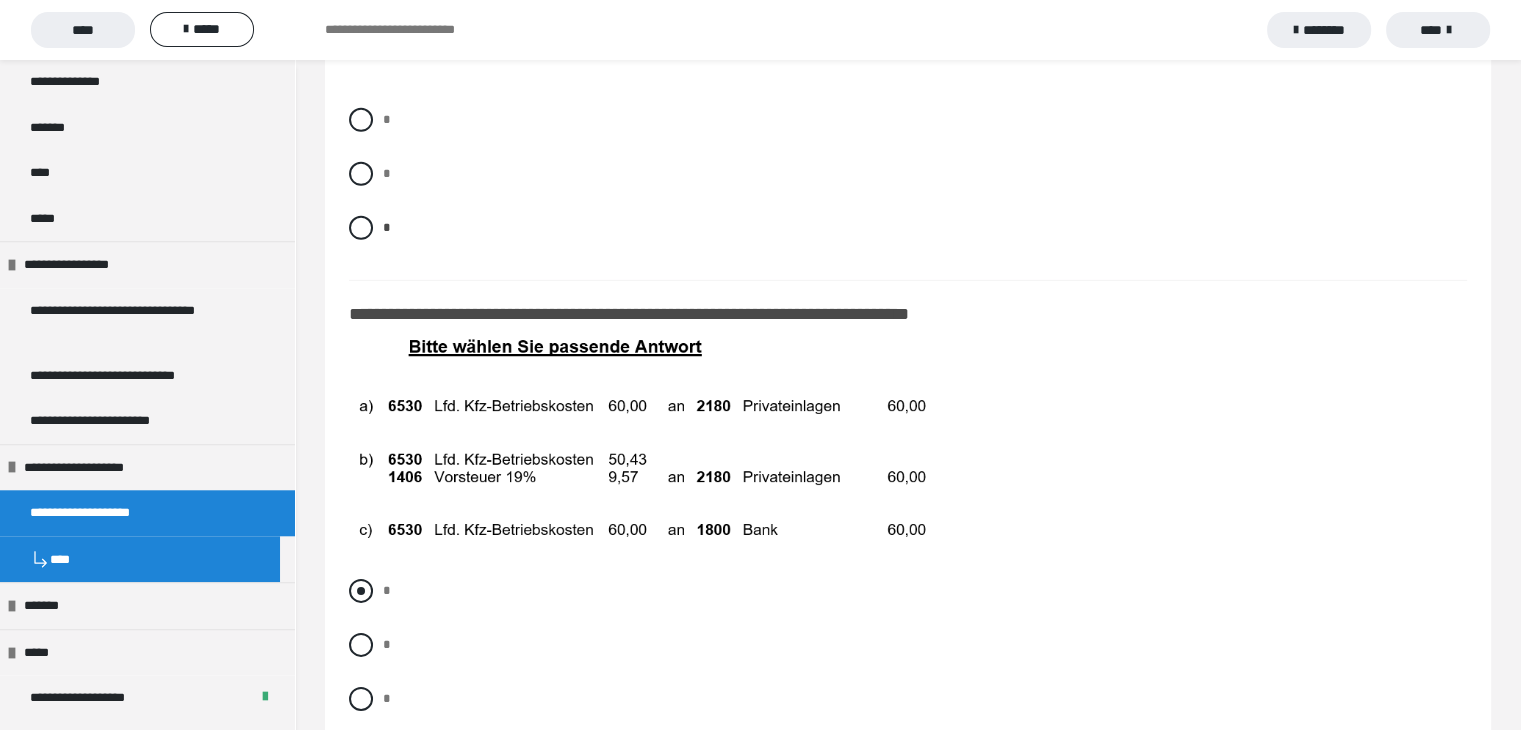 click at bounding box center (361, 591) 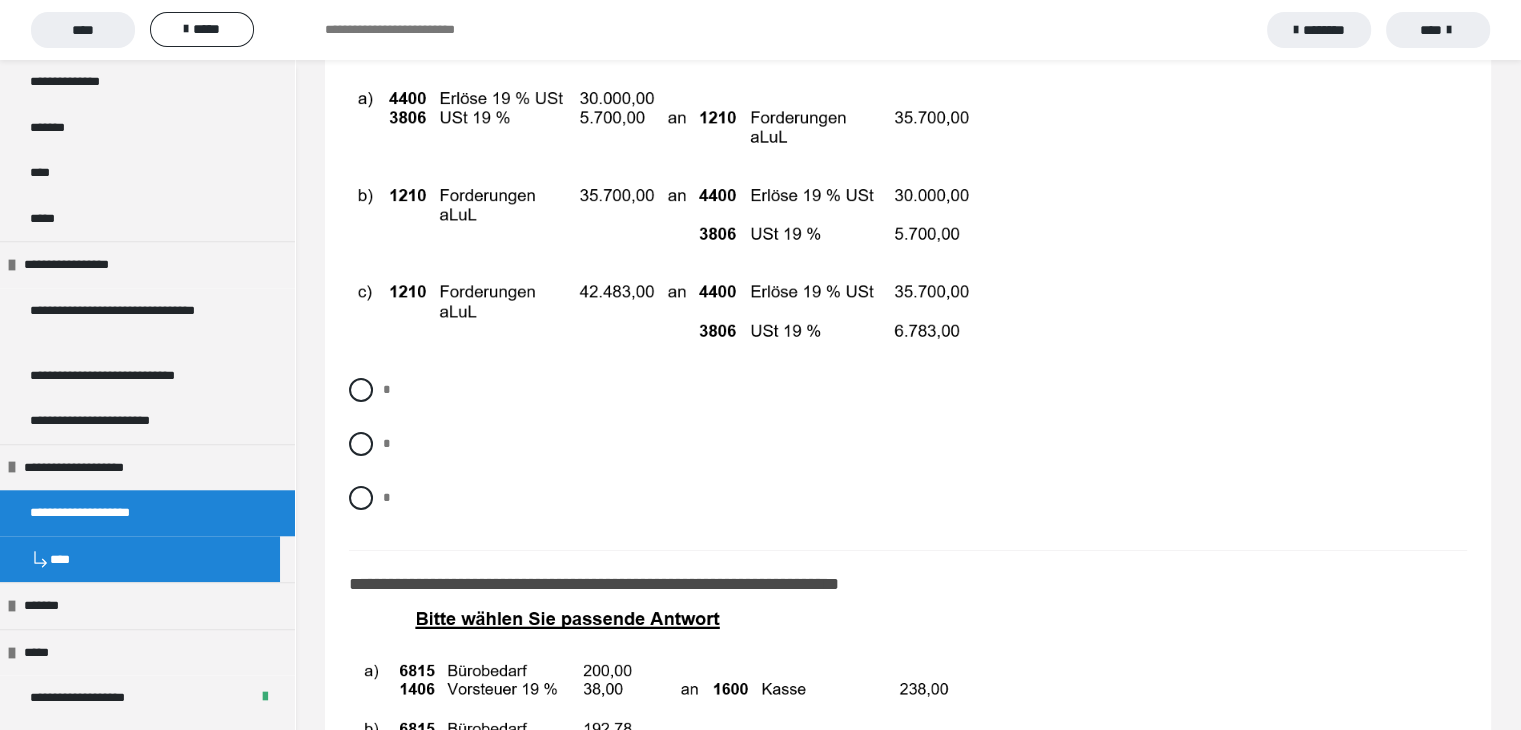 scroll, scrollTop: 14500, scrollLeft: 0, axis: vertical 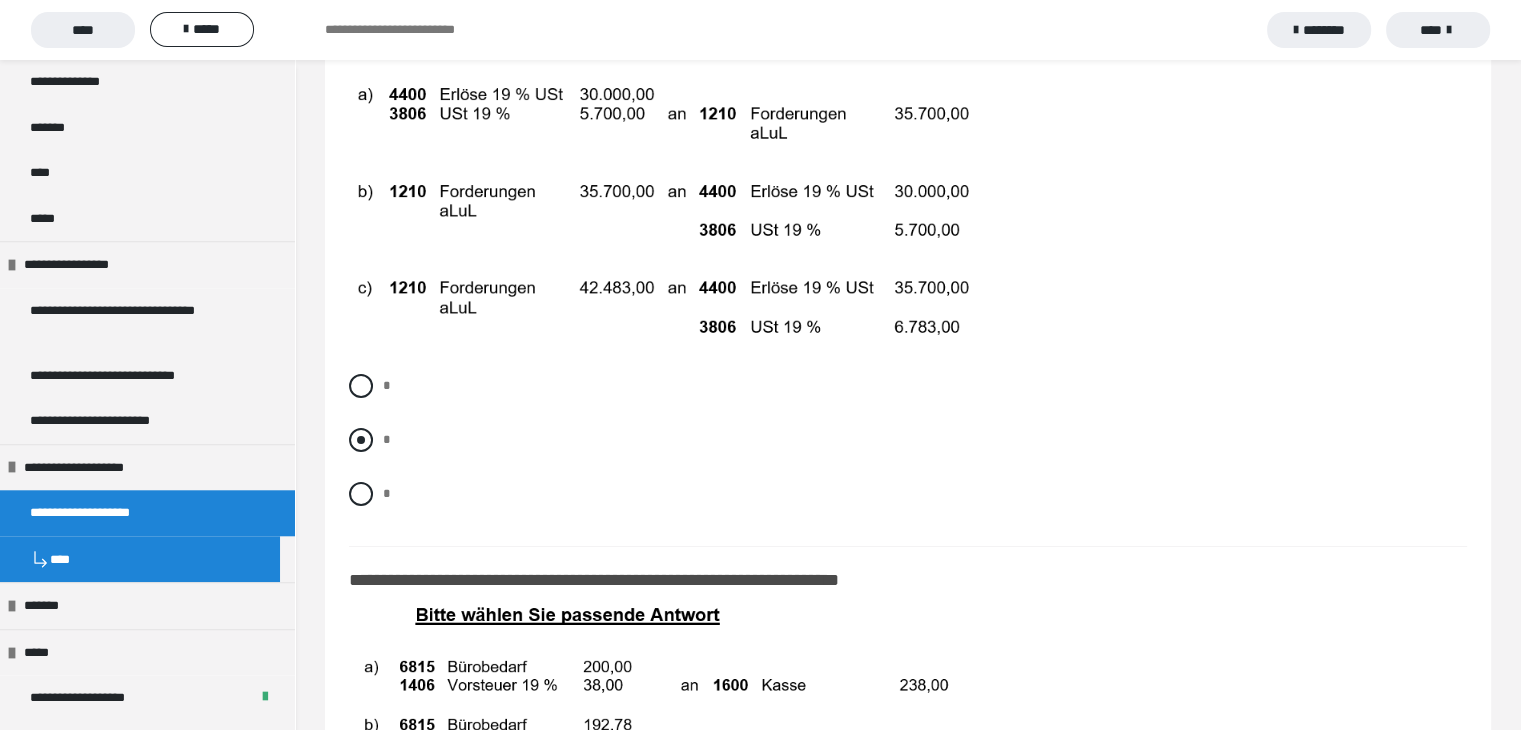 click at bounding box center (361, 440) 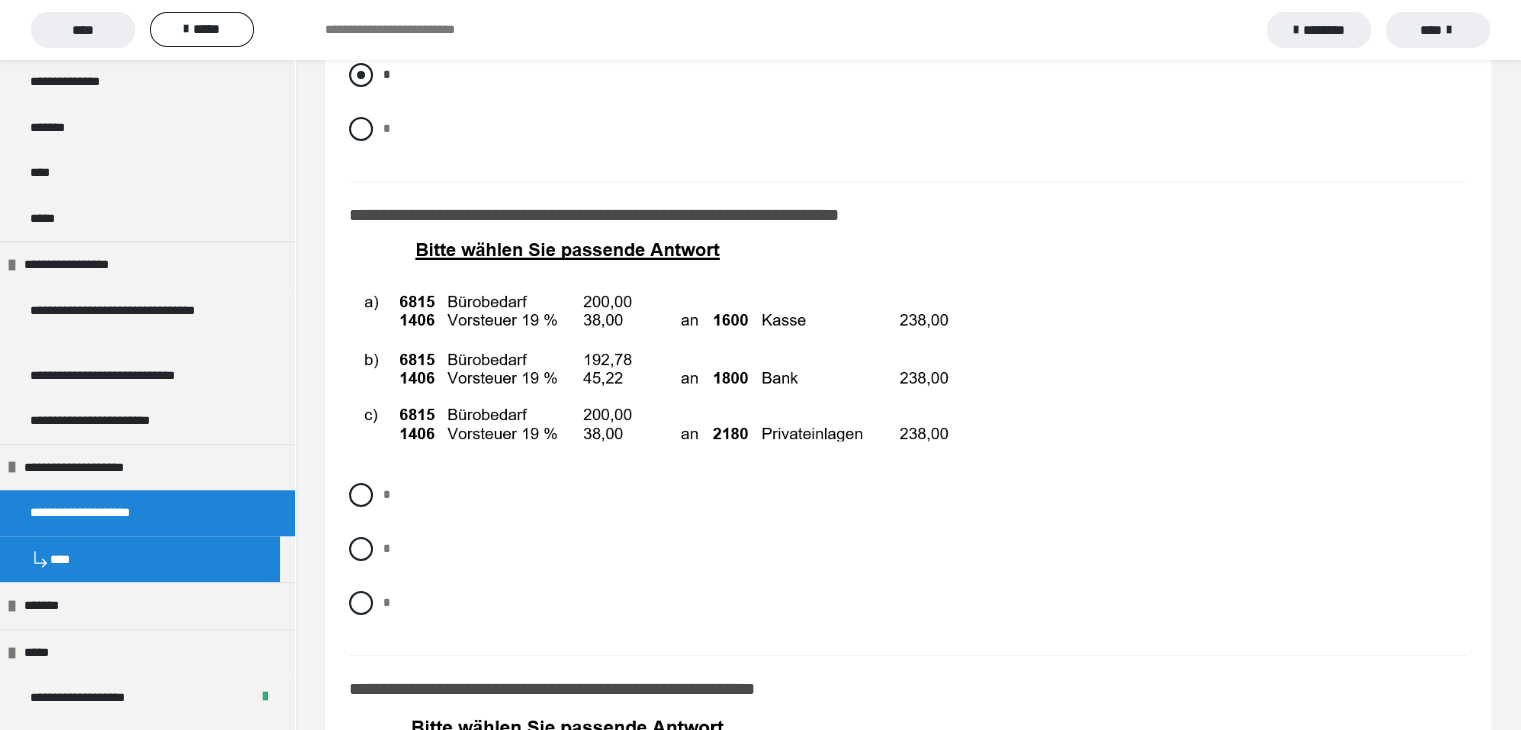 scroll, scrollTop: 14900, scrollLeft: 0, axis: vertical 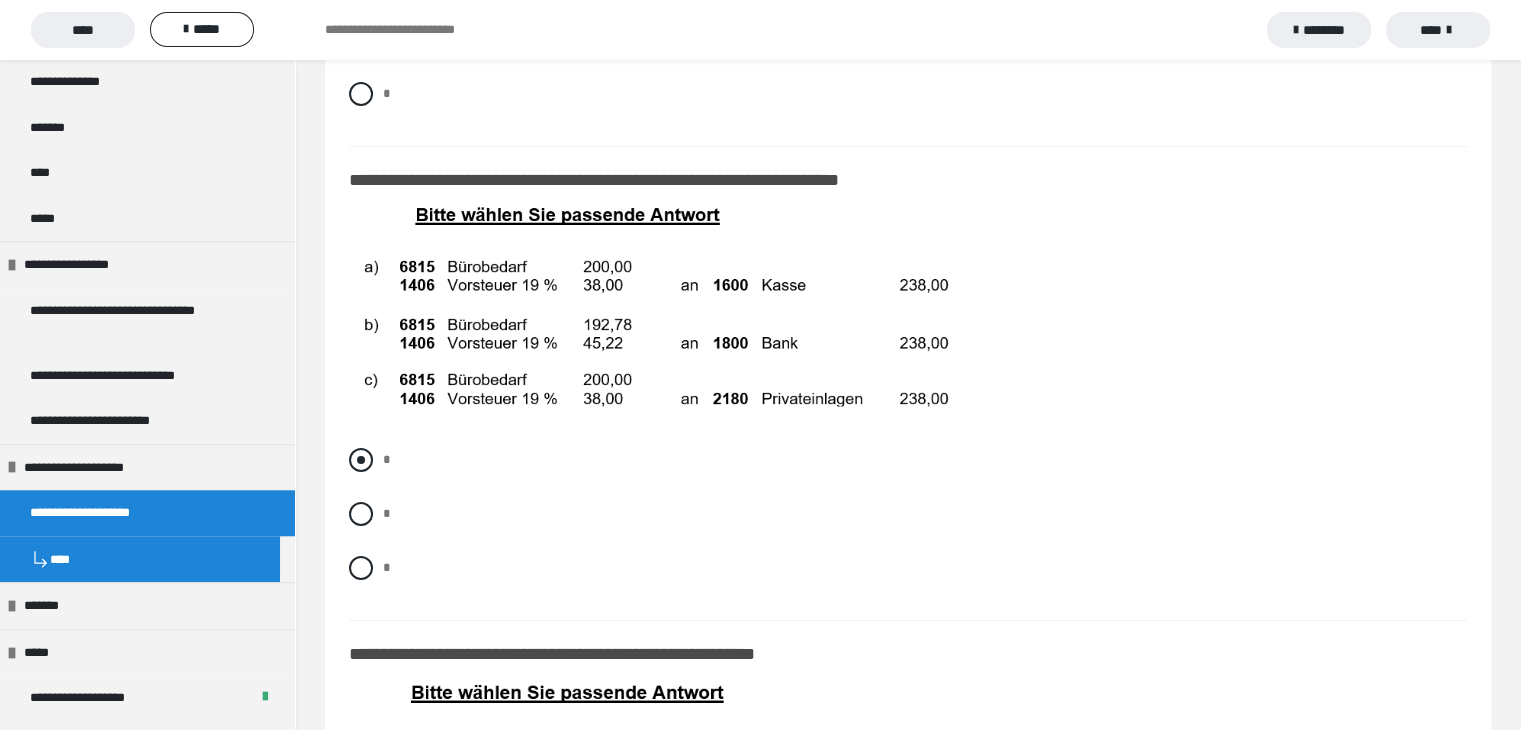 click on "*" at bounding box center (908, 460) 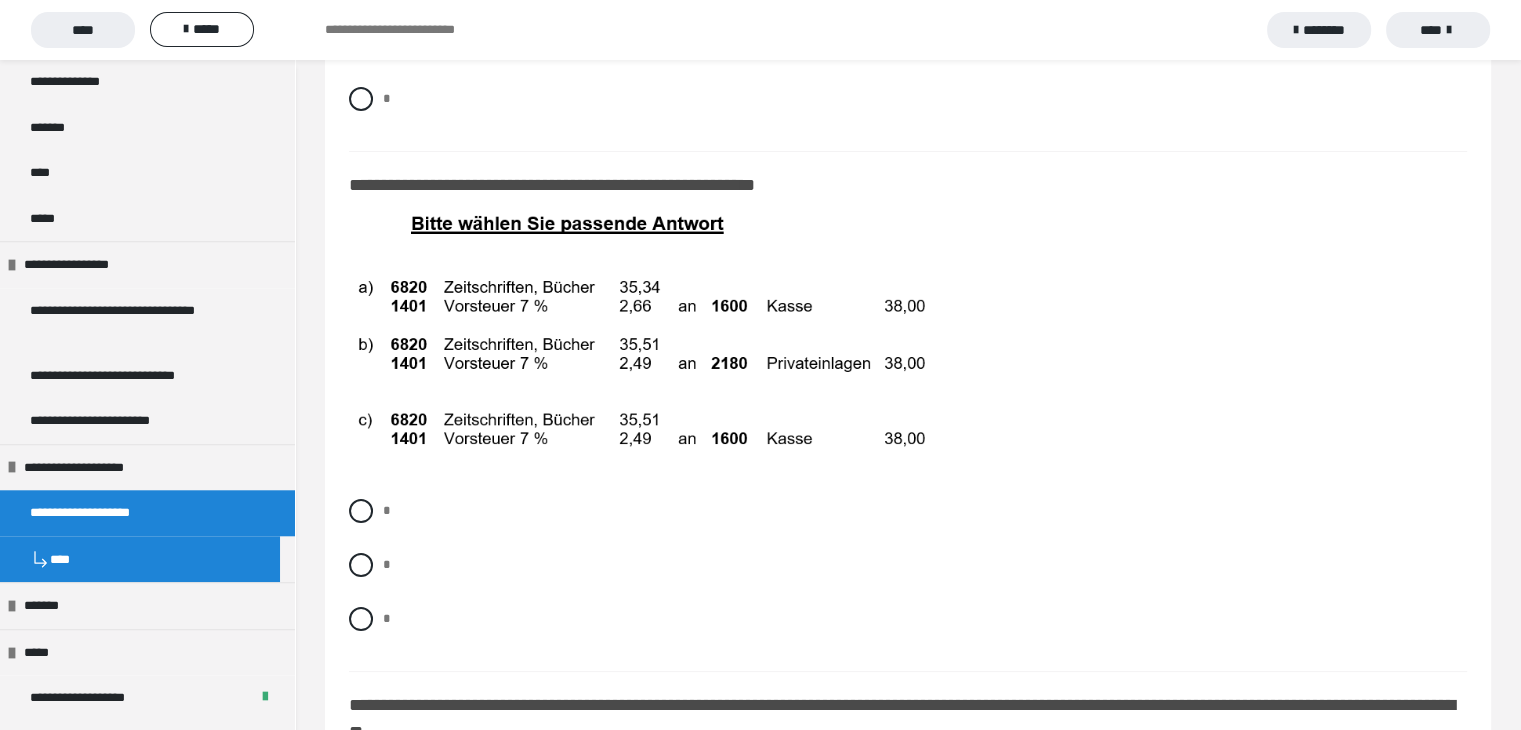 scroll, scrollTop: 15400, scrollLeft: 0, axis: vertical 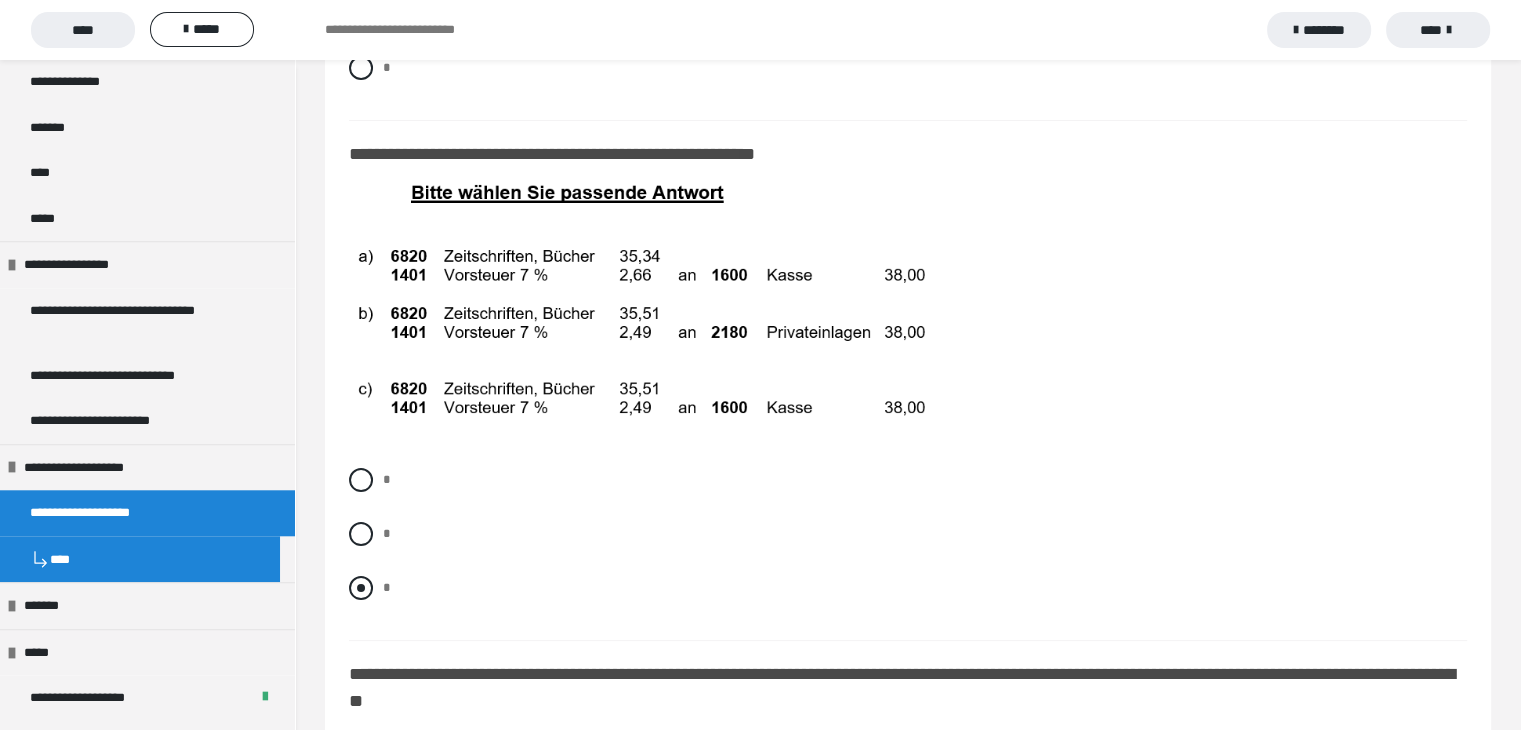 click at bounding box center (361, 588) 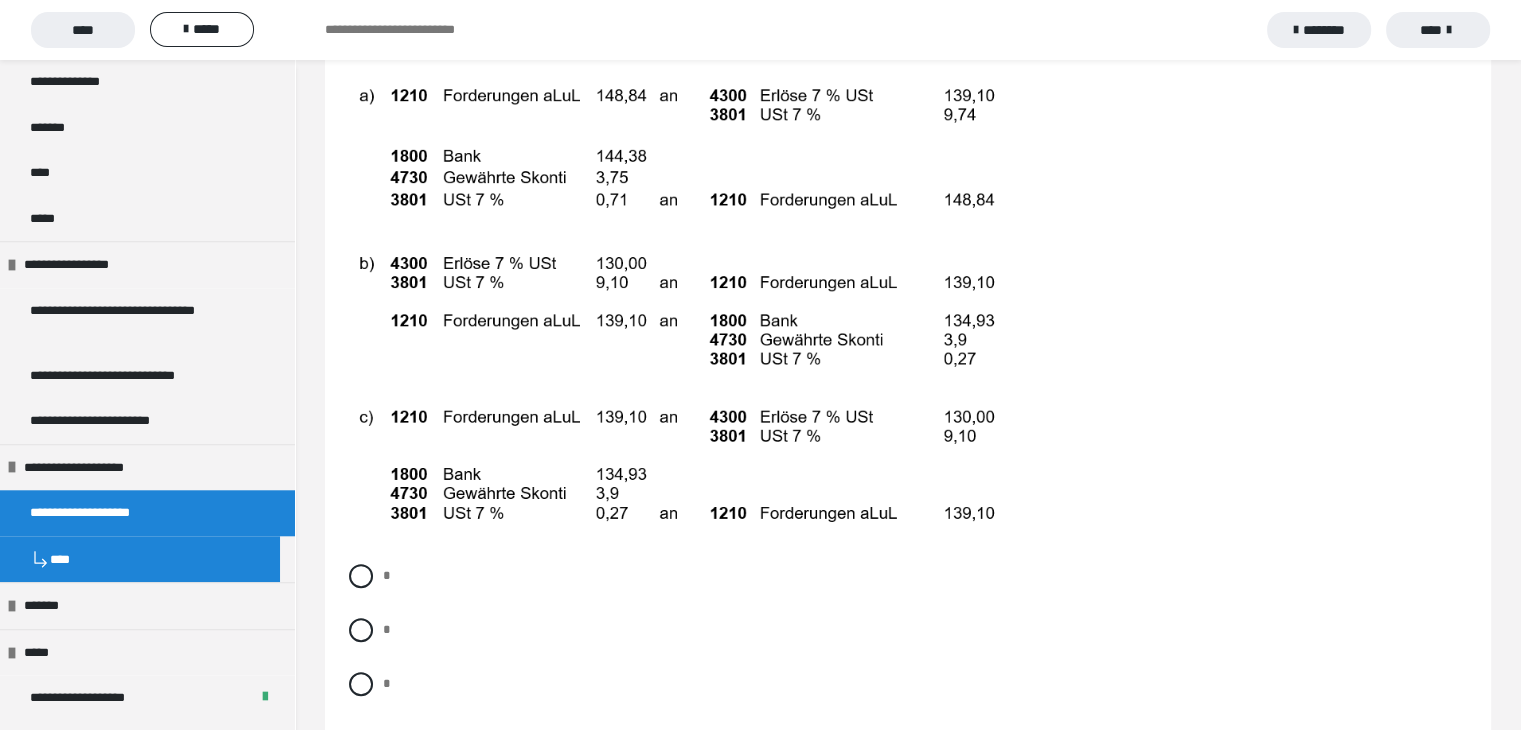 scroll, scrollTop: 16200, scrollLeft: 0, axis: vertical 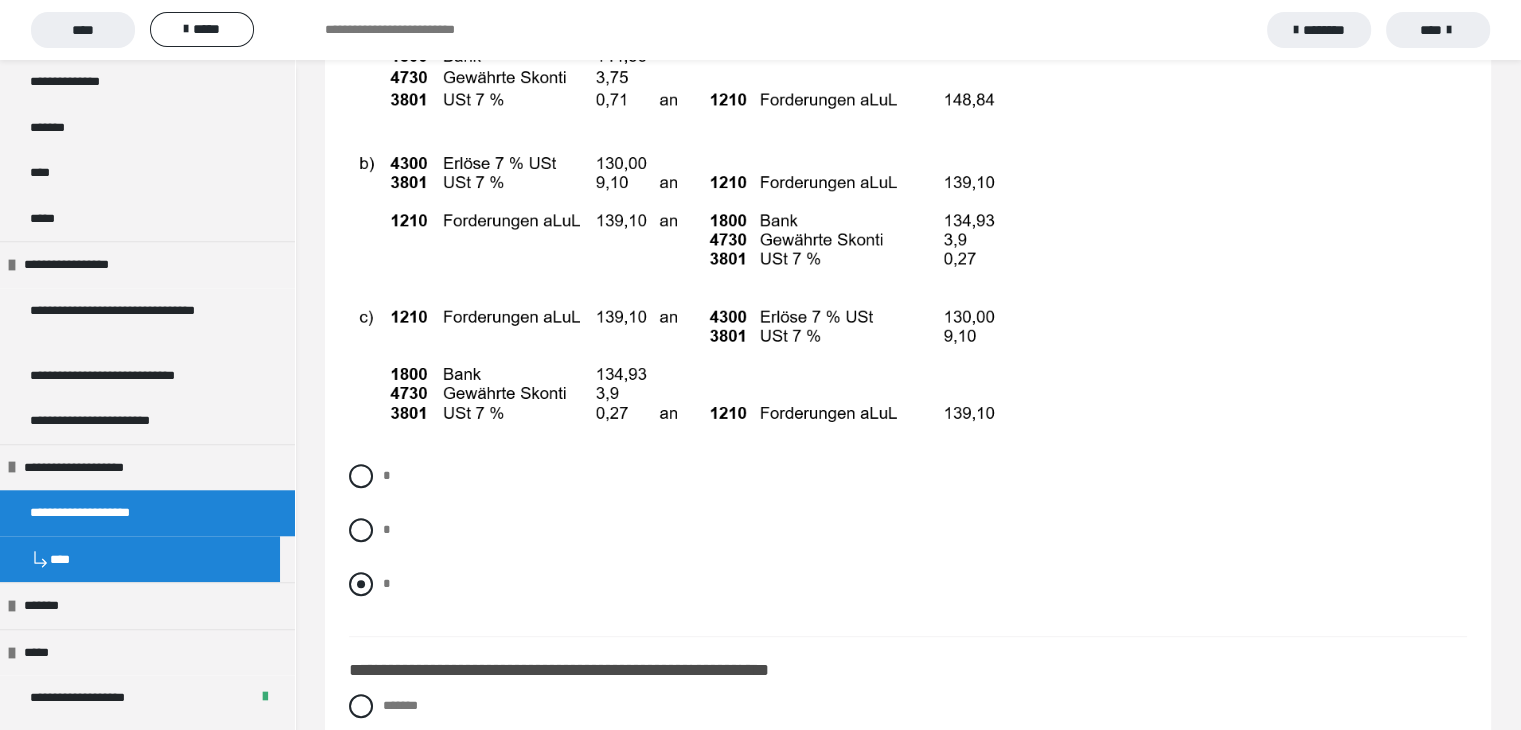 click at bounding box center [361, 584] 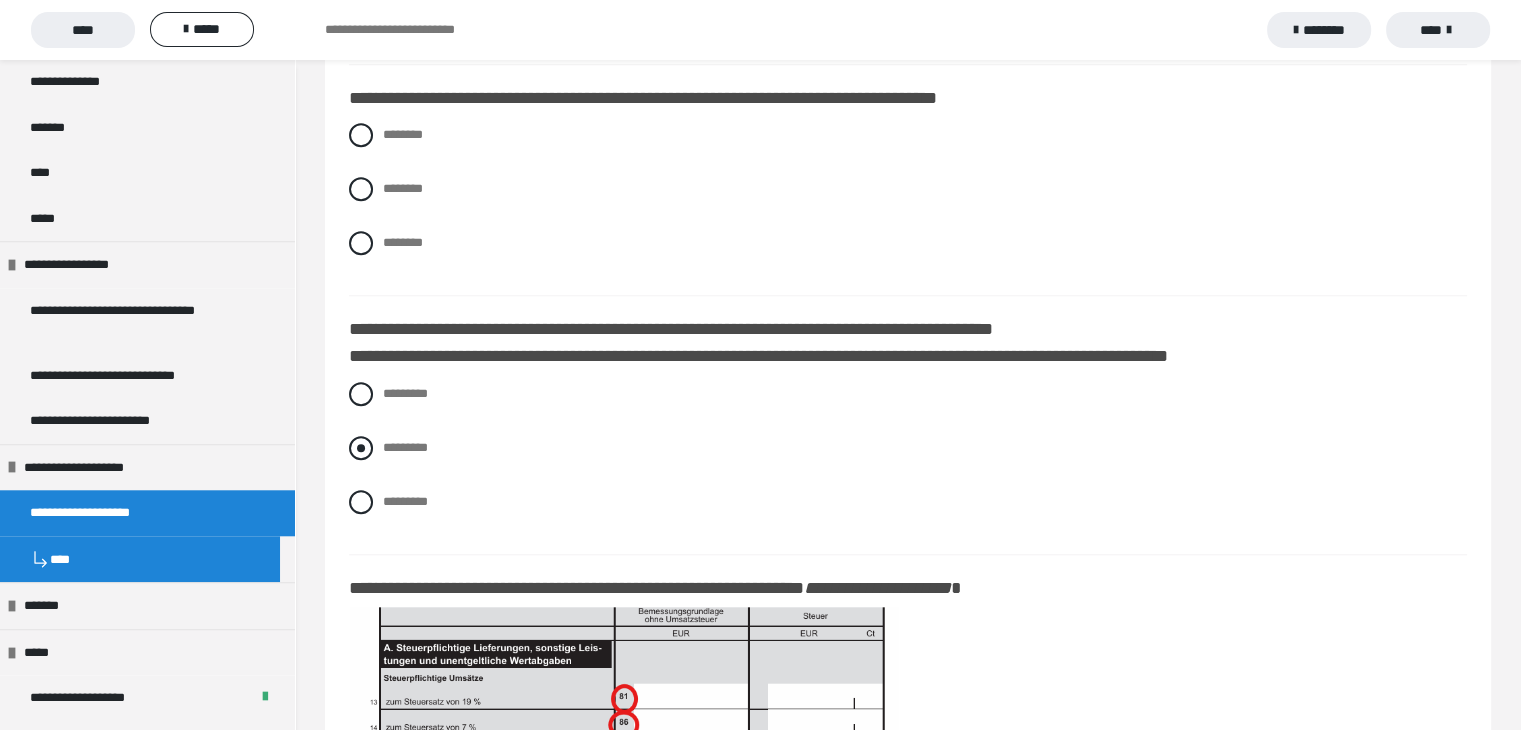 scroll, scrollTop: 16966, scrollLeft: 0, axis: vertical 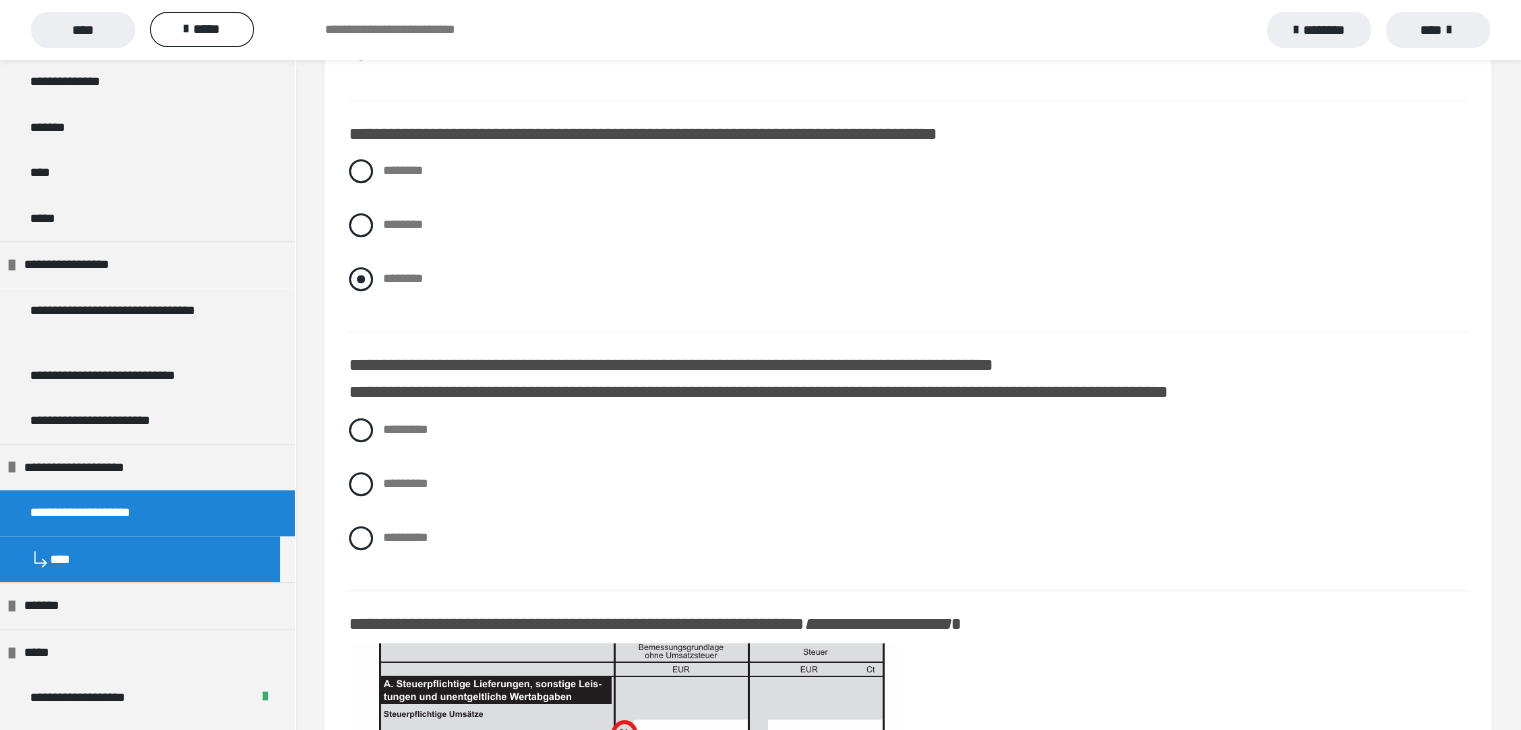 click at bounding box center (361, 279) 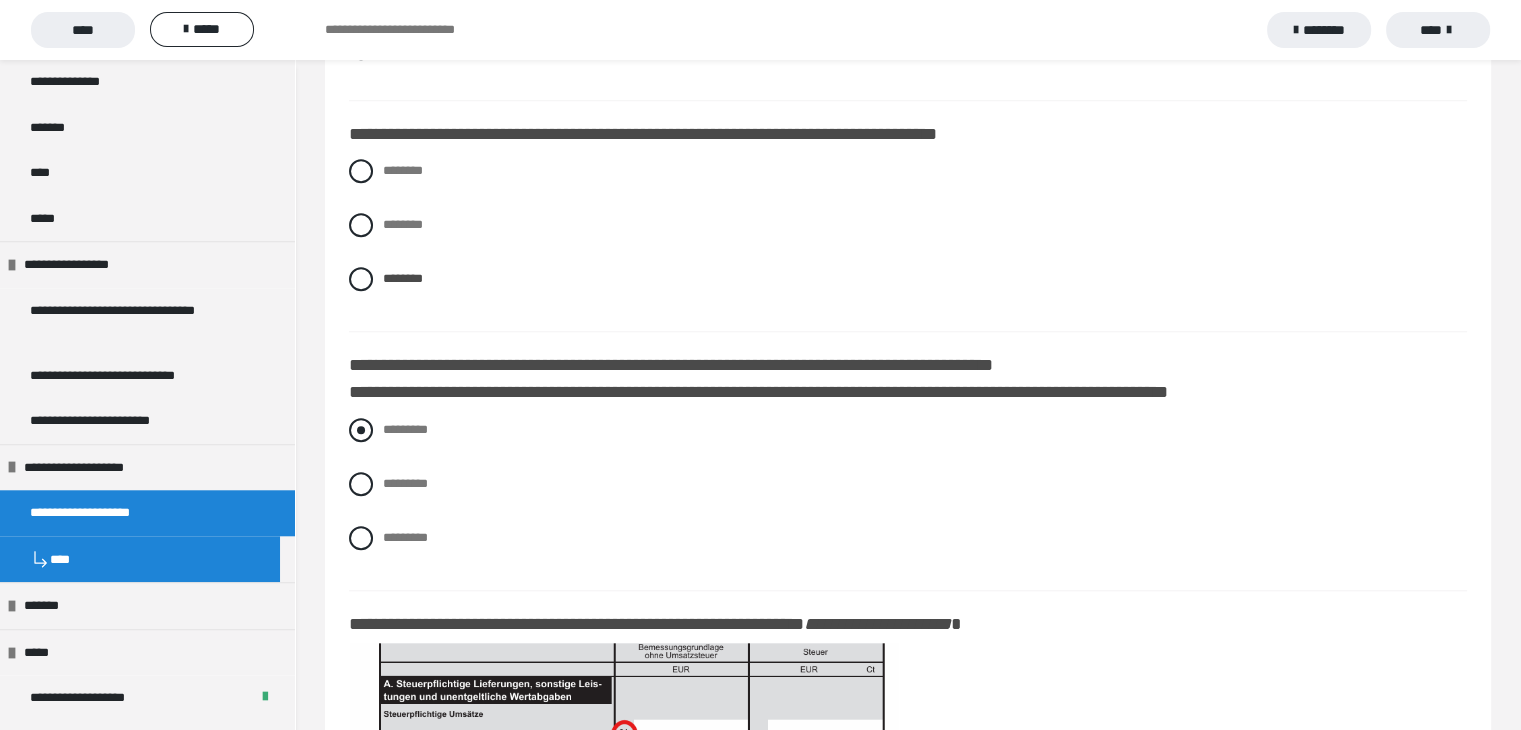 click at bounding box center (361, 430) 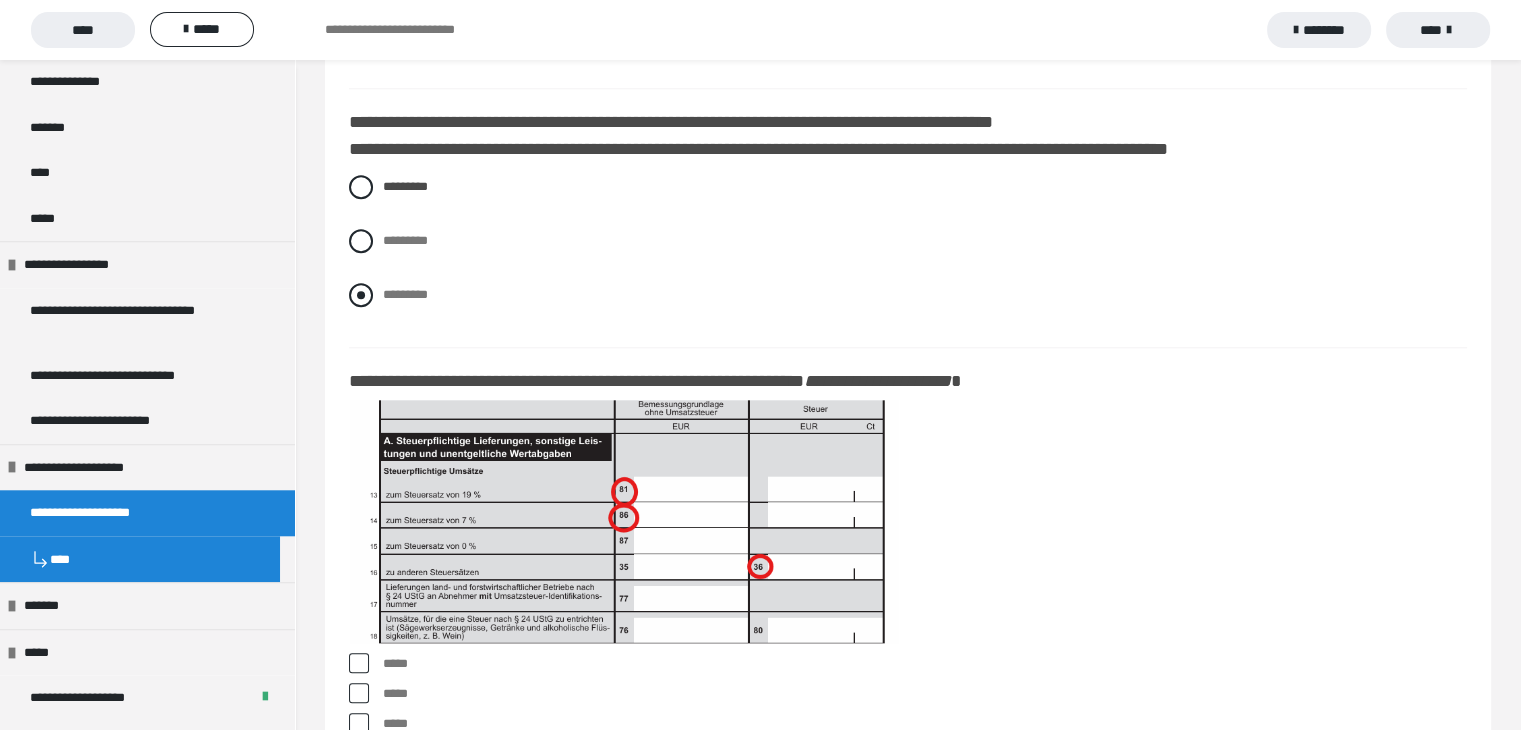 scroll, scrollTop: 17266, scrollLeft: 0, axis: vertical 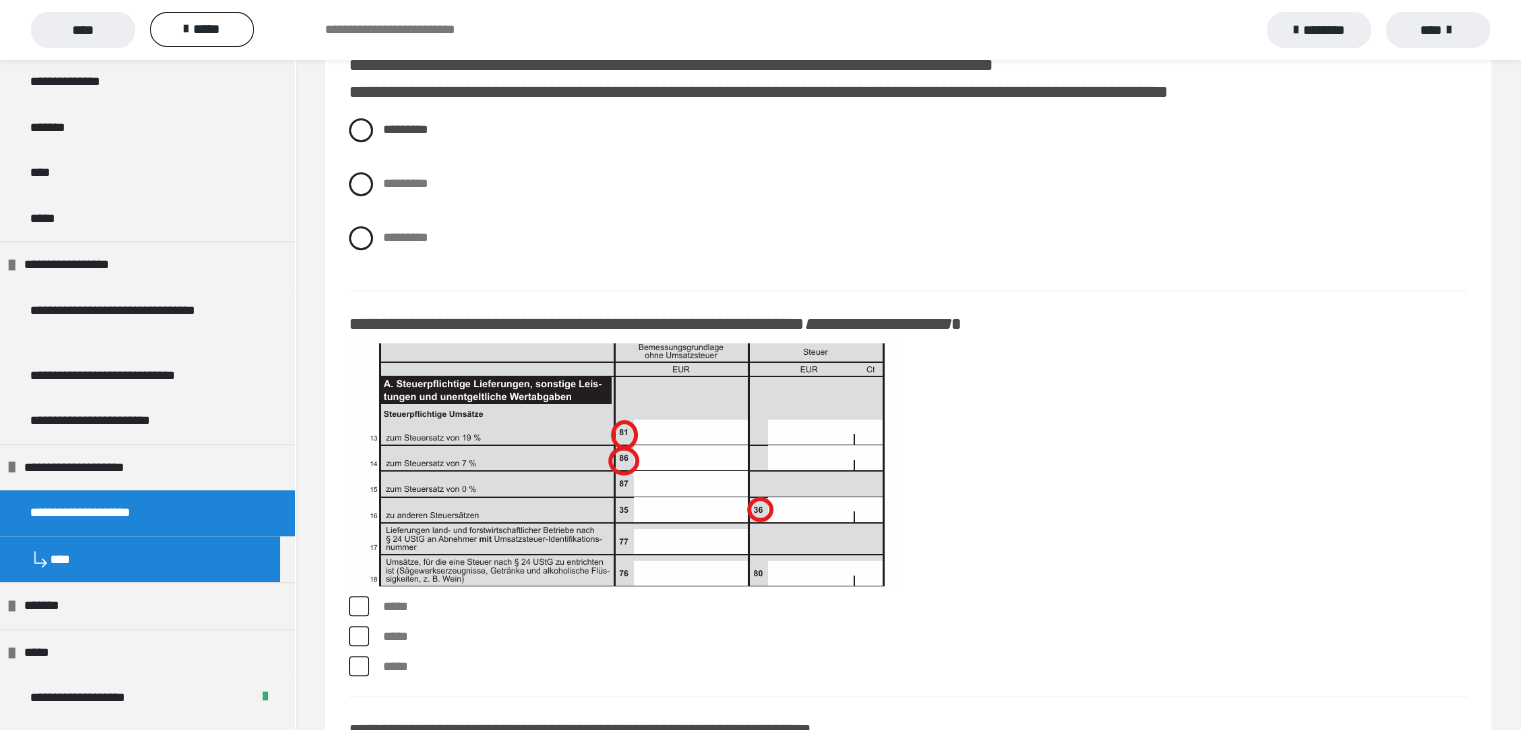 click at bounding box center [359, 606] 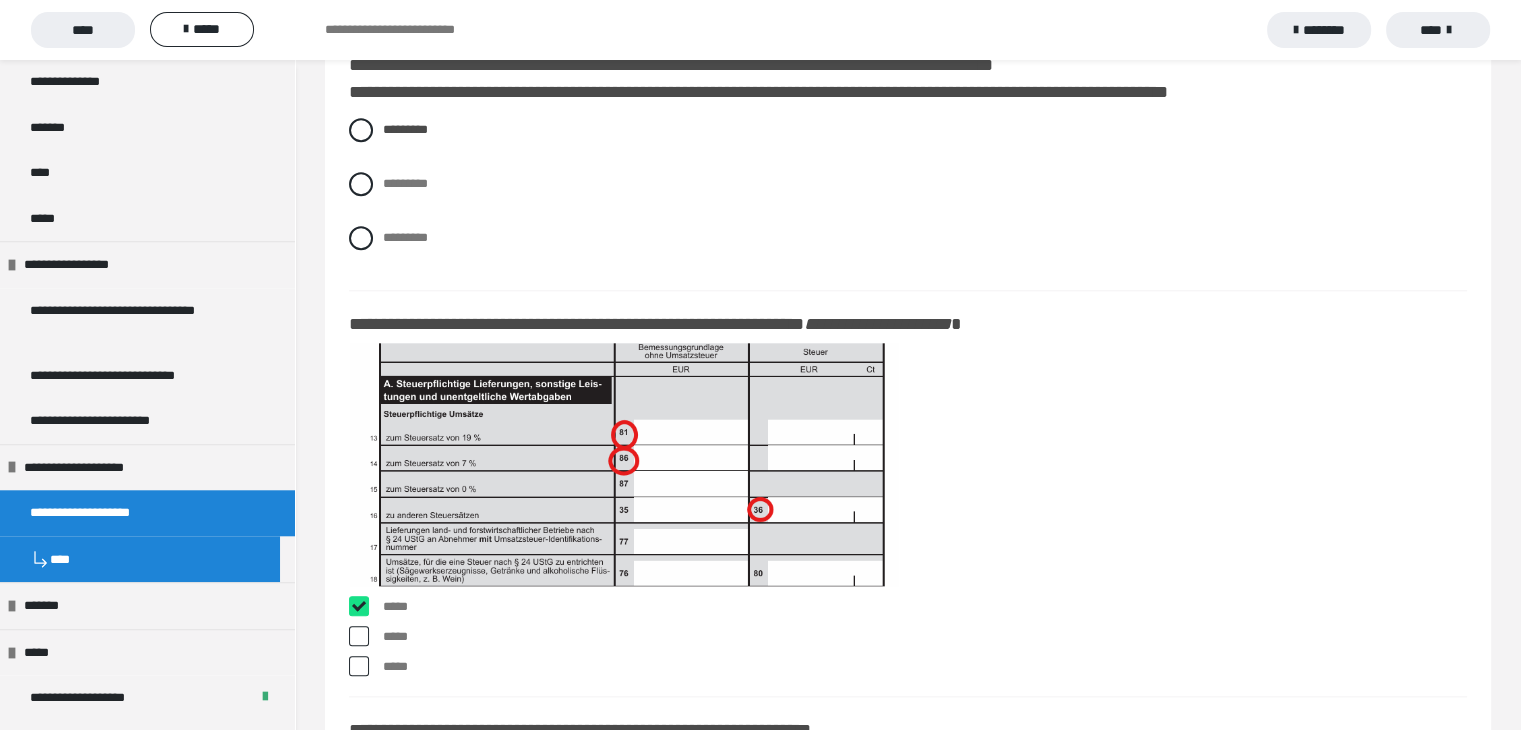 checkbox on "****" 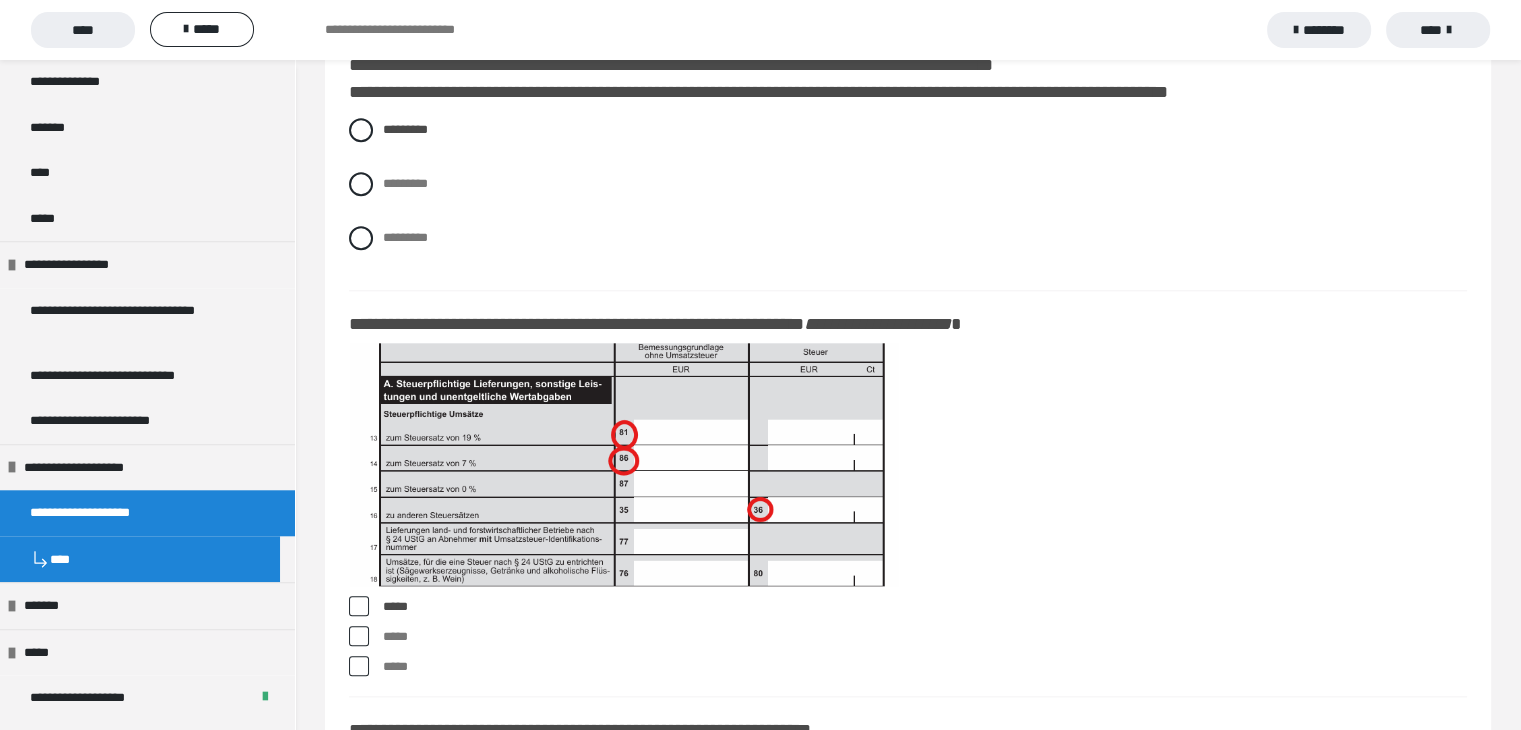 click at bounding box center (359, 636) 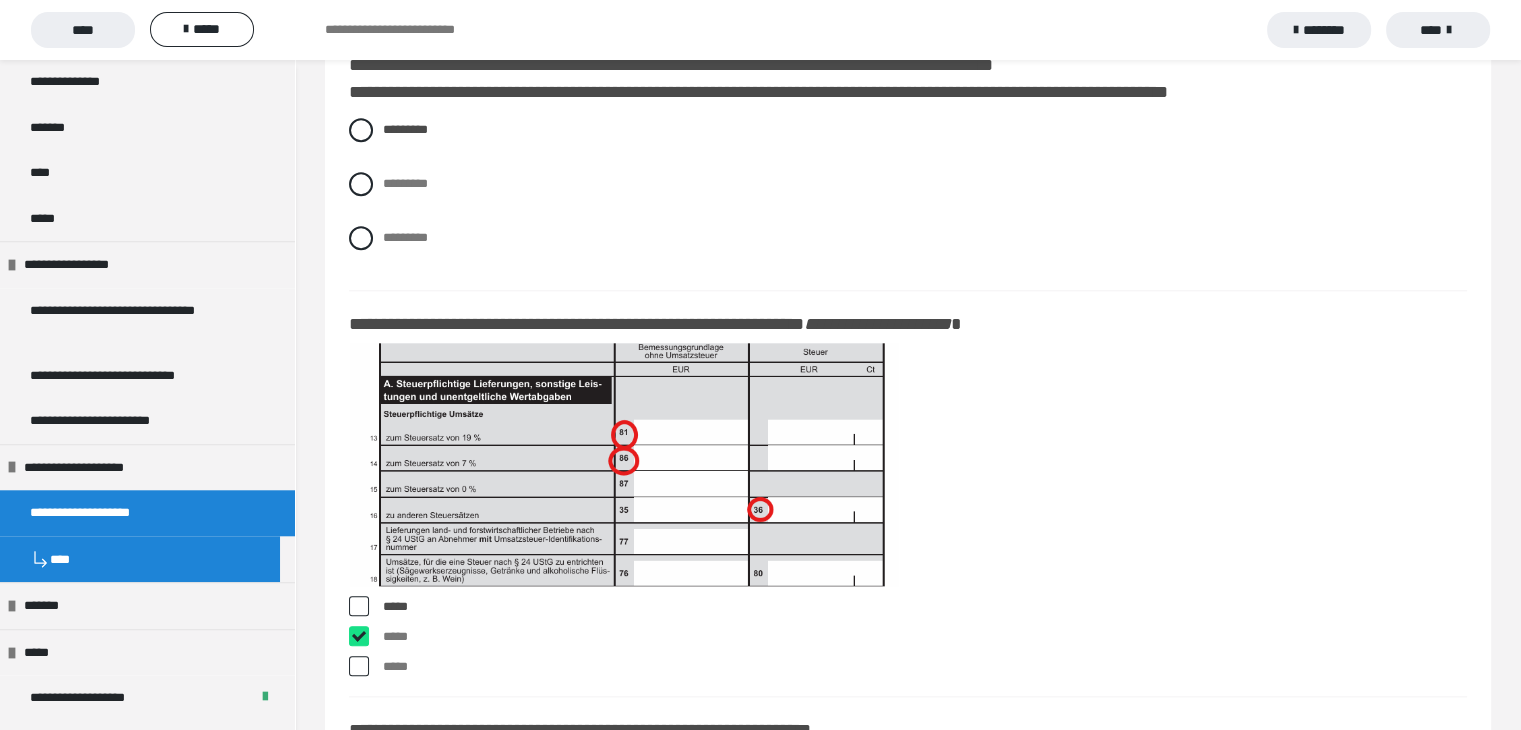 checkbox on "****" 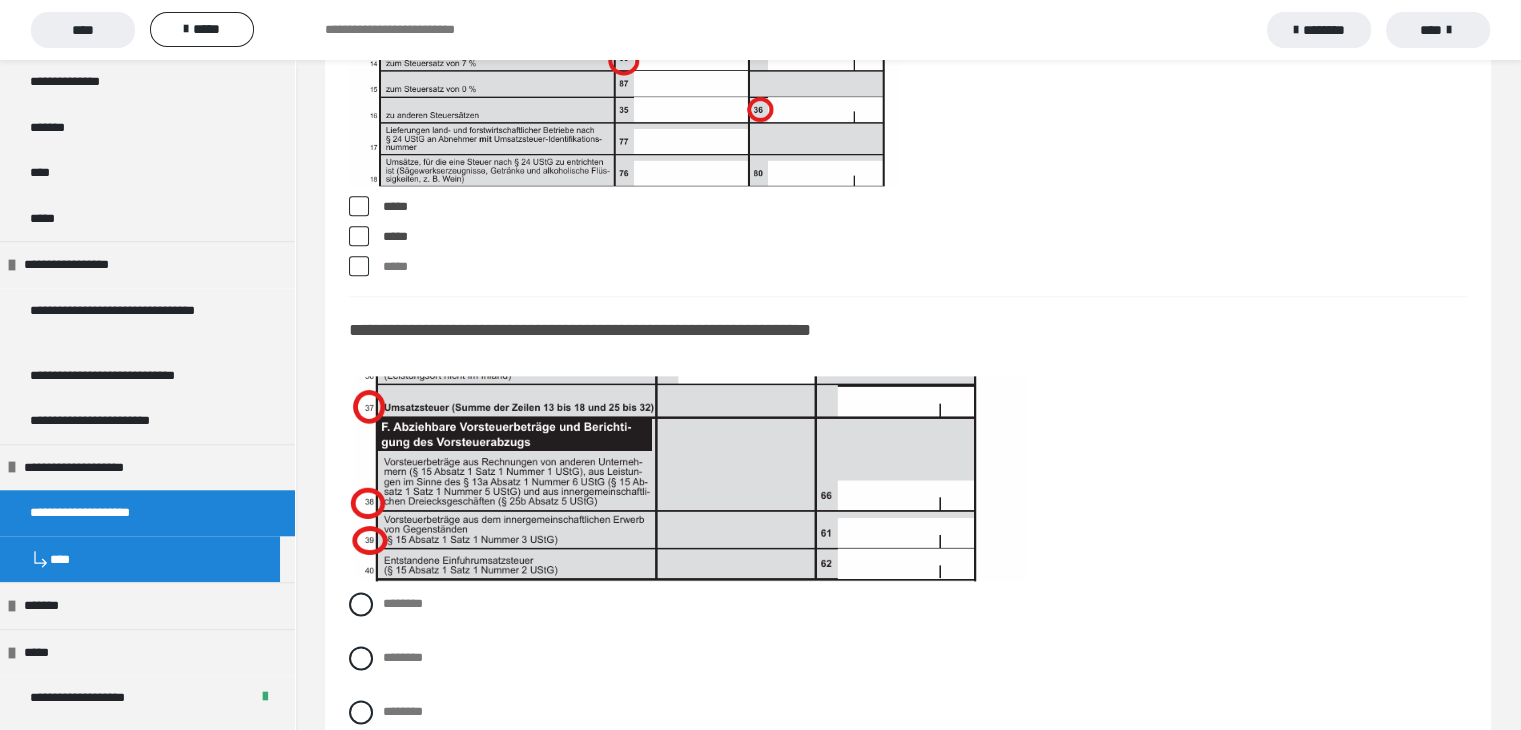 scroll, scrollTop: 17766, scrollLeft: 0, axis: vertical 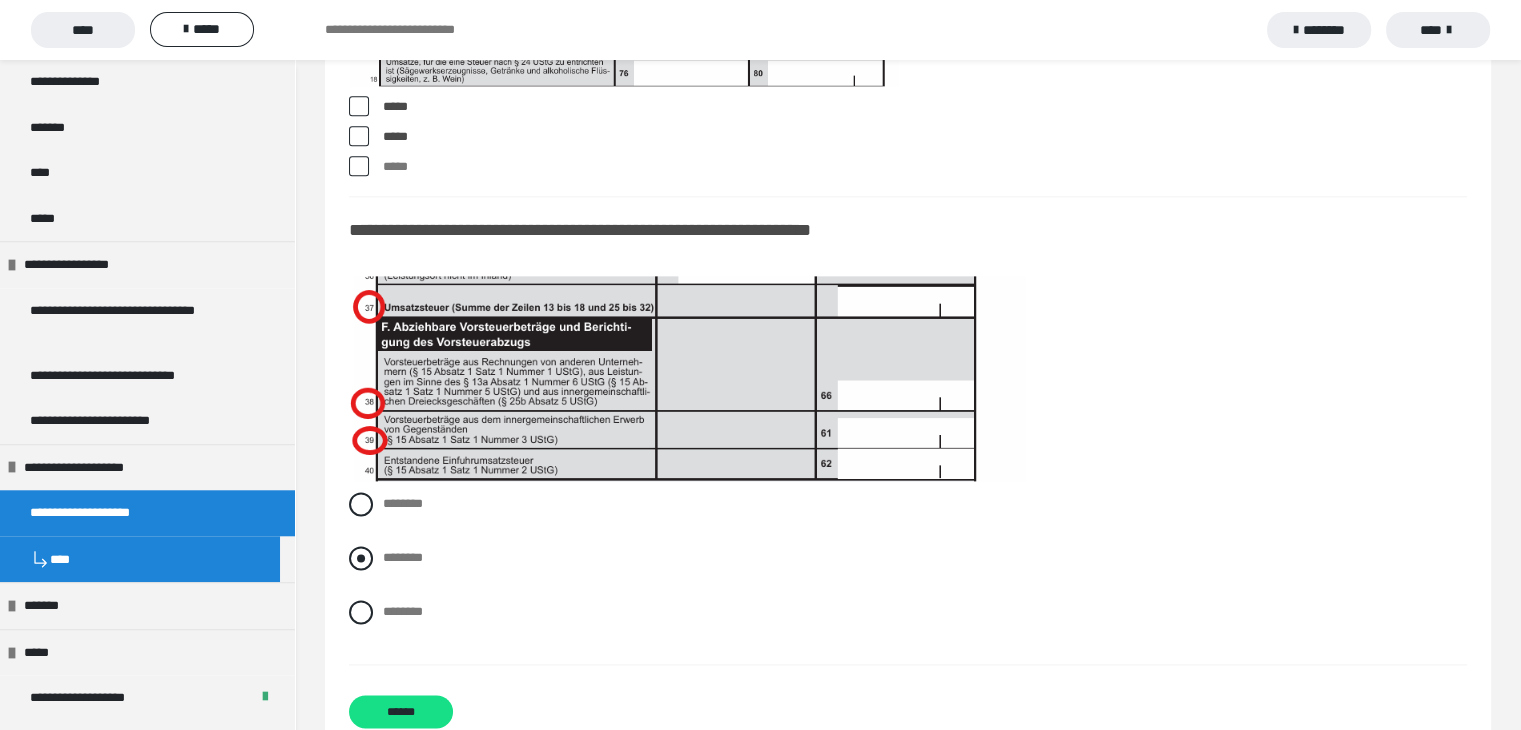 click at bounding box center [361, 558] 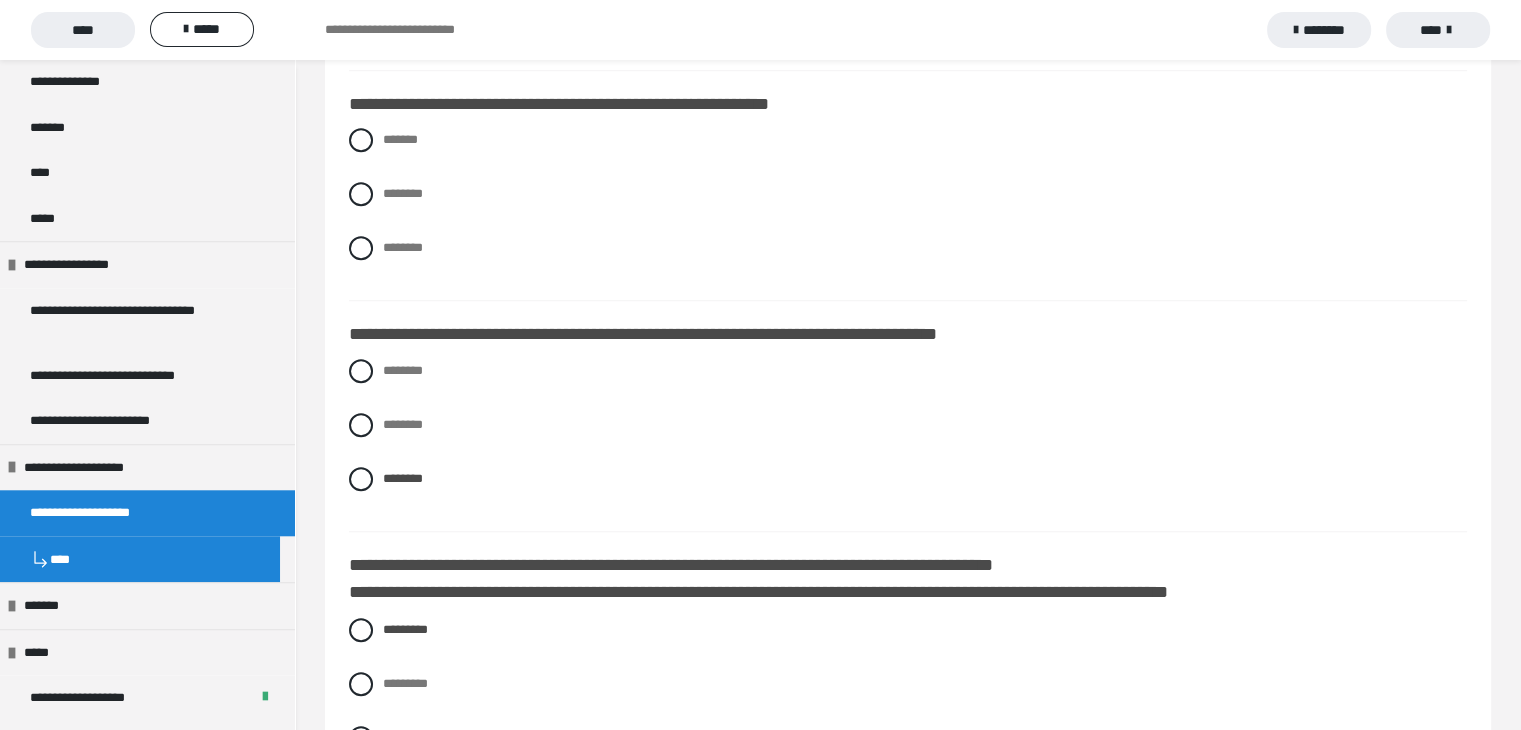 scroll, scrollTop: 16666, scrollLeft: 0, axis: vertical 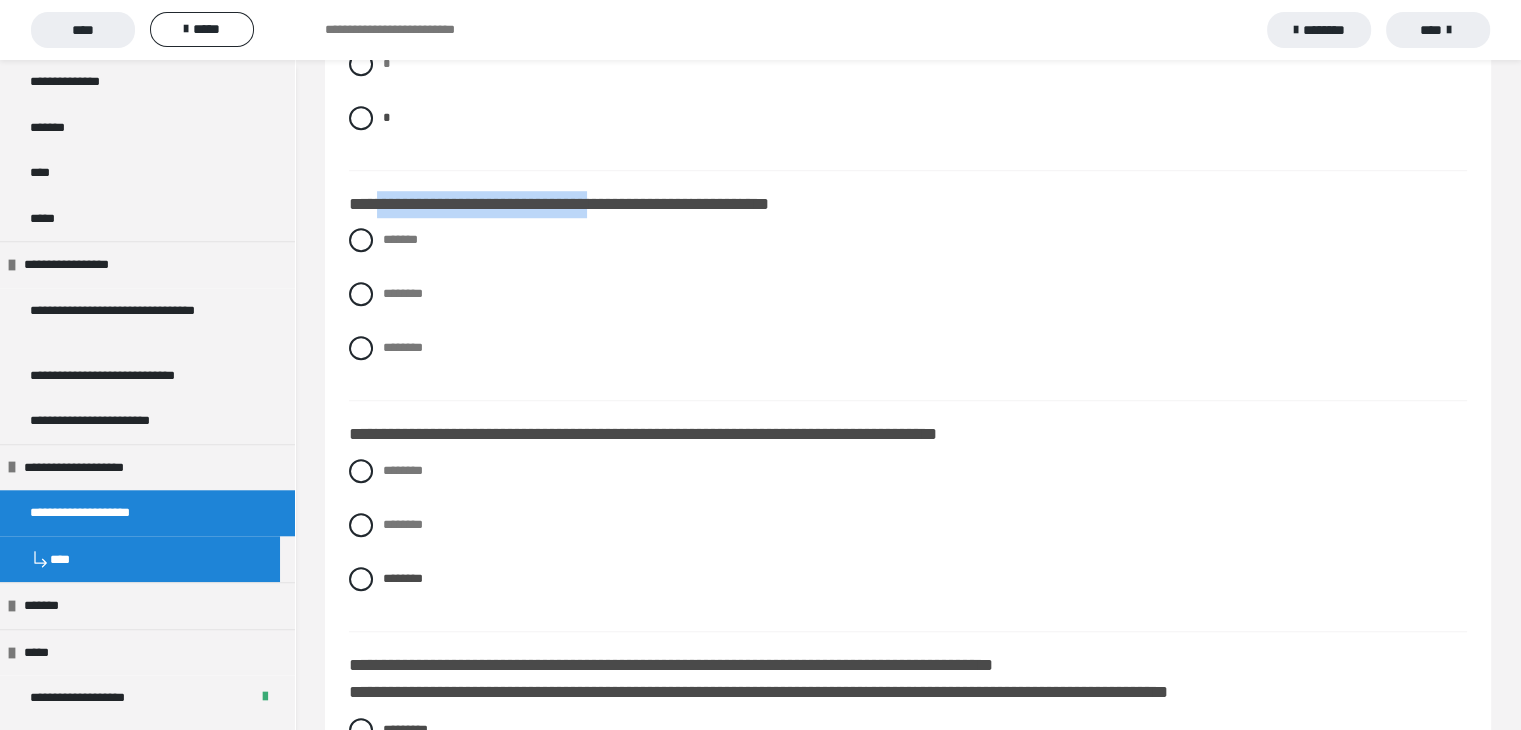 drag, startPoint x: 381, startPoint y: 239, endPoint x: 637, endPoint y: 248, distance: 256.15814 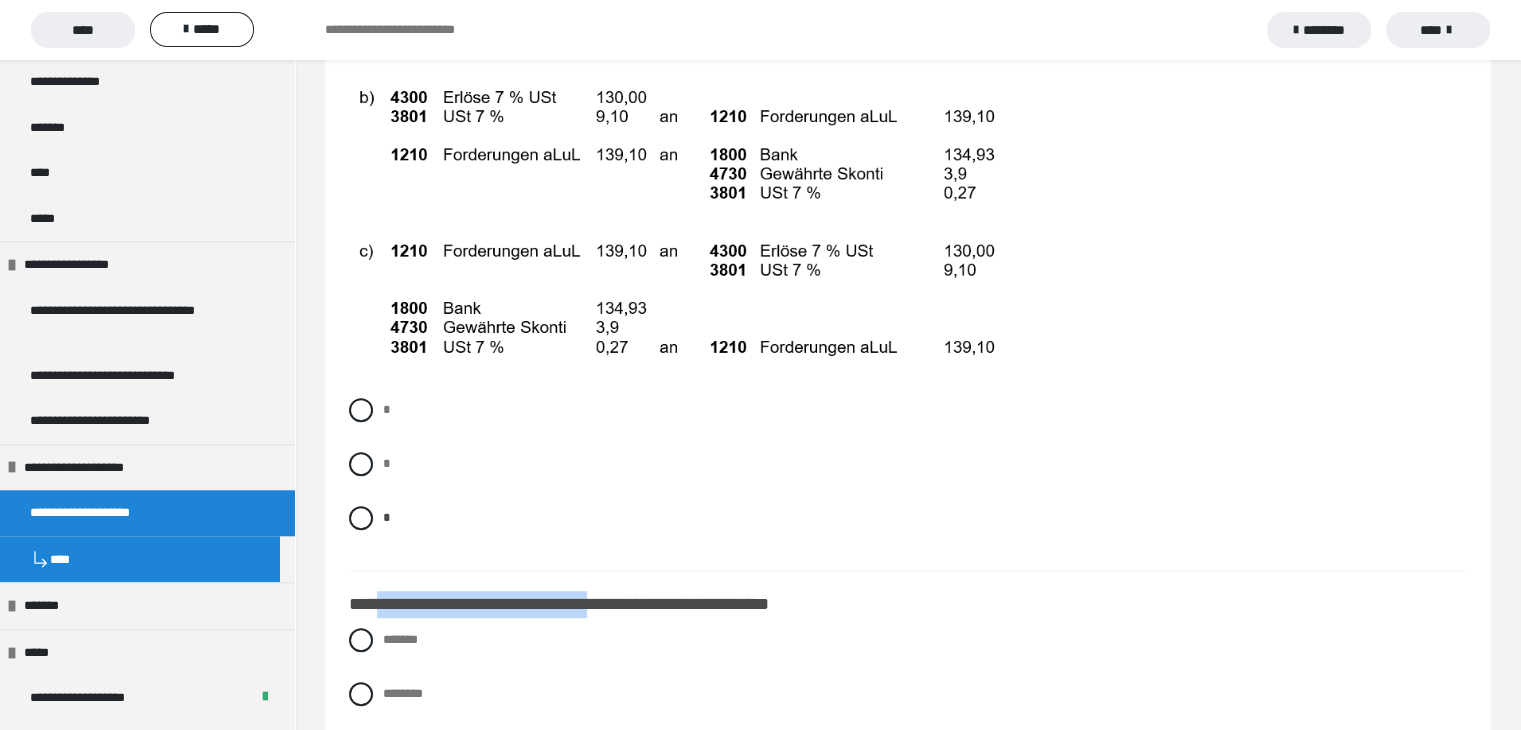 scroll, scrollTop: 16466, scrollLeft: 0, axis: vertical 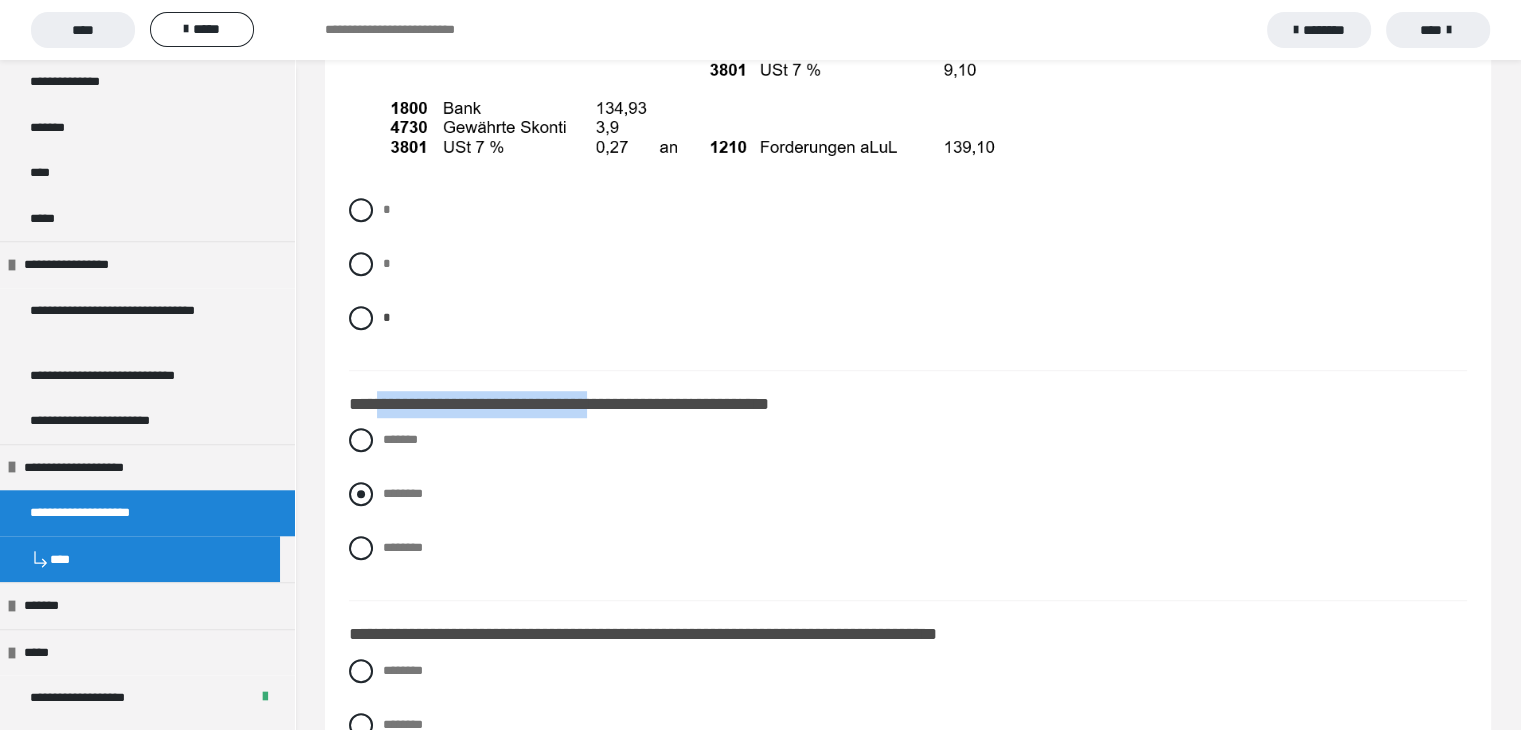 click at bounding box center (361, 494) 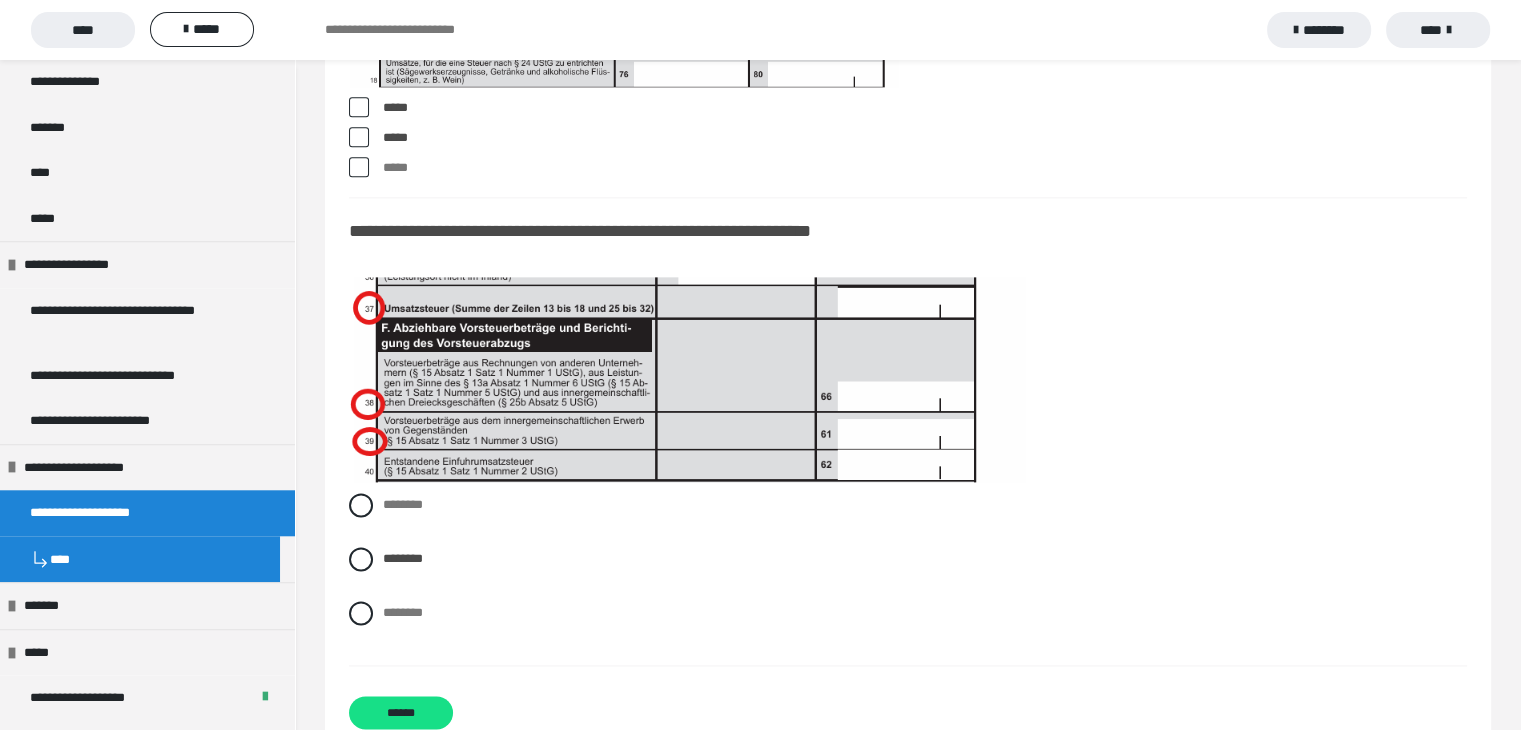 scroll, scrollTop: 17866, scrollLeft: 0, axis: vertical 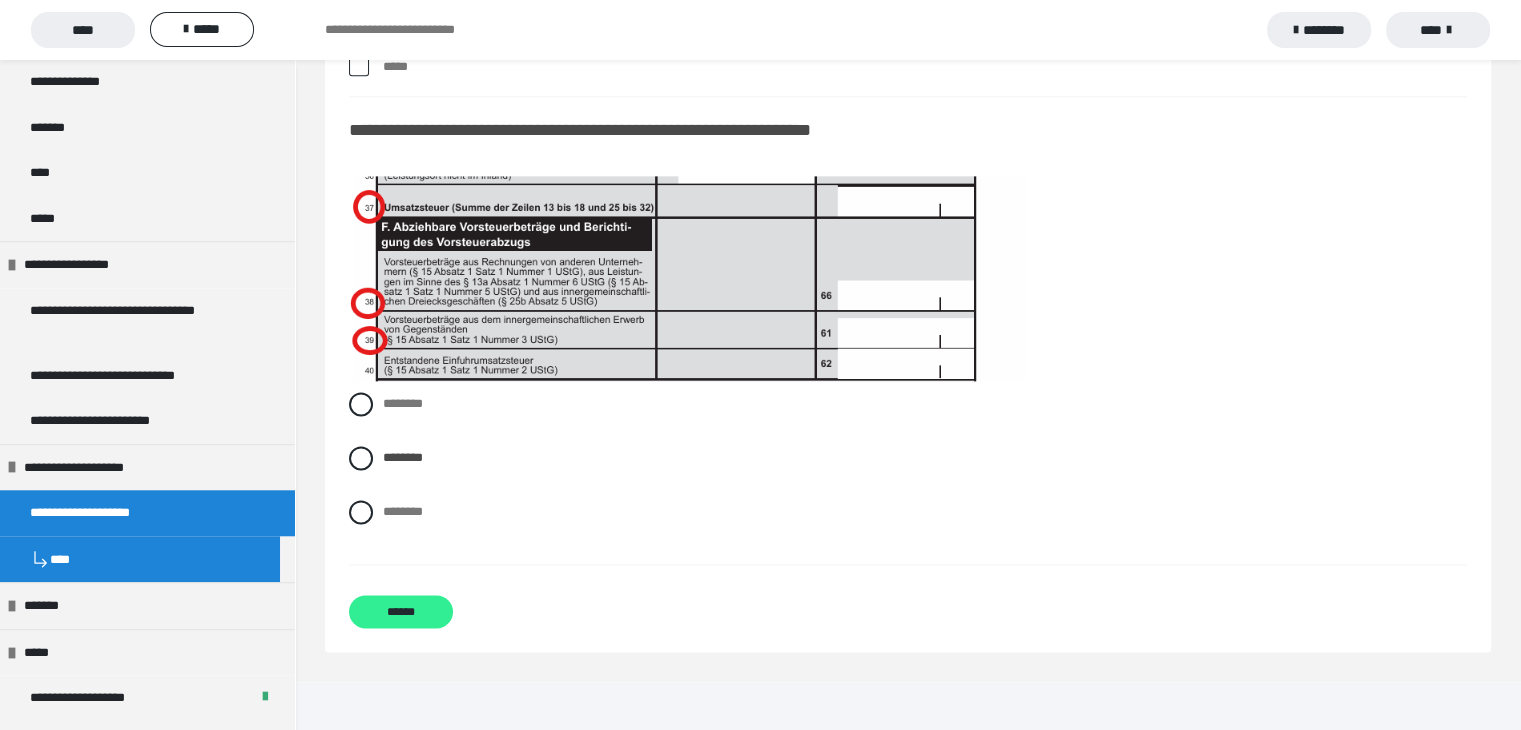 click on "******" at bounding box center [401, 611] 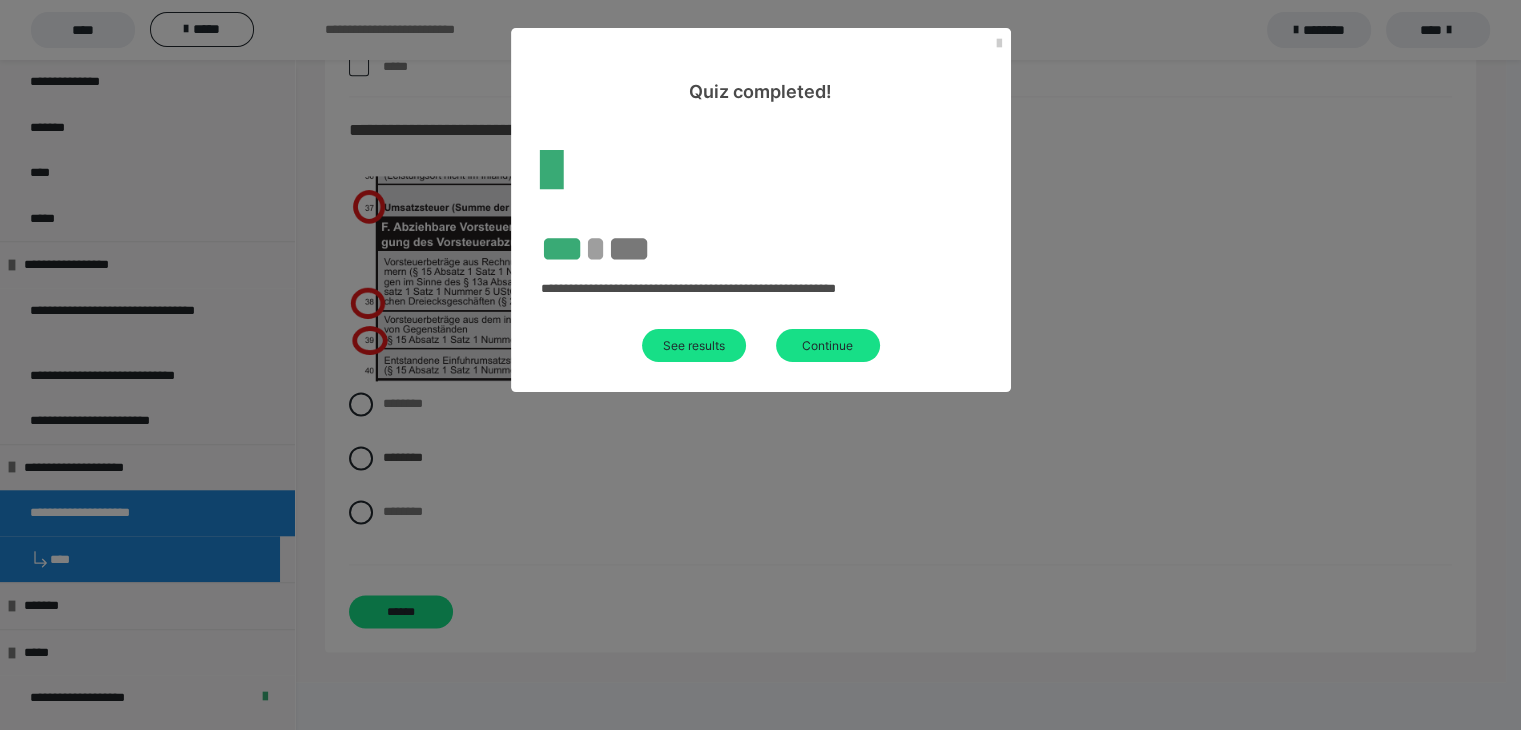 scroll, scrollTop: 60, scrollLeft: 0, axis: vertical 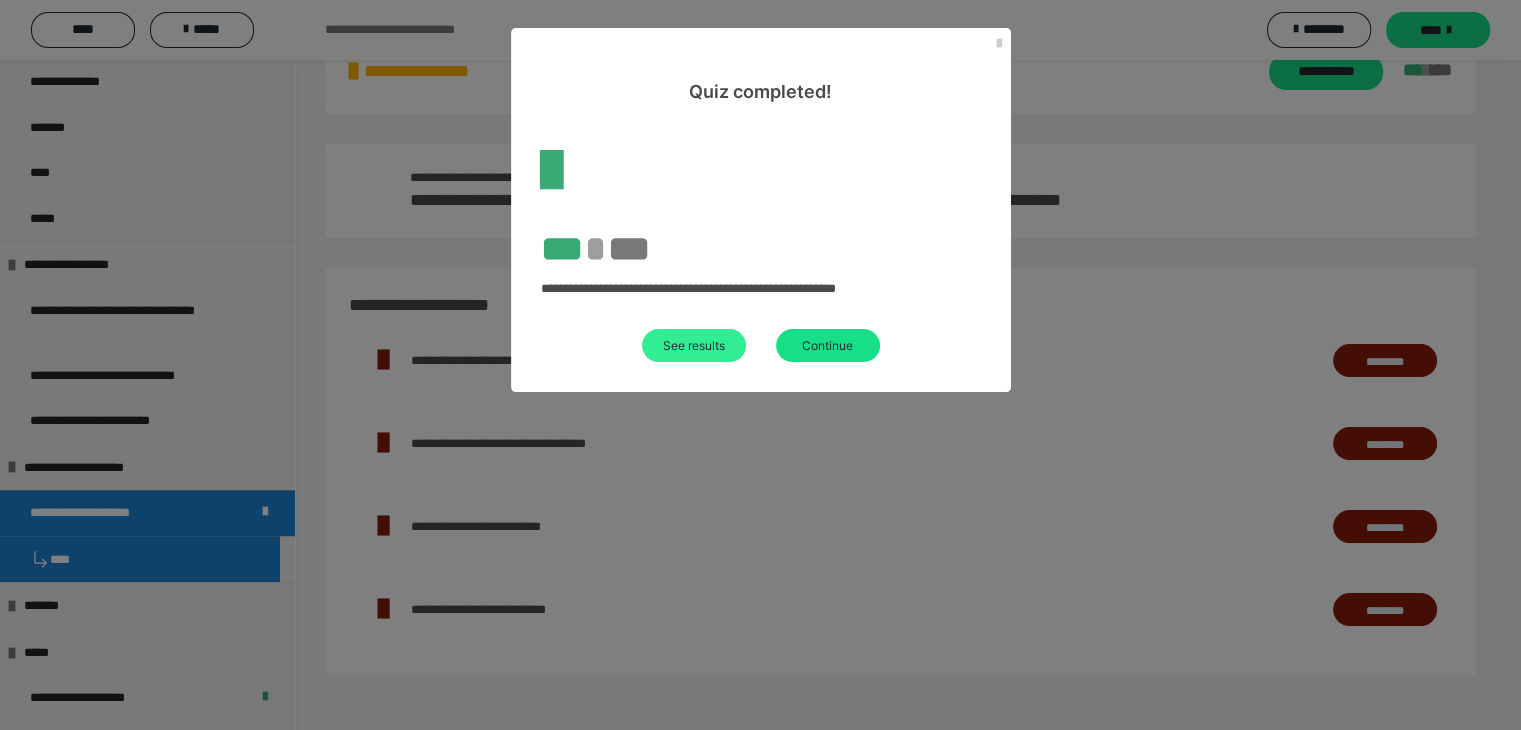 click on "See results" at bounding box center [694, 345] 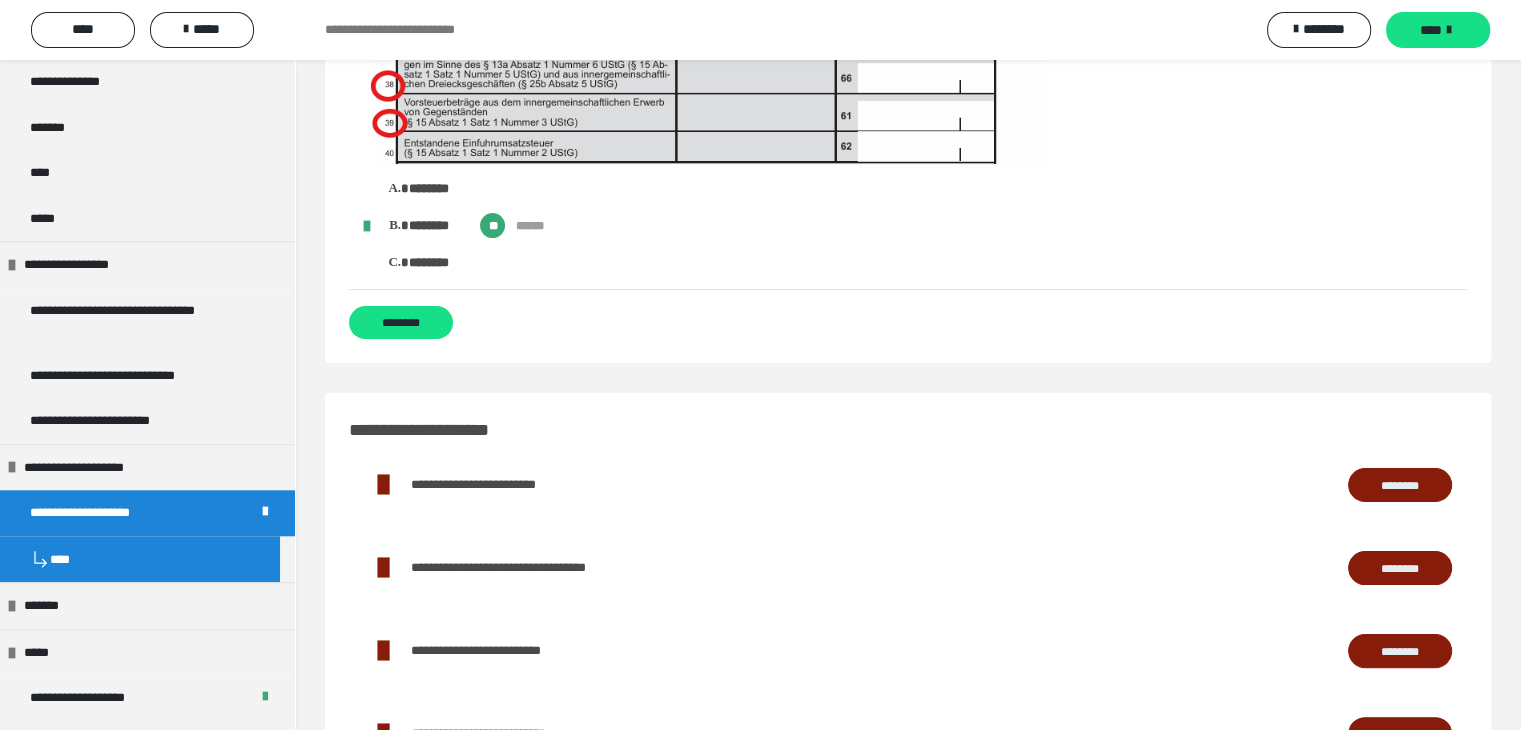 scroll, scrollTop: 15672, scrollLeft: 0, axis: vertical 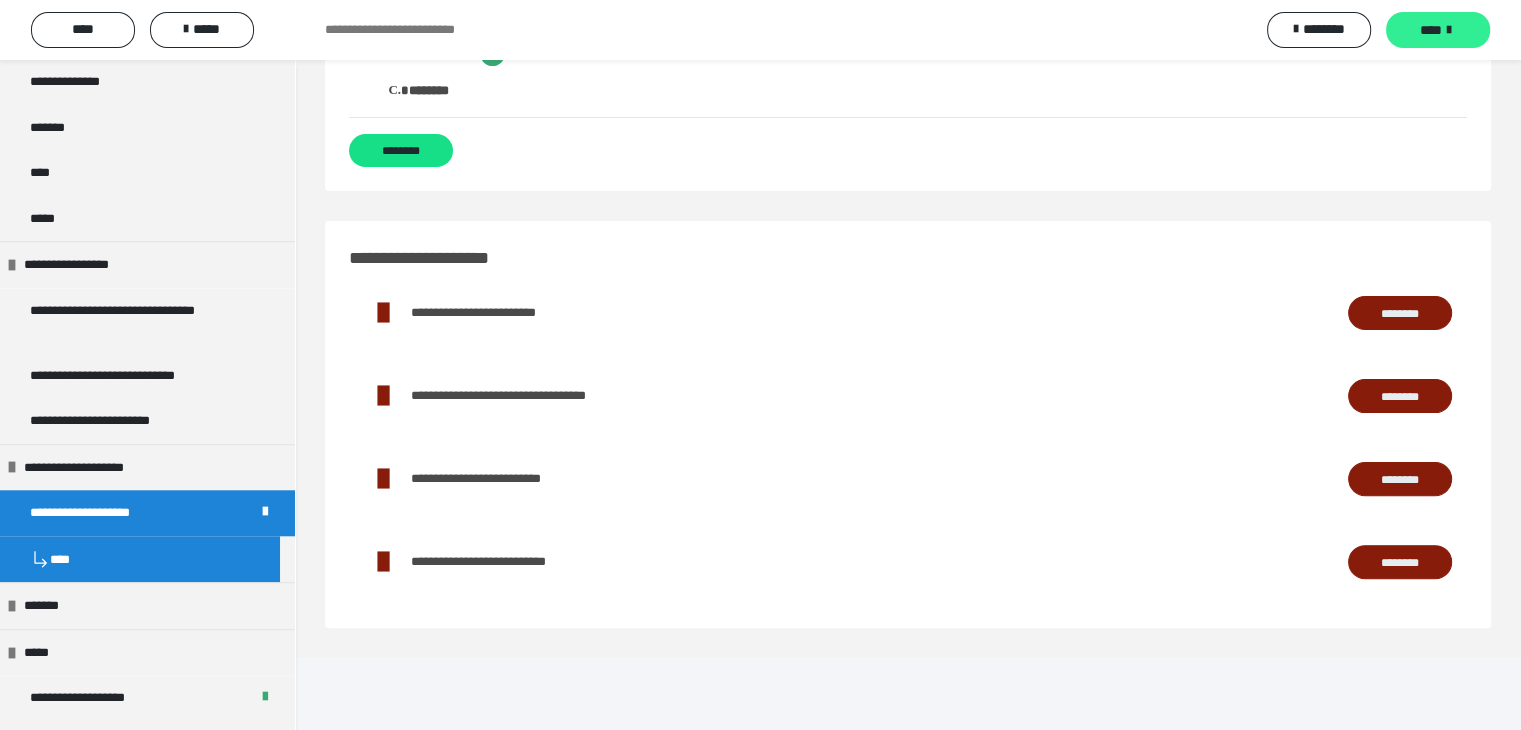 click on "****" at bounding box center (1431, 30) 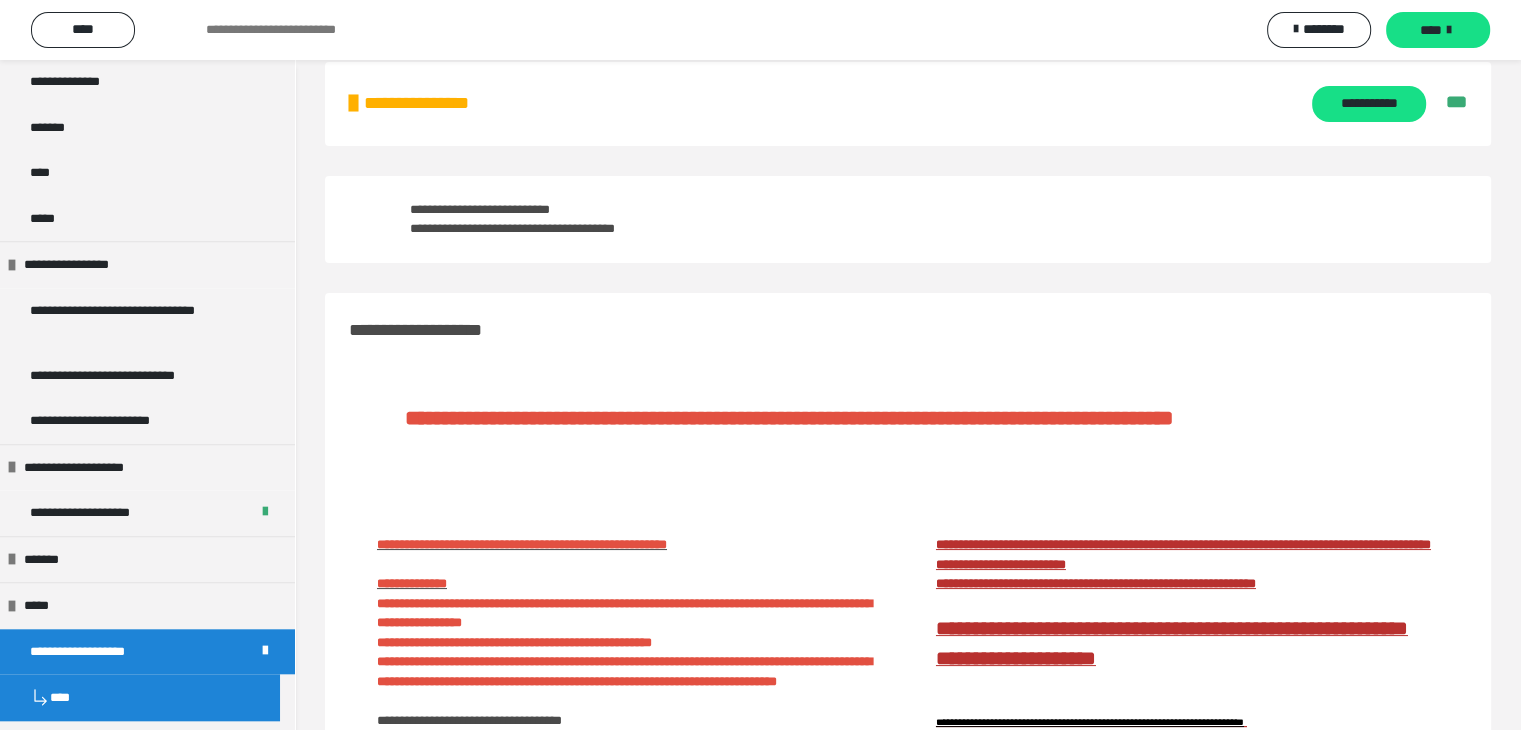 scroll, scrollTop: 0, scrollLeft: 0, axis: both 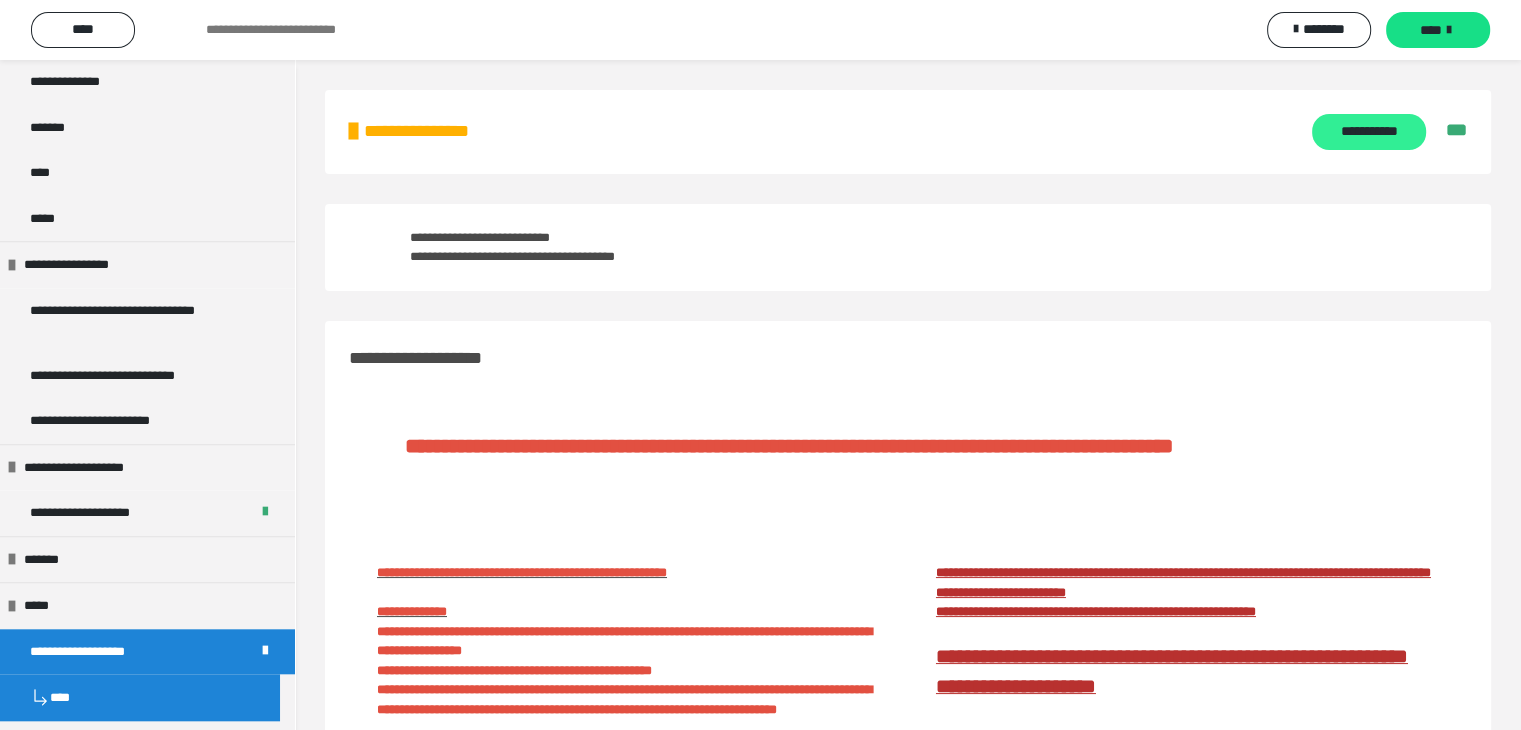 click on "**********" at bounding box center [1368, 132] 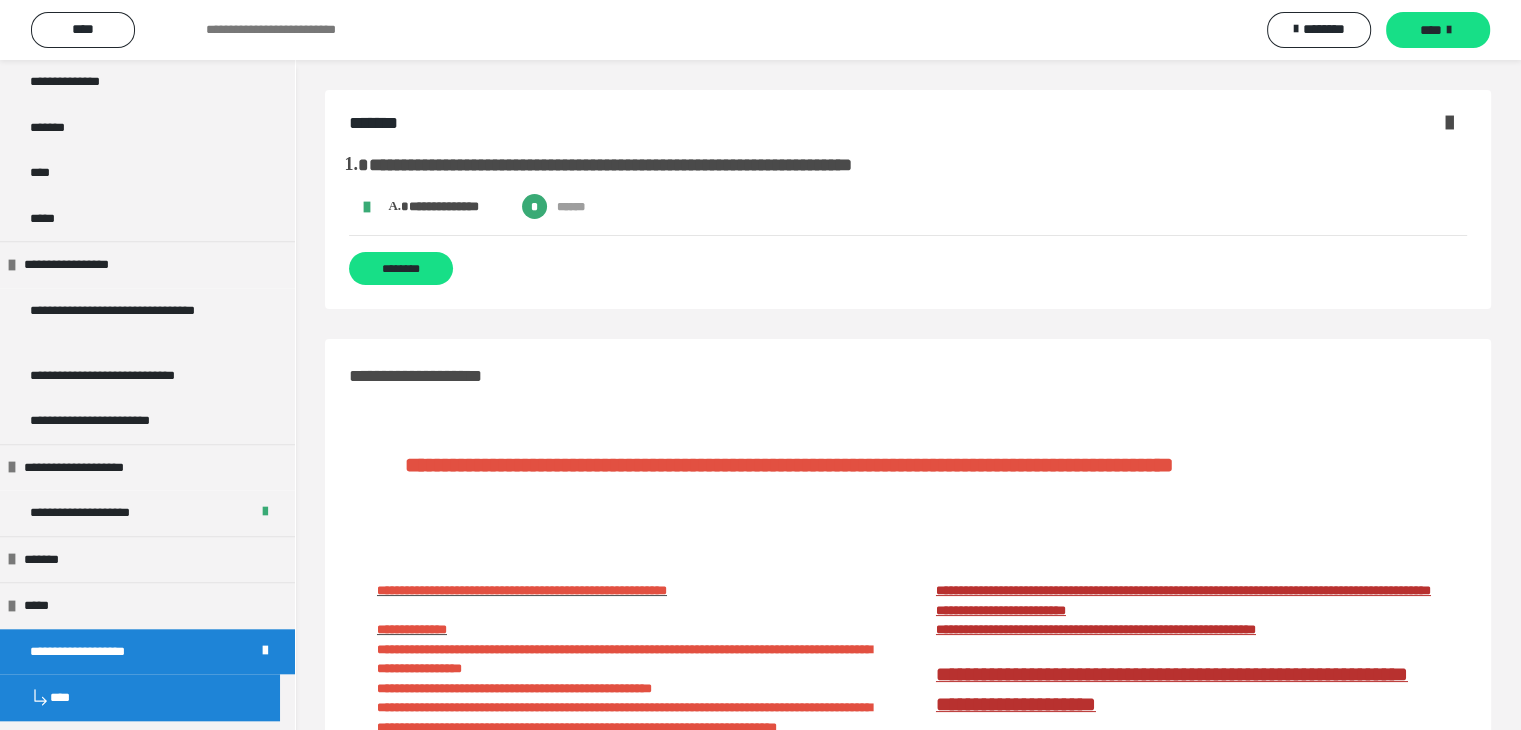 click at bounding box center (1449, 122) 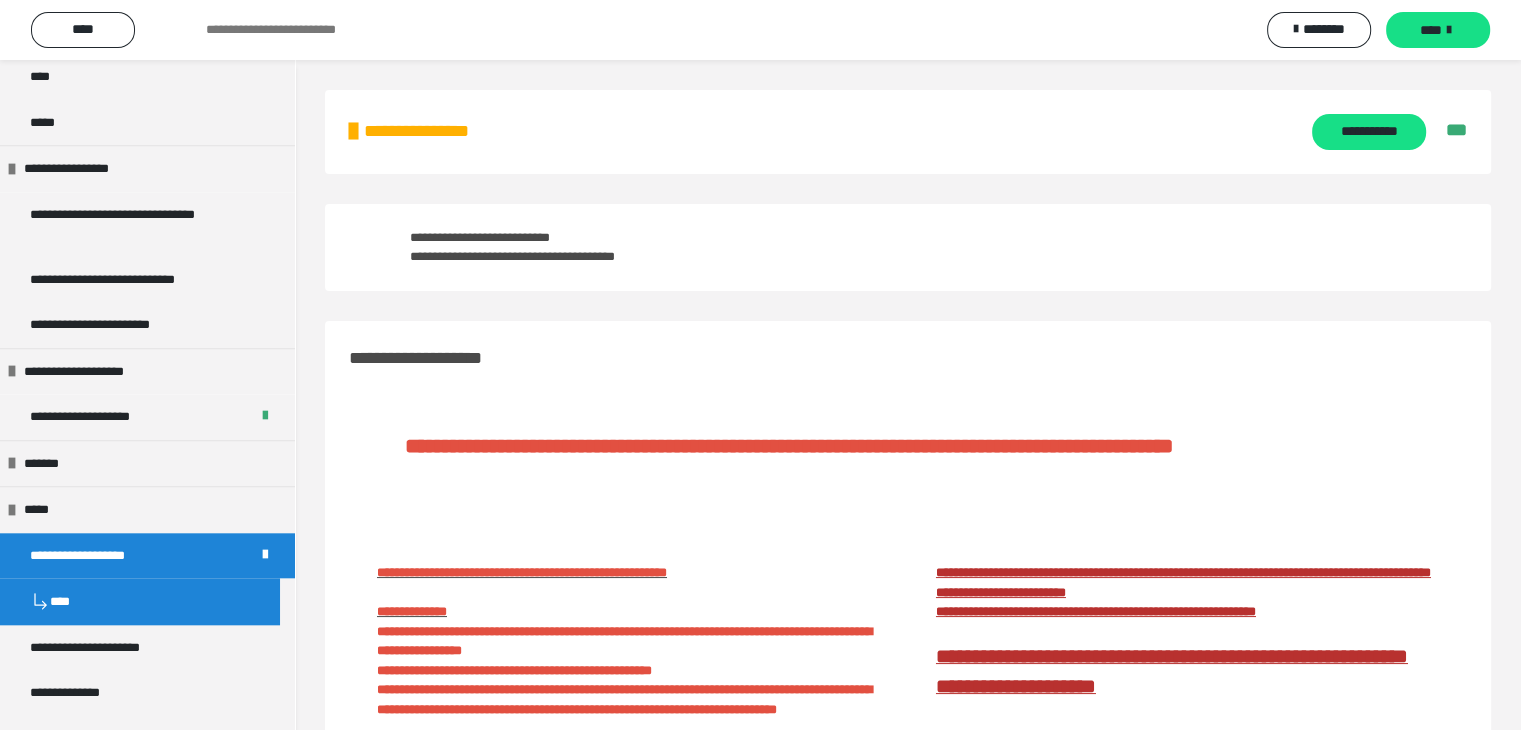 scroll, scrollTop: 1900, scrollLeft: 0, axis: vertical 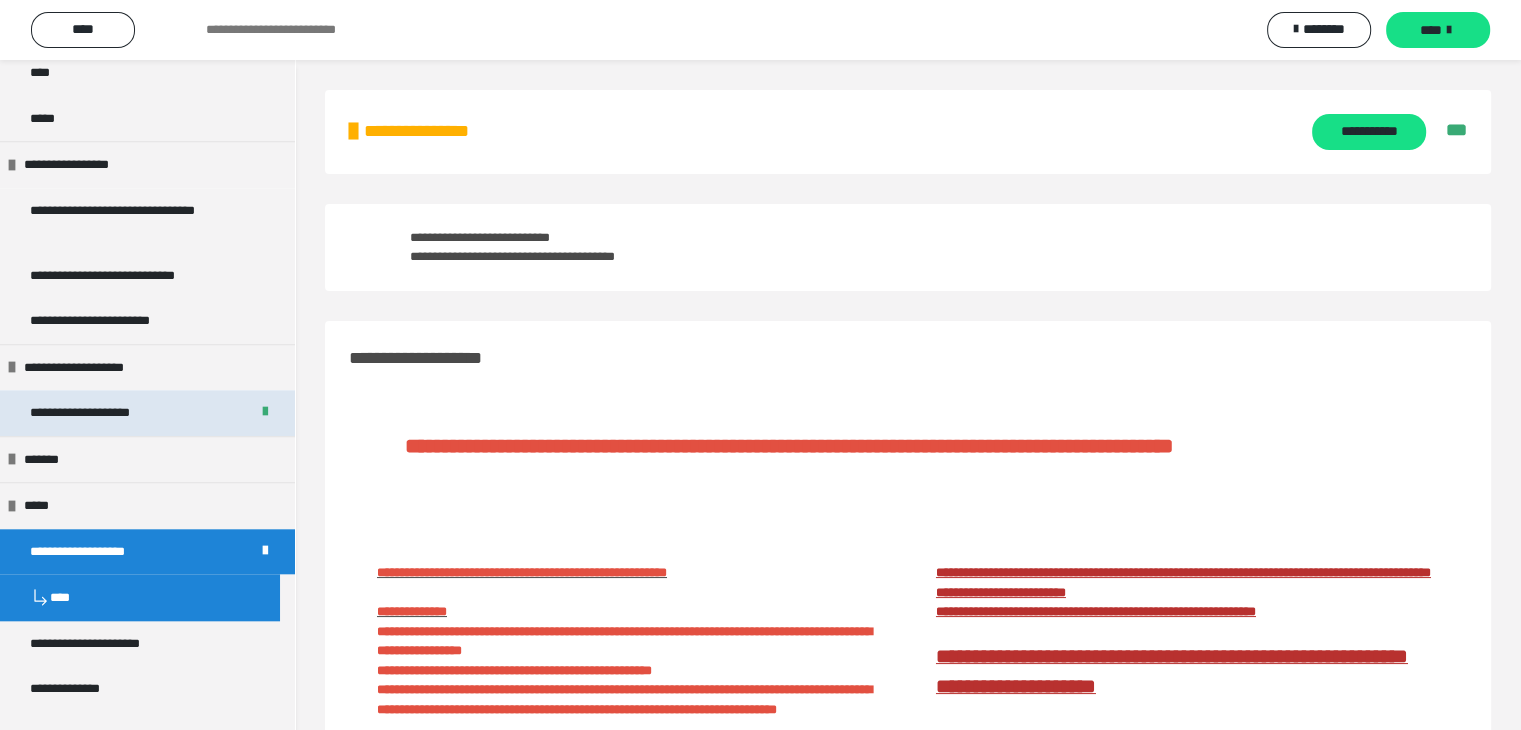 click on "**********" at bounding box center [102, 413] 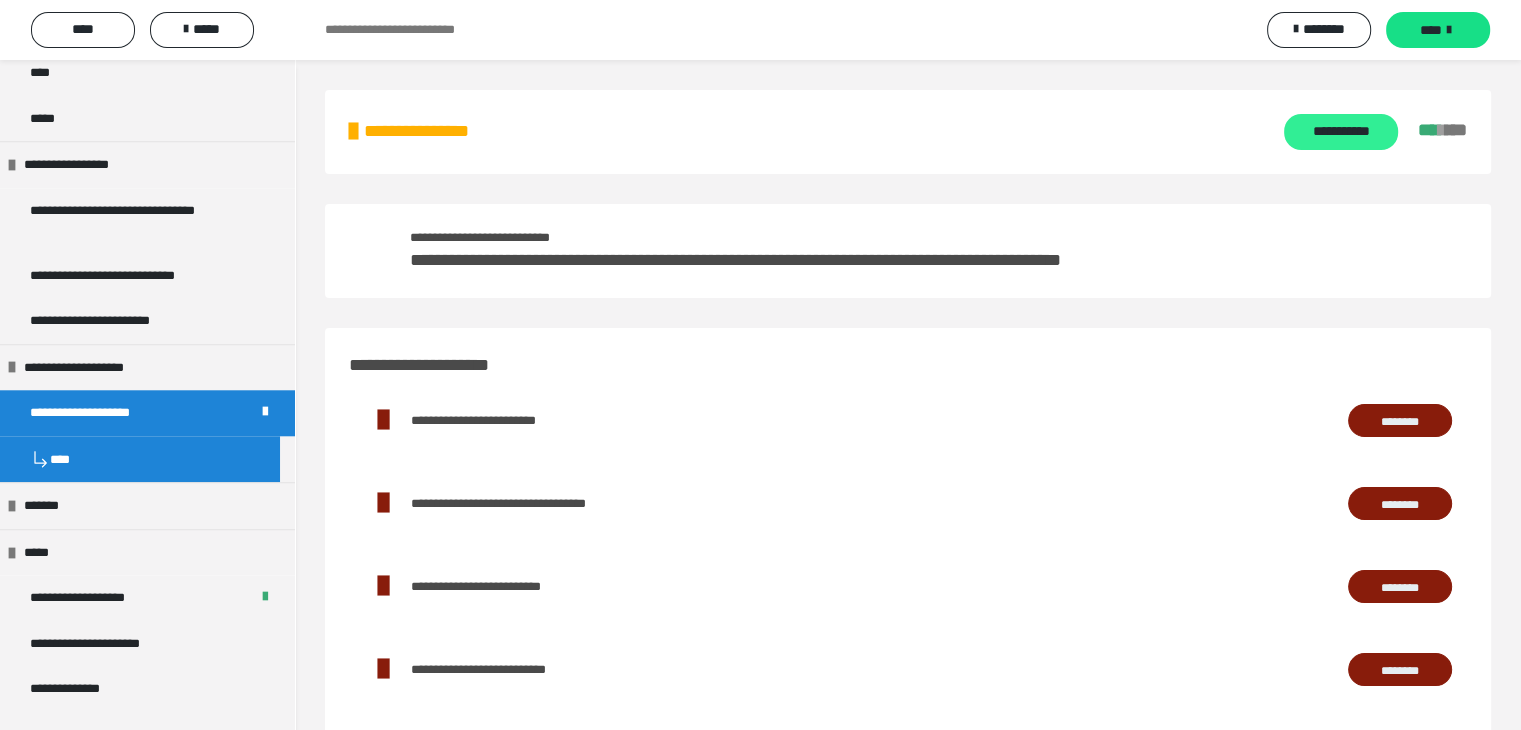 click on "**********" at bounding box center (1340, 132) 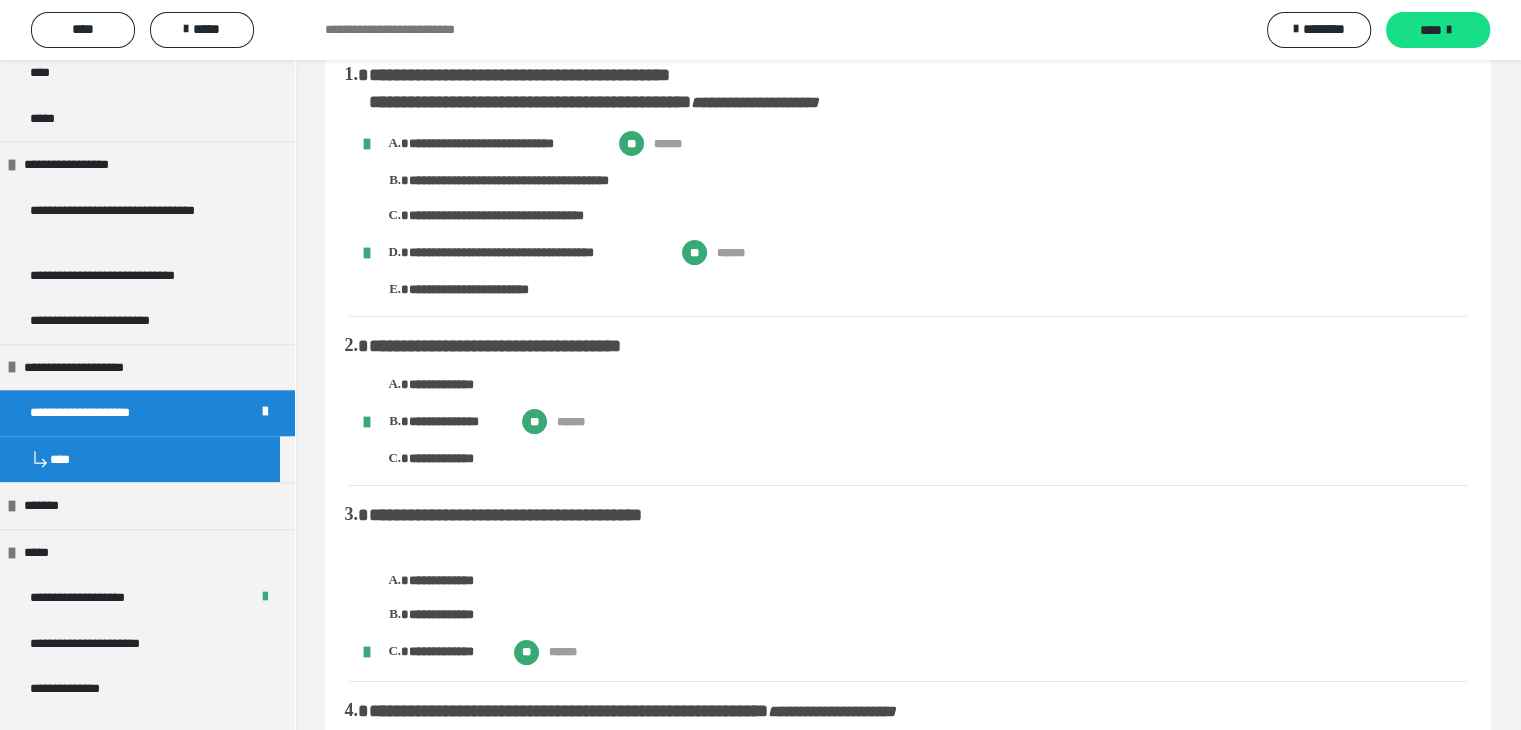 scroll, scrollTop: 0, scrollLeft: 0, axis: both 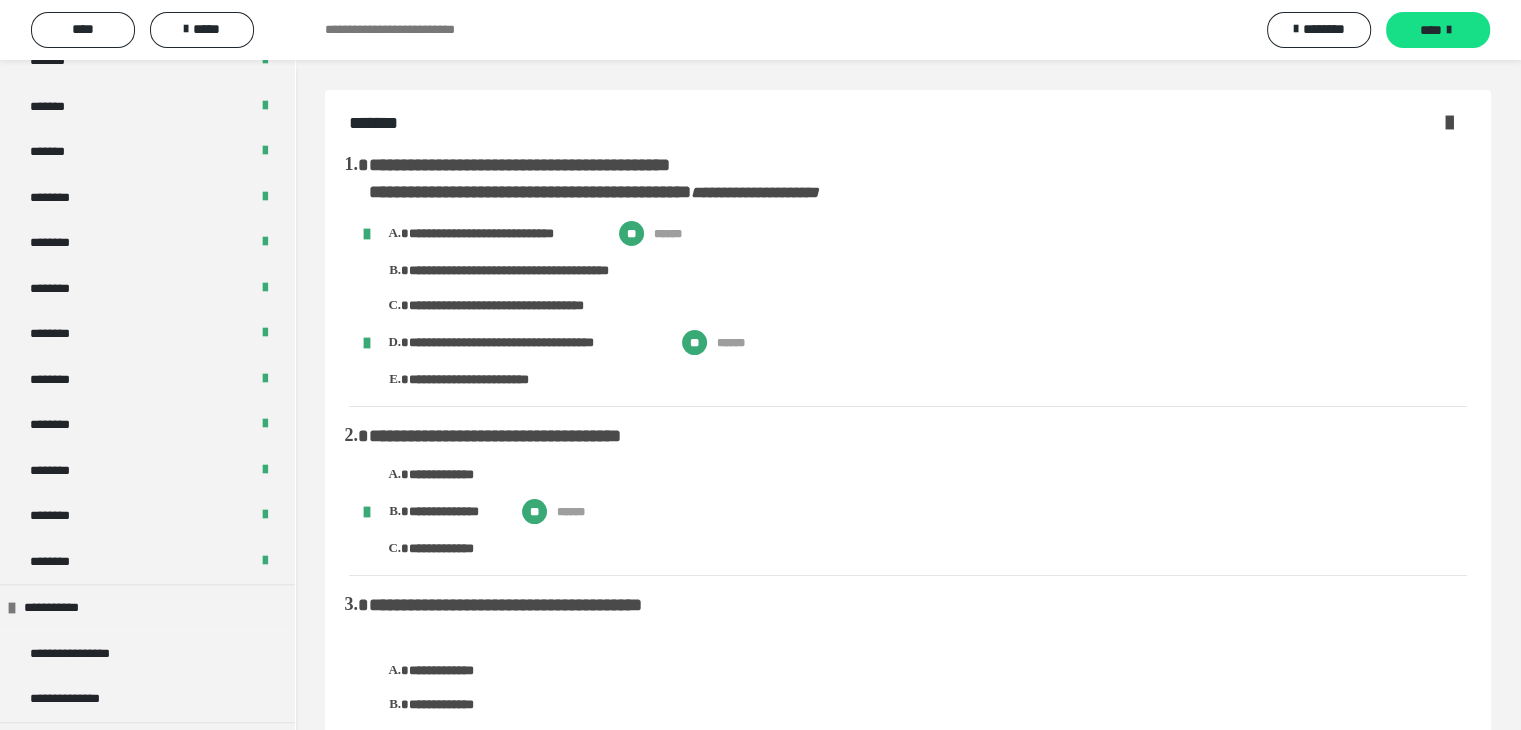 click at bounding box center (1449, 122) 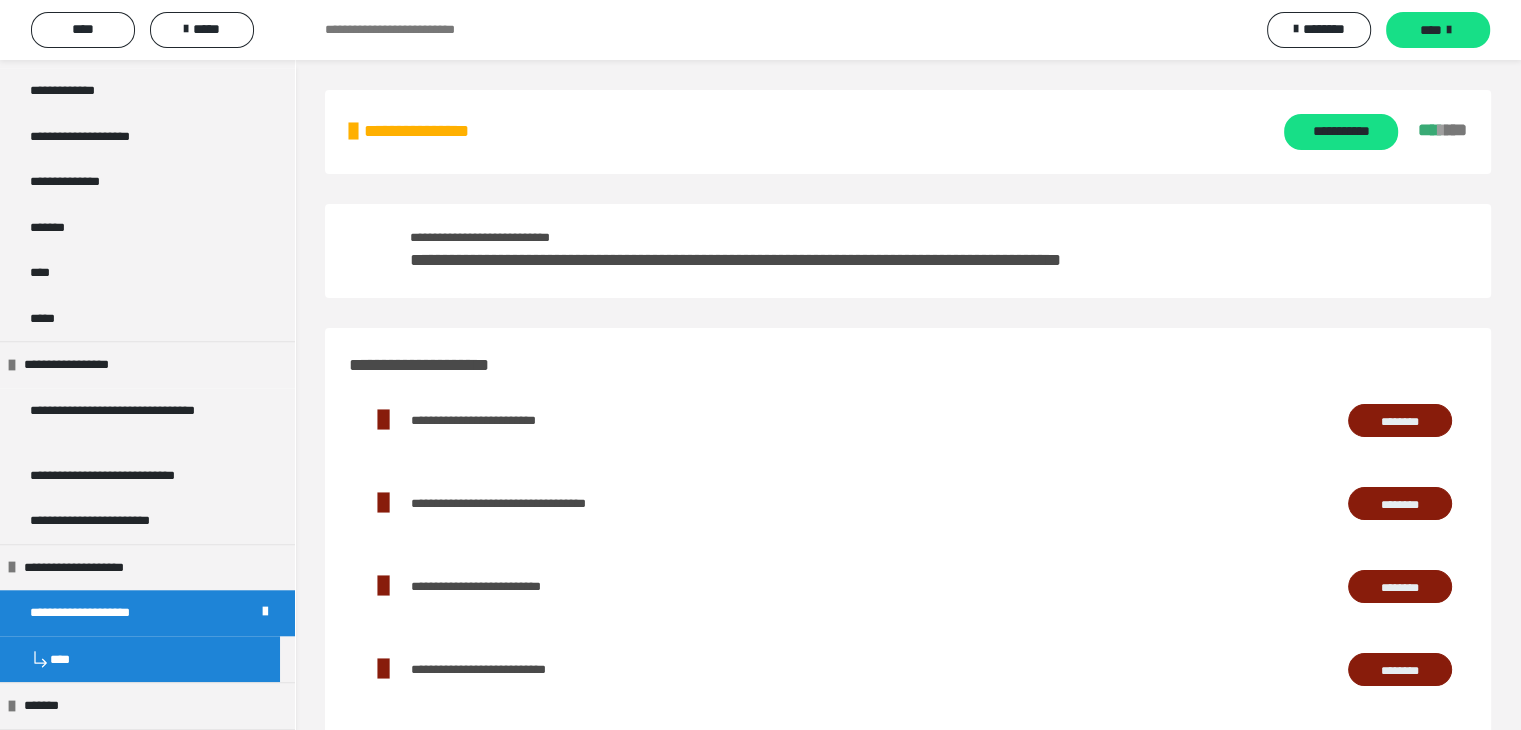 scroll, scrollTop: 1800, scrollLeft: 0, axis: vertical 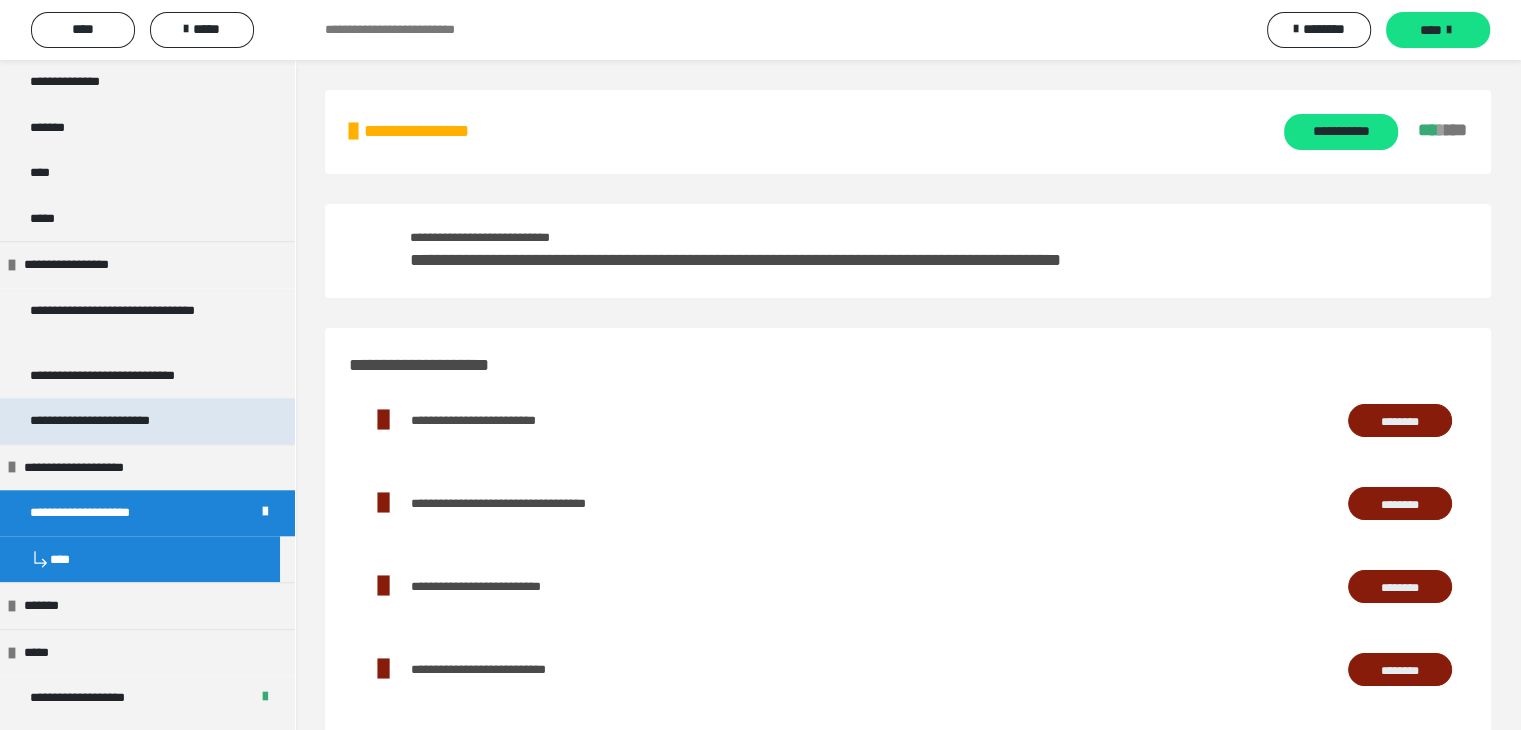 click on "**********" at bounding box center (117, 421) 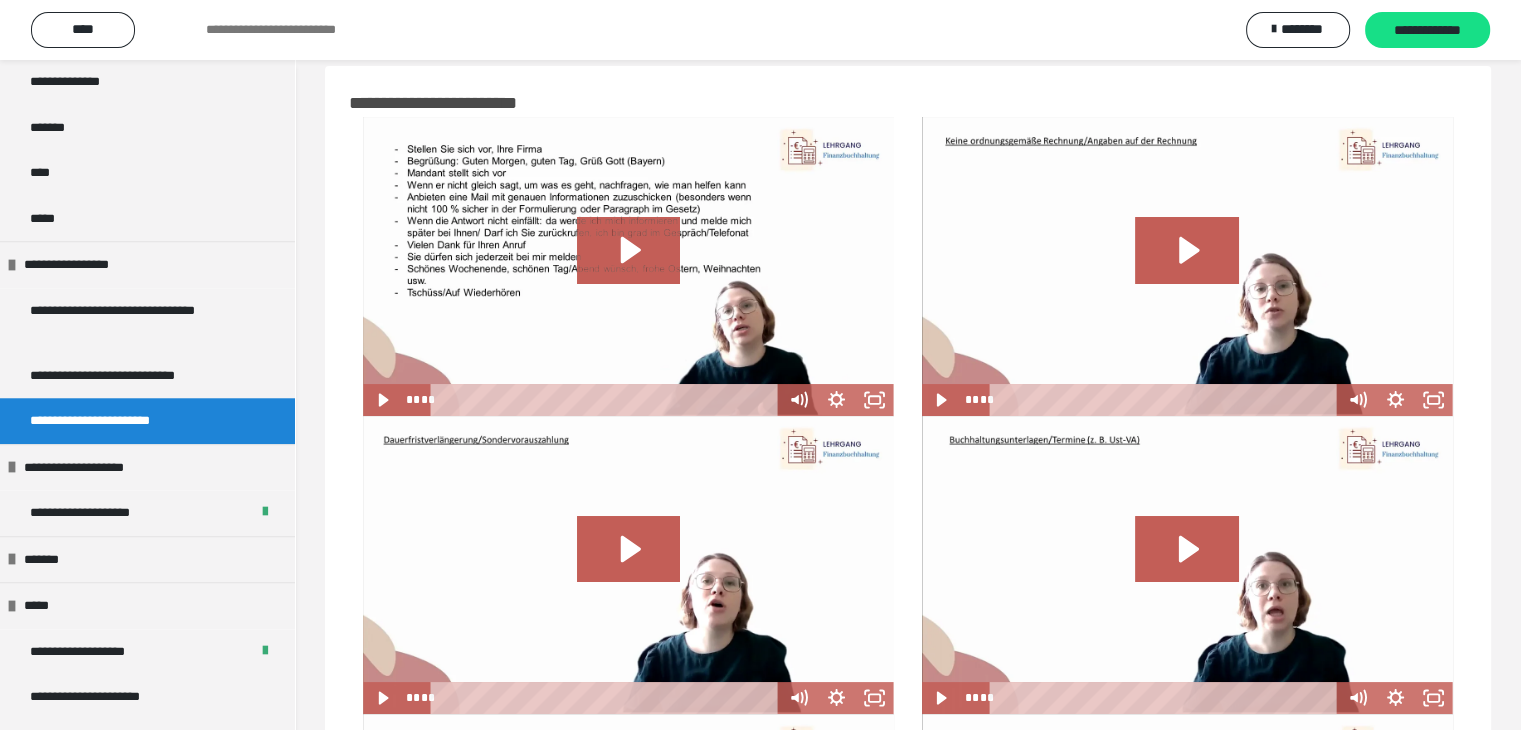 scroll, scrollTop: 0, scrollLeft: 0, axis: both 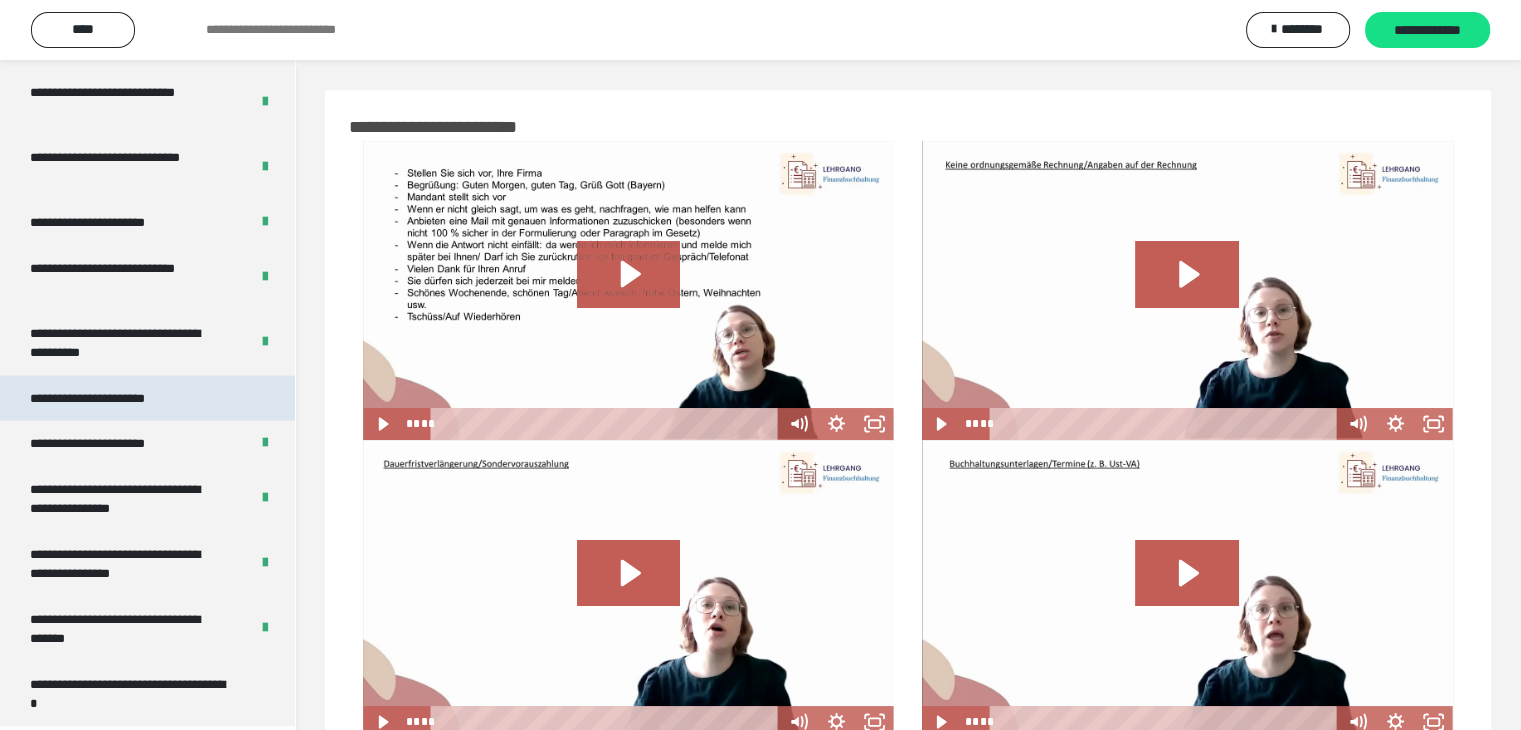 click on "**********" at bounding box center (110, 399) 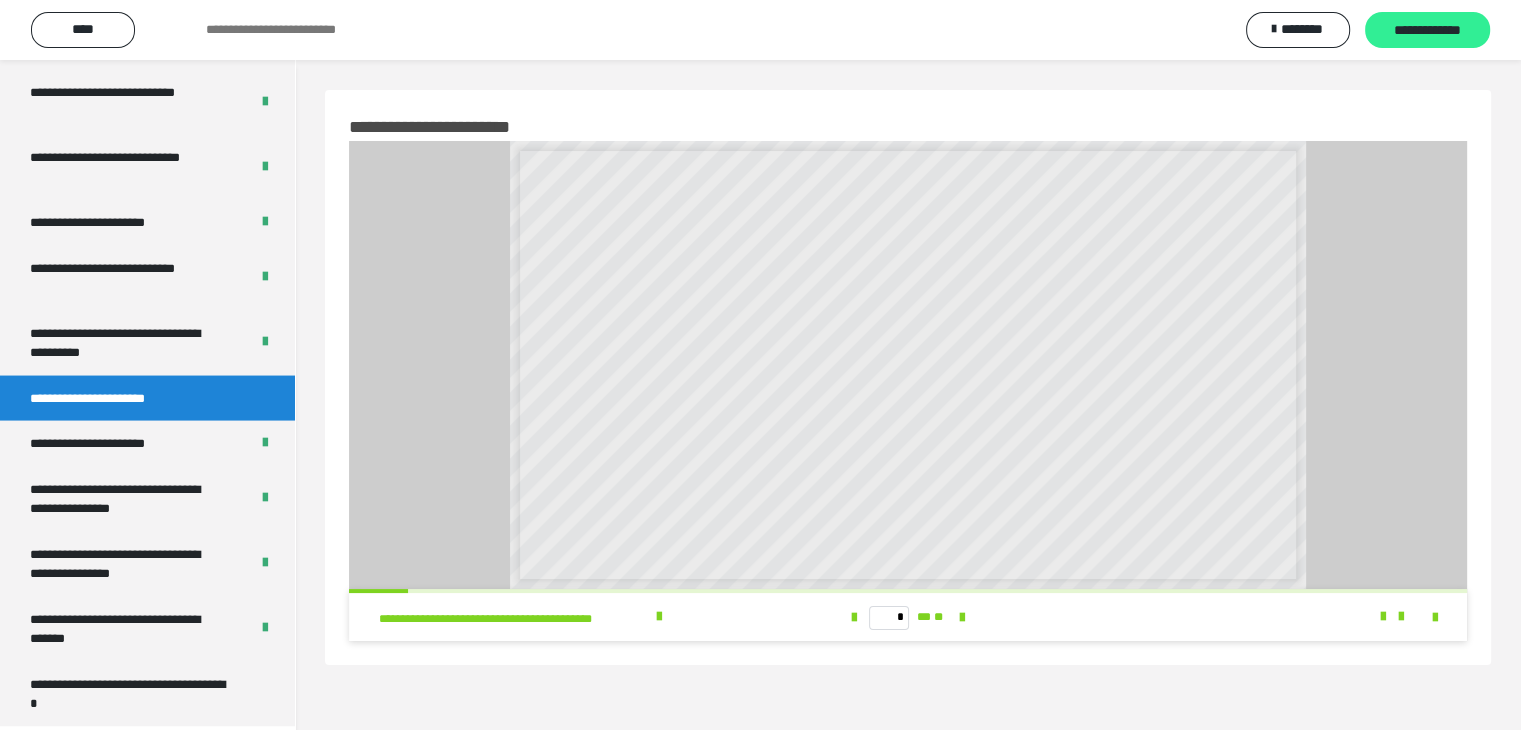 click on "**********" at bounding box center (1427, 31) 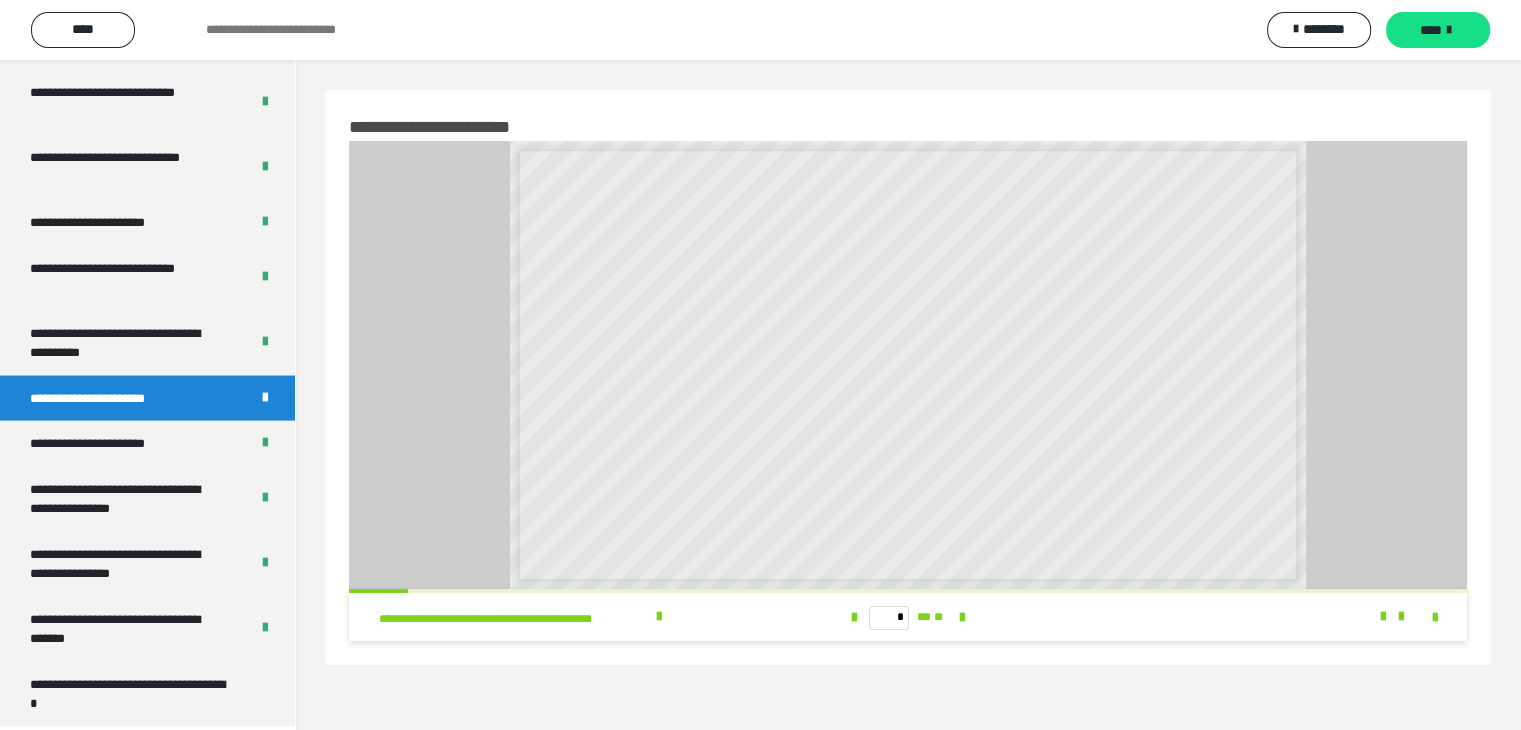 scroll, scrollTop: 60, scrollLeft: 0, axis: vertical 